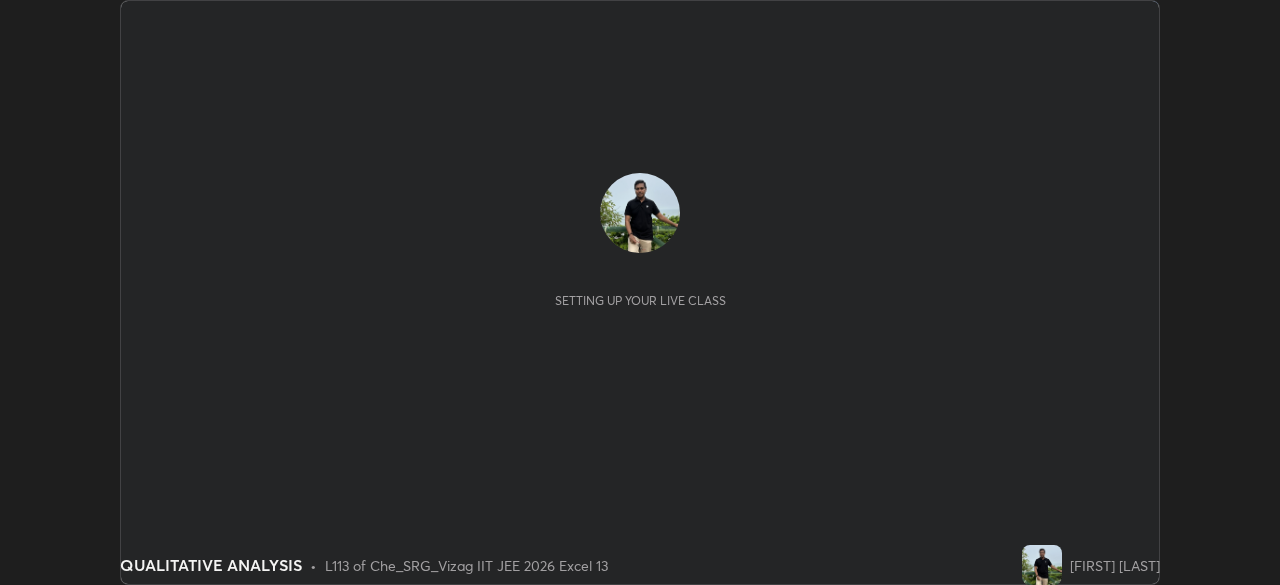 scroll, scrollTop: 0, scrollLeft: 0, axis: both 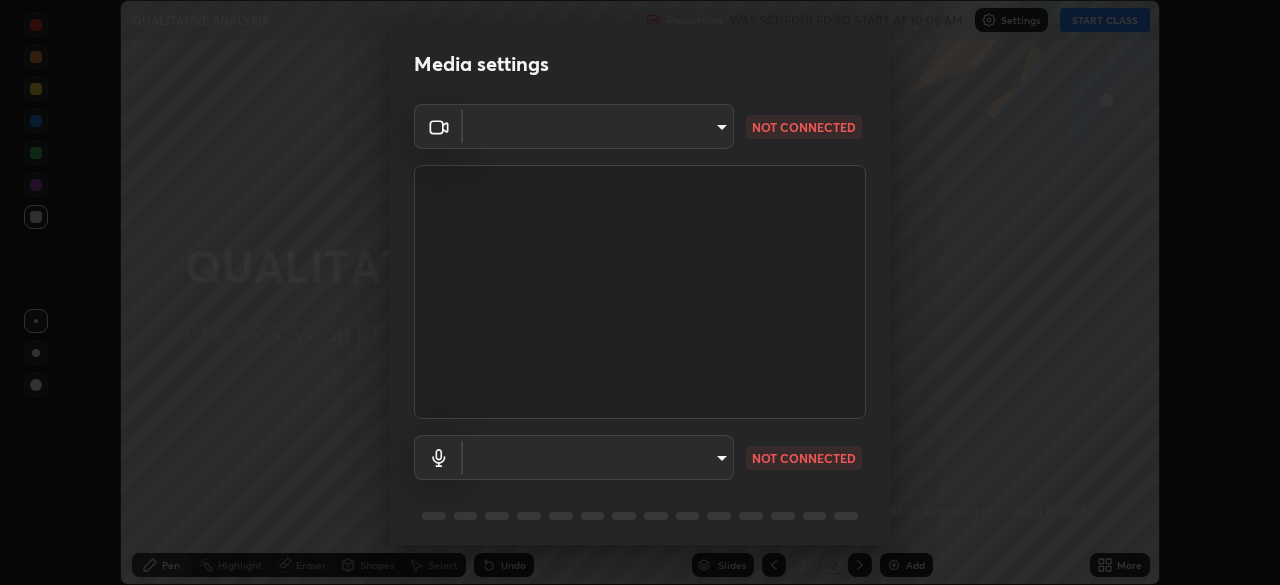 type on "60e4d704cc8f24c1cb46315f93dea7131adeebca537fc4a4d6c1d7a5e743d867" 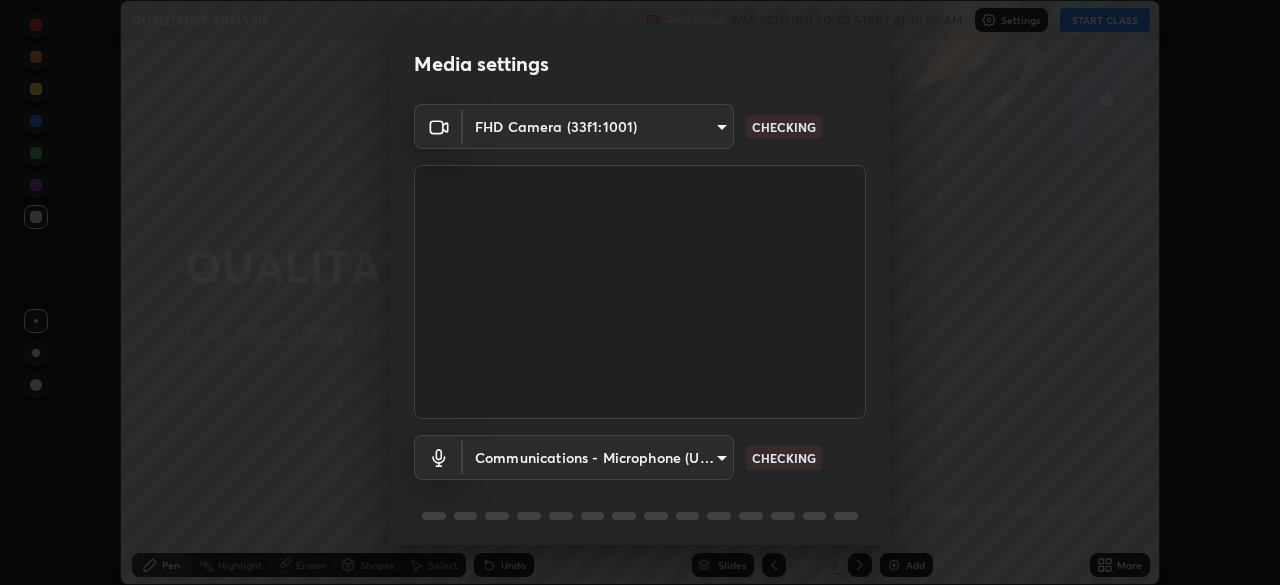click on "Erase all QUALITATIVE ANALYSIS Recording WAS SCHEDULED TO START AT  10:05 AM Settings START CLASS Setting up your live class QUALITATIVE ANALYSIS • L113 of Che_SRG_Vizag IIT JEE 2026 Excel 13 [FIRST] [LAST] Pen Highlight Eraser Shapes Select Undo Slides 2 / 2 Add More No doubts shared Encourage your learners to ask a doubt for better clarity Report an issue Reason for reporting Buffering Chat not working Audio - Video sync issue Educator video quality low ​ Attach an image Report Media settings FHD Camera (33f1:1001) 60e4d704cc8f24c1cb46315f93dea7131adeebca537fc4a4d6c1d7a5e743d867 CHECKING Communications - Microphone (USB Audio Device) communications CHECKING 1 / 5 Next" at bounding box center [640, 292] 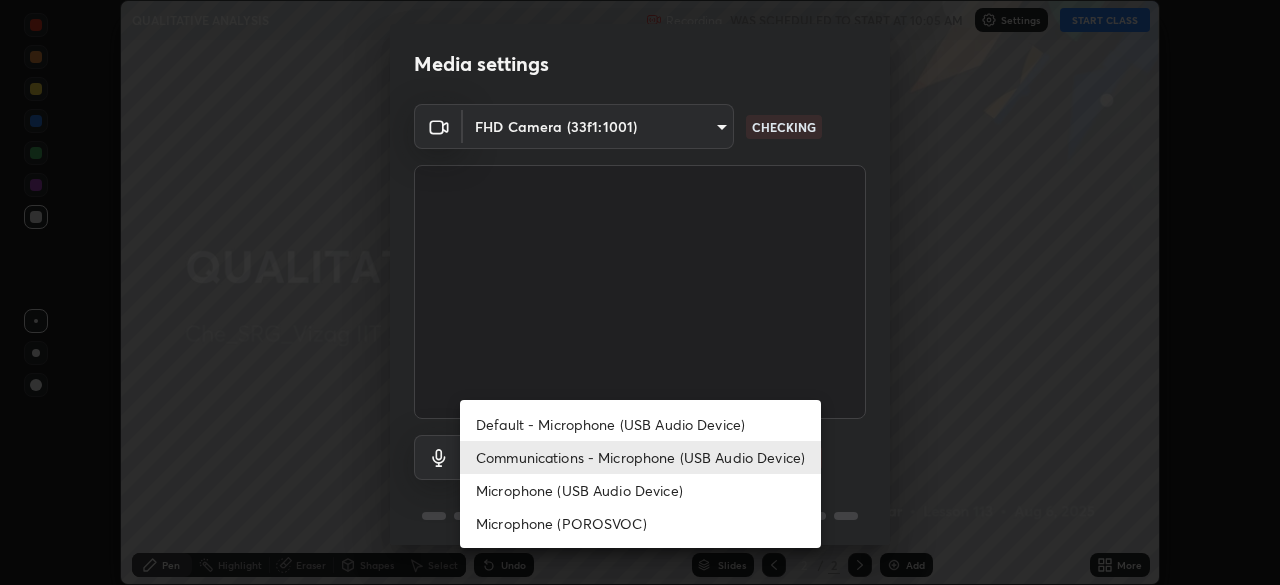 click on "Microphone (POROSVOC)" at bounding box center (640, 523) 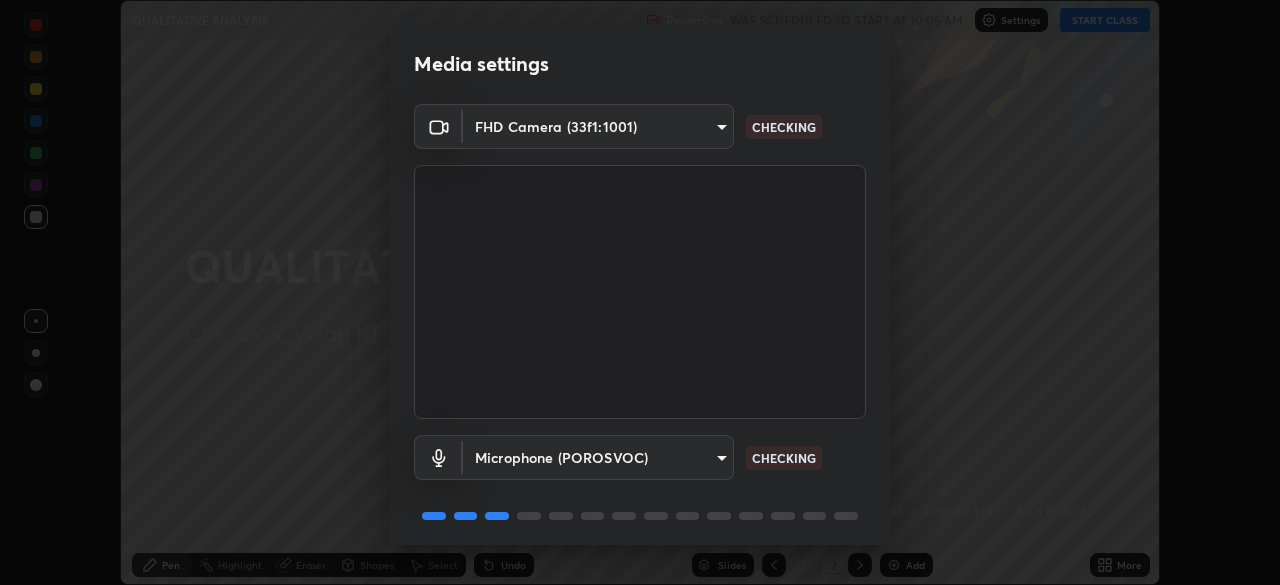 scroll, scrollTop: 71, scrollLeft: 0, axis: vertical 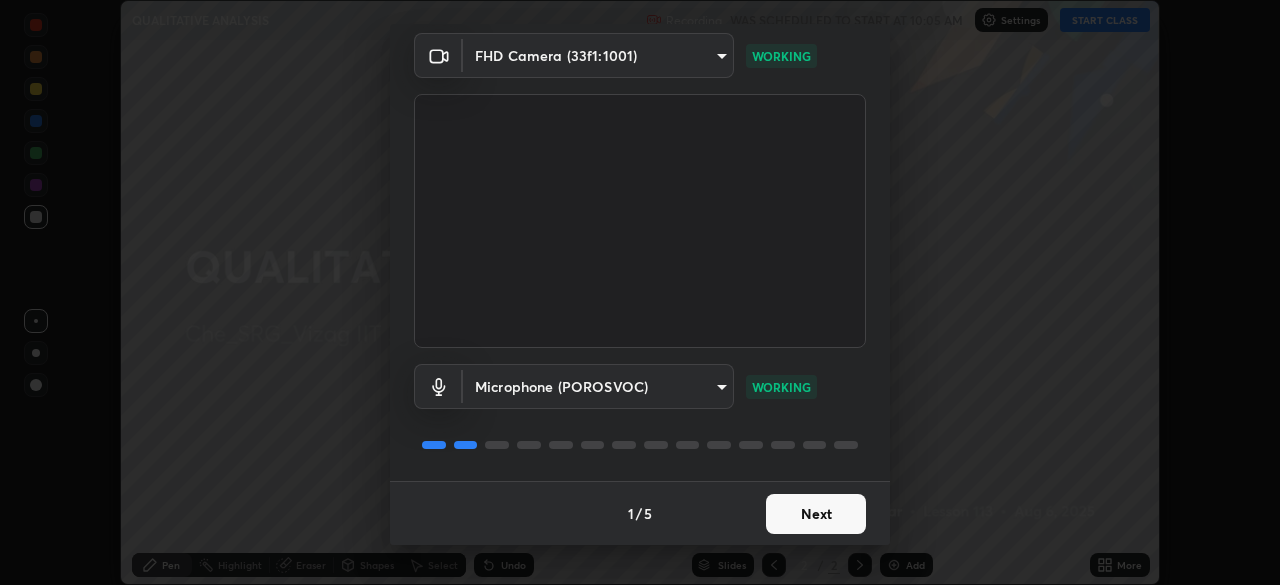 click on "Next" at bounding box center [816, 514] 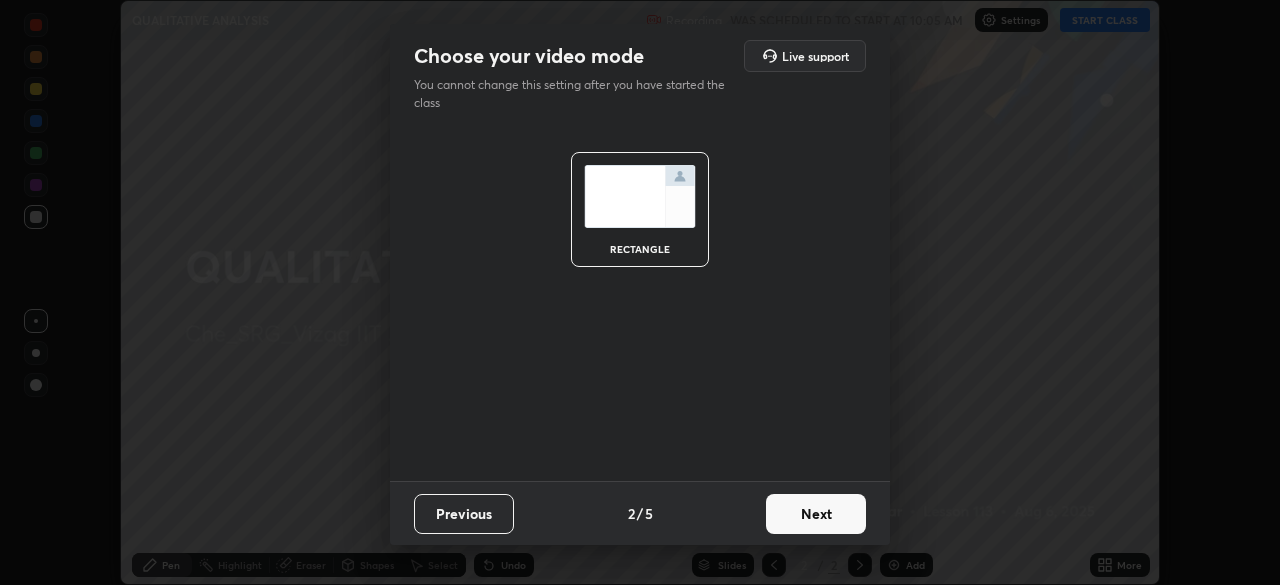 scroll, scrollTop: 0, scrollLeft: 0, axis: both 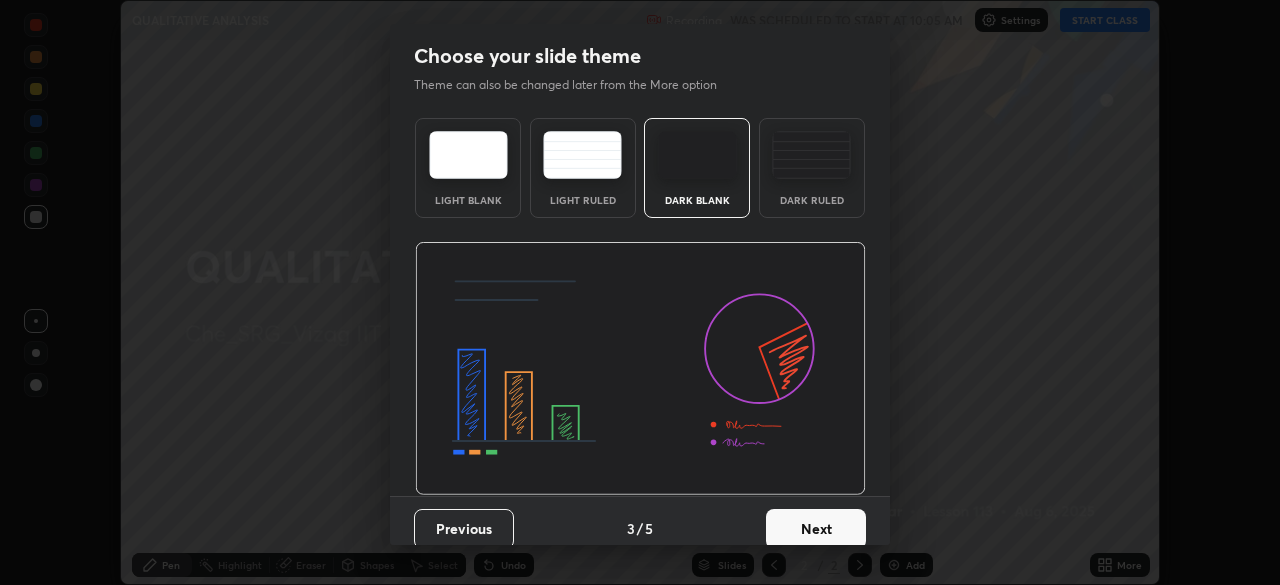 click on "Next" at bounding box center (816, 529) 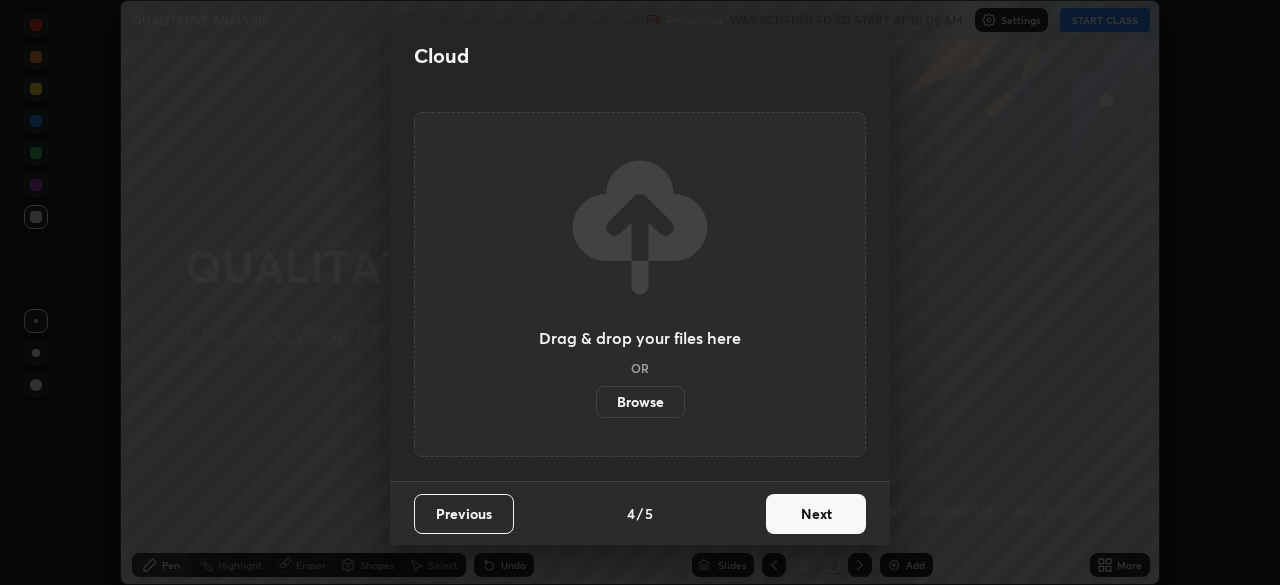 click on "Next" at bounding box center [816, 514] 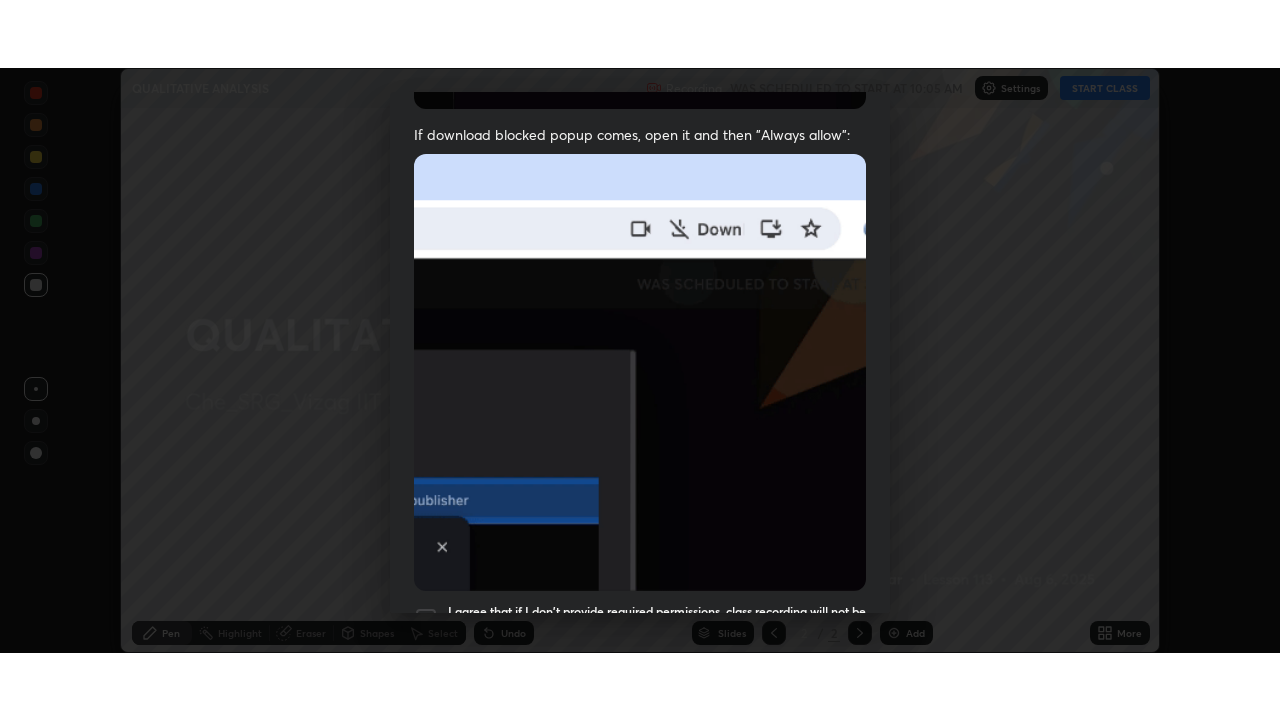 scroll, scrollTop: 479, scrollLeft: 0, axis: vertical 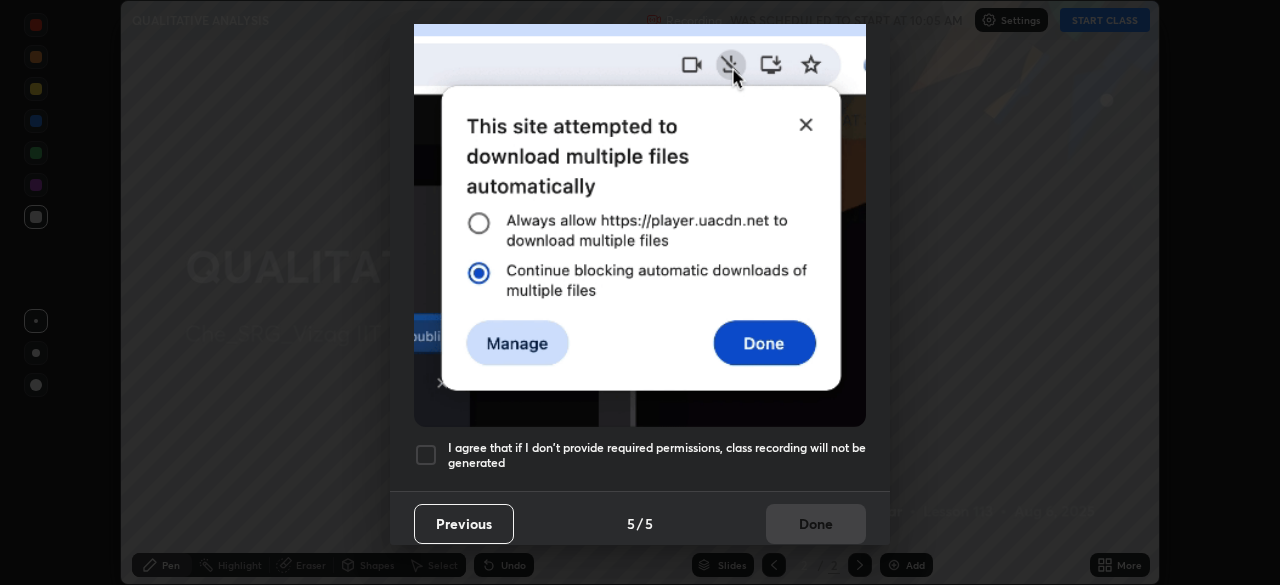 click on "I agree that if I don't provide required permissions, class recording will not be generated" at bounding box center (657, 455) 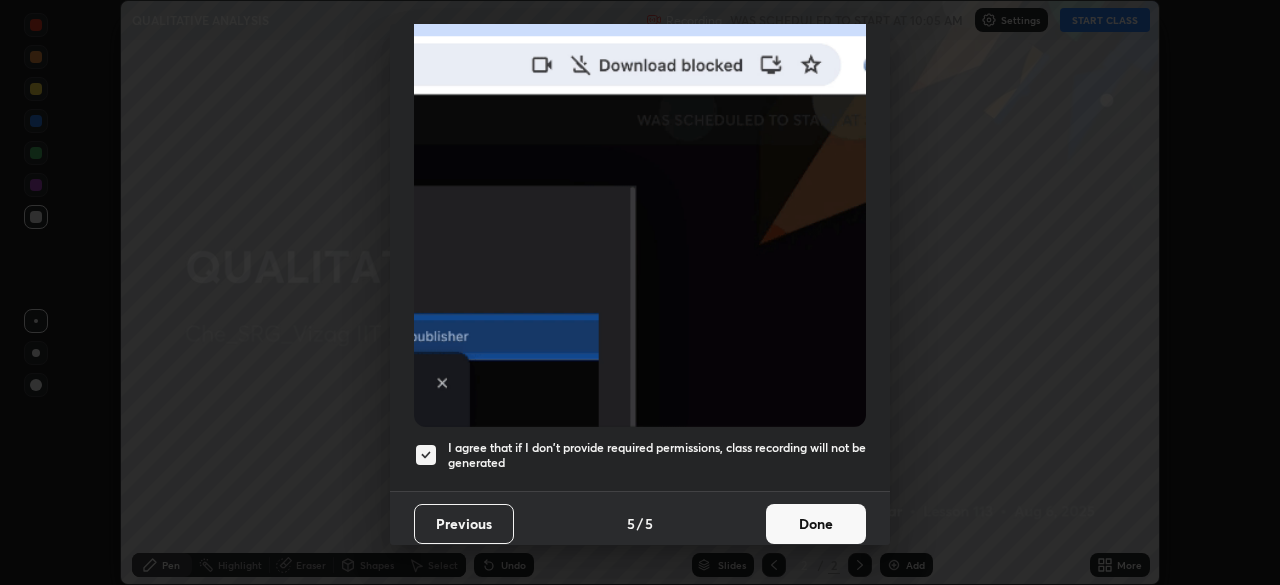 click on "Done" at bounding box center [816, 524] 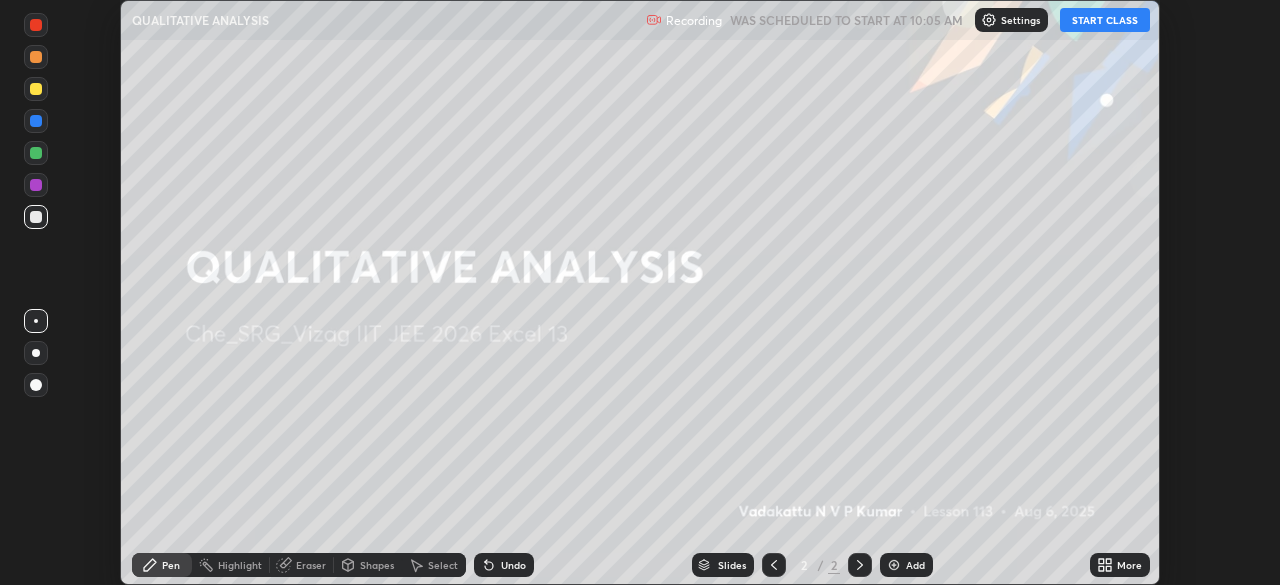 click on "START CLASS" at bounding box center [1105, 20] 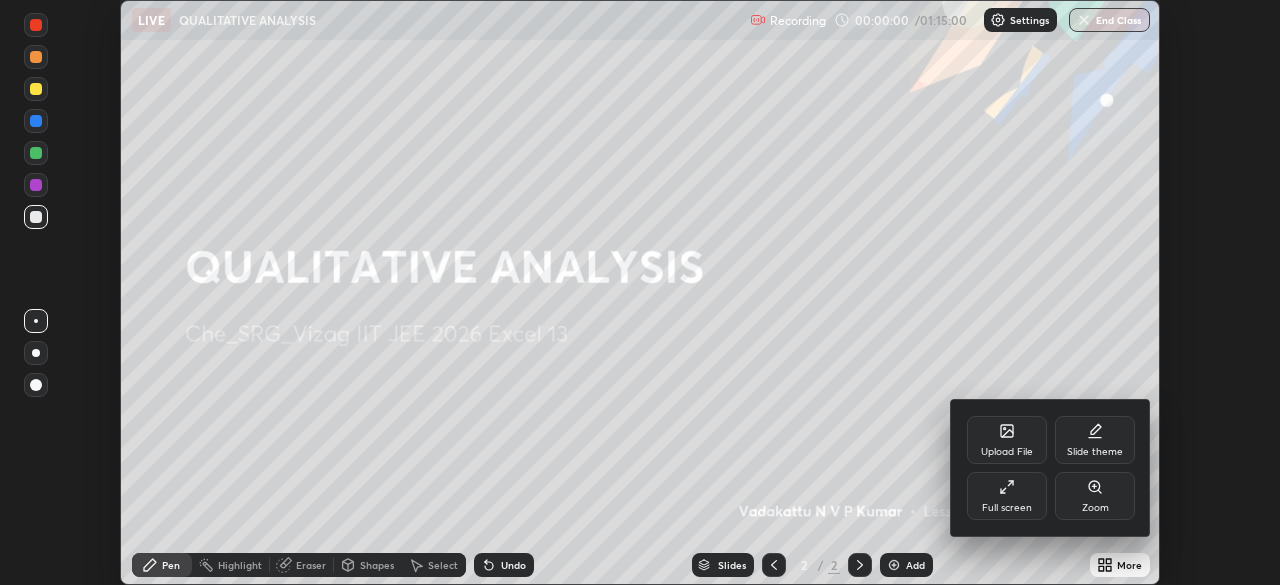click on "Full screen" at bounding box center (1007, 496) 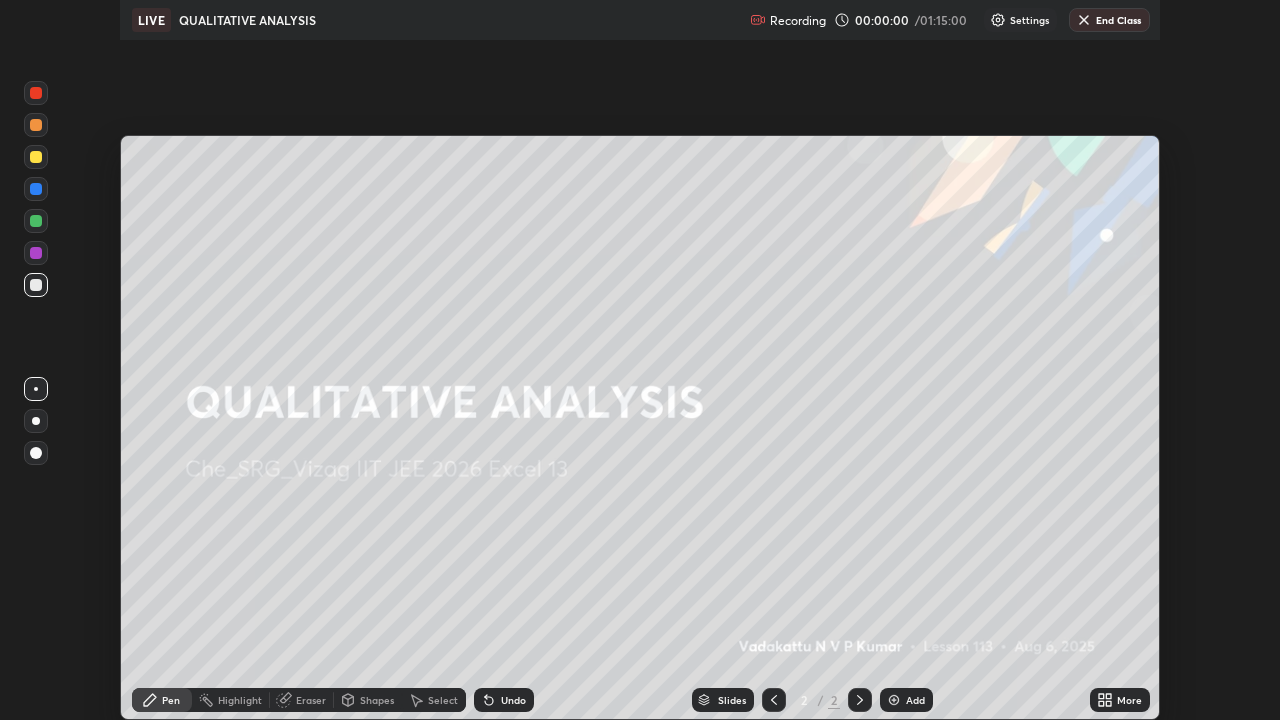 scroll, scrollTop: 99280, scrollLeft: 98720, axis: both 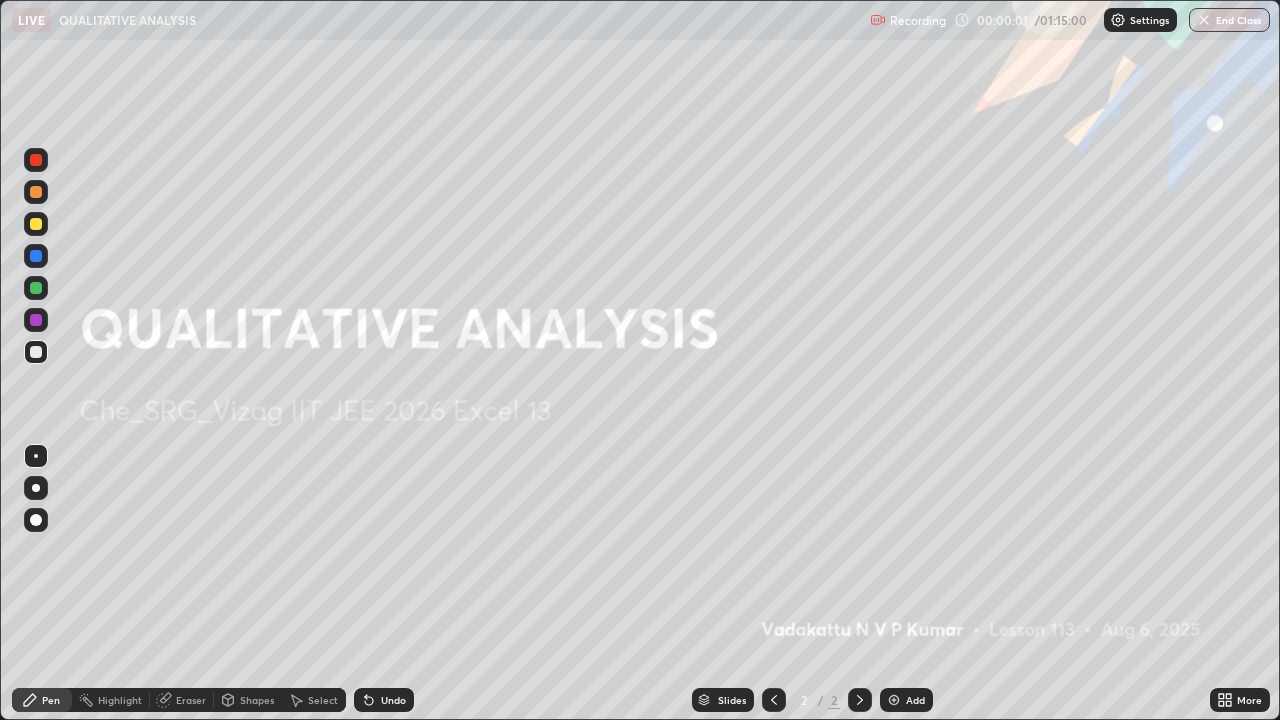 click on "Add" at bounding box center (915, 700) 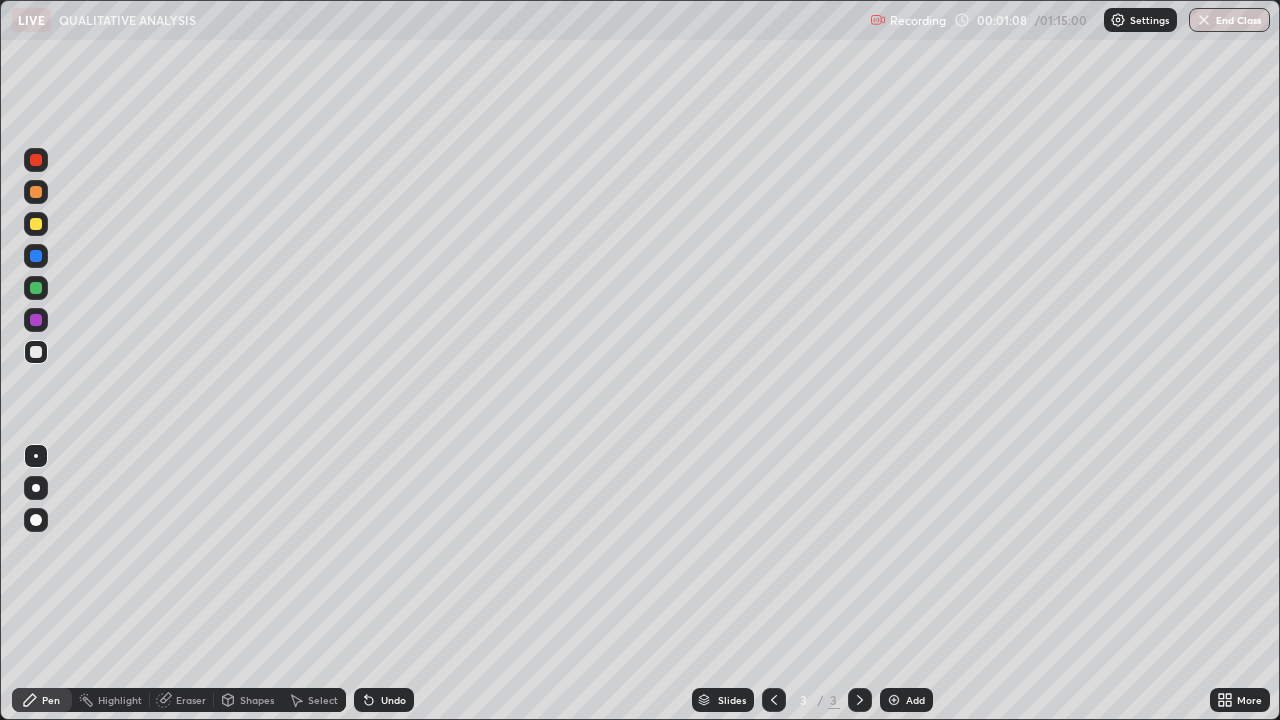 click at bounding box center [36, 224] 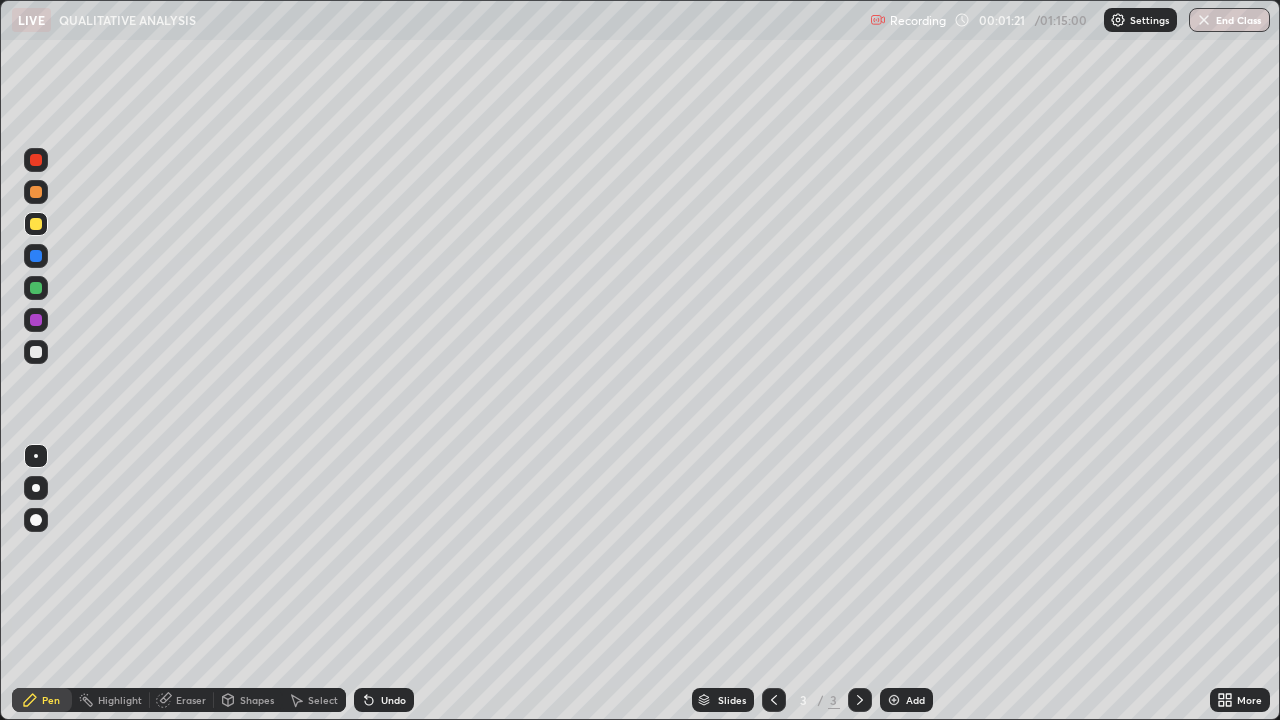click at bounding box center (36, 352) 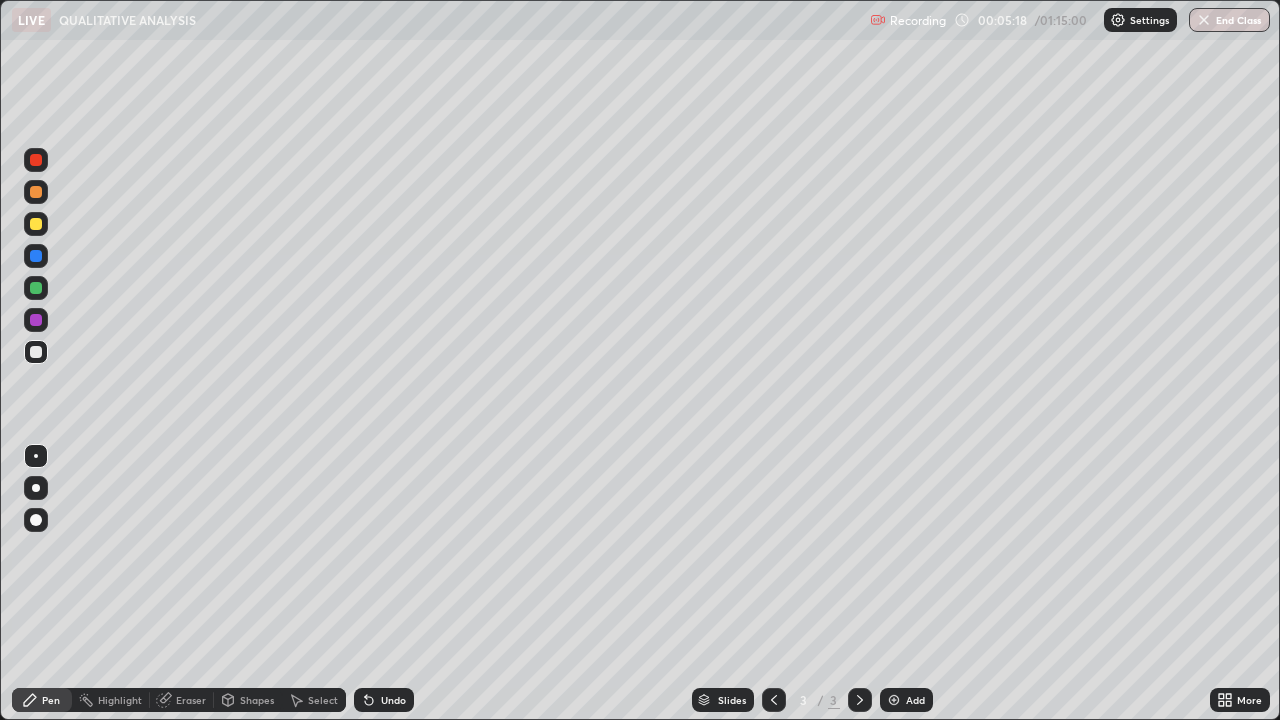 click at bounding box center (36, 224) 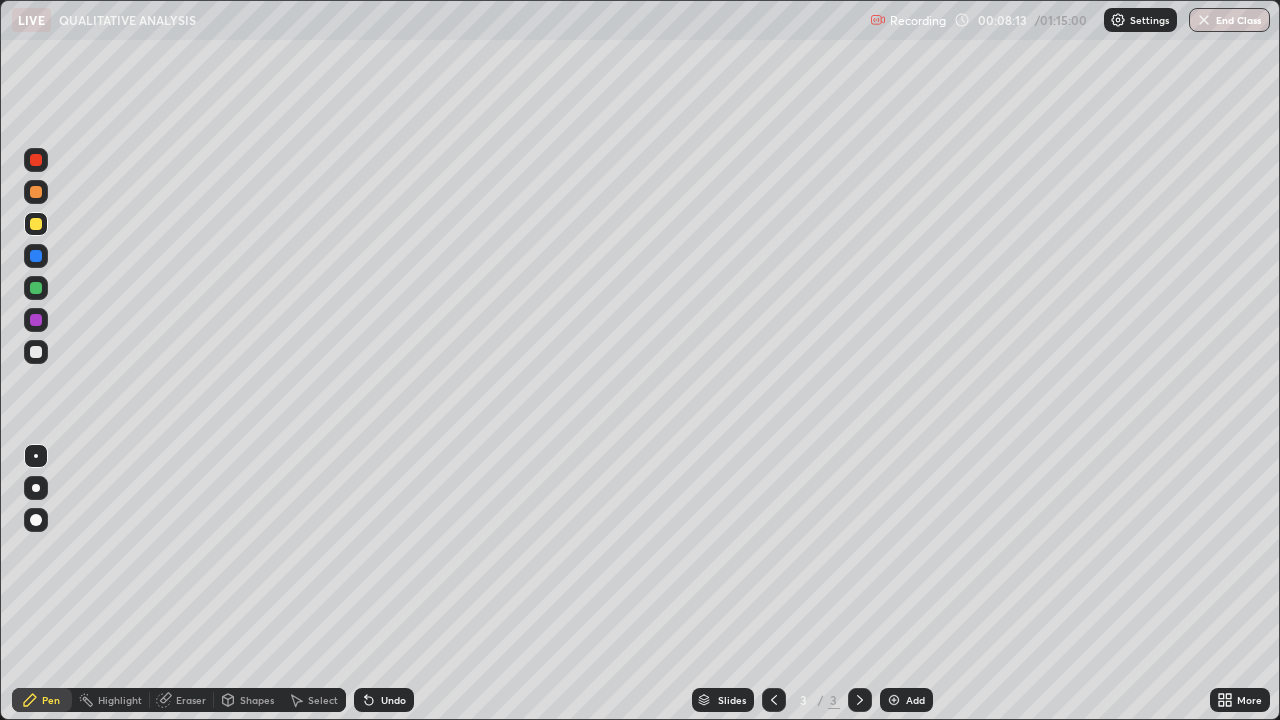 click at bounding box center (894, 700) 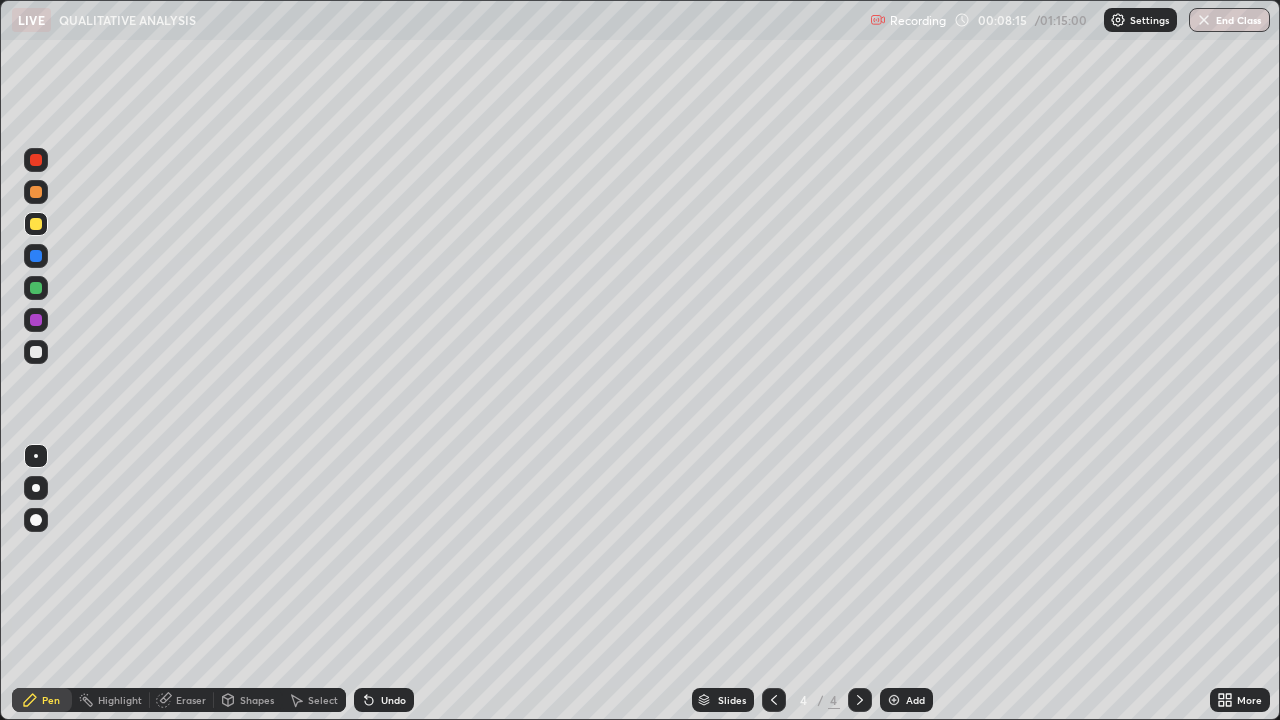 click at bounding box center (36, 352) 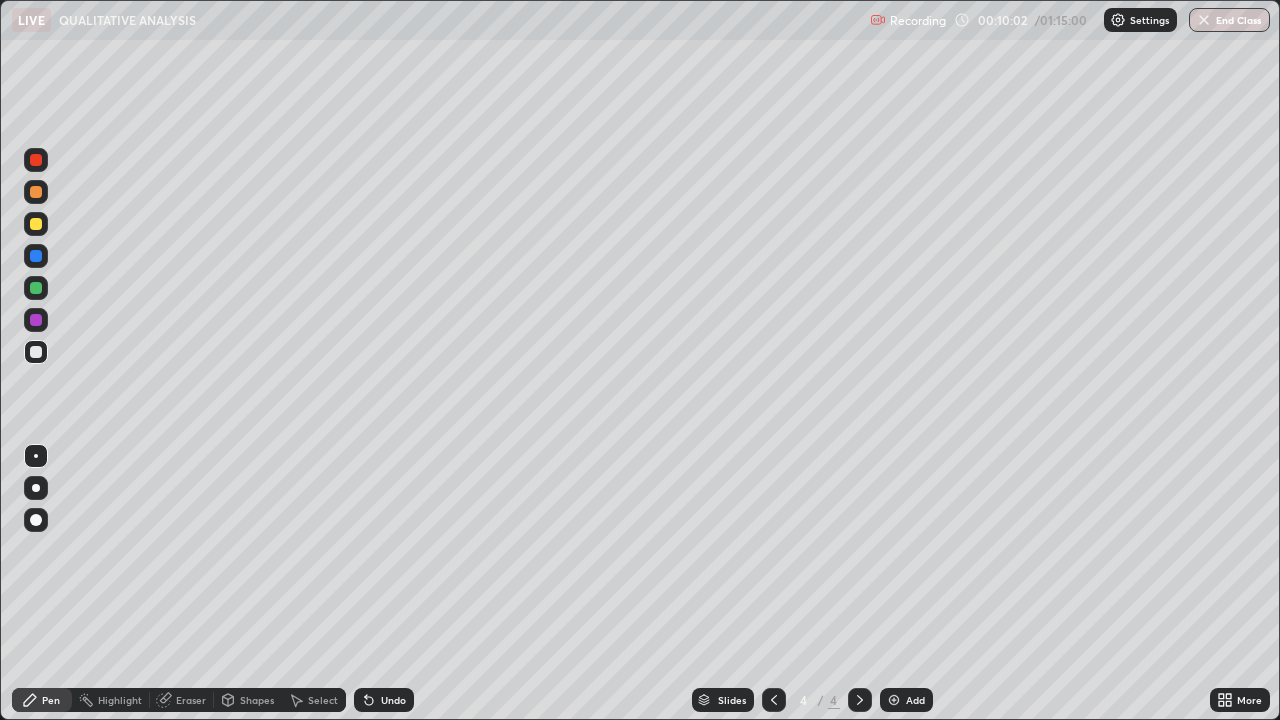 click at bounding box center [36, 224] 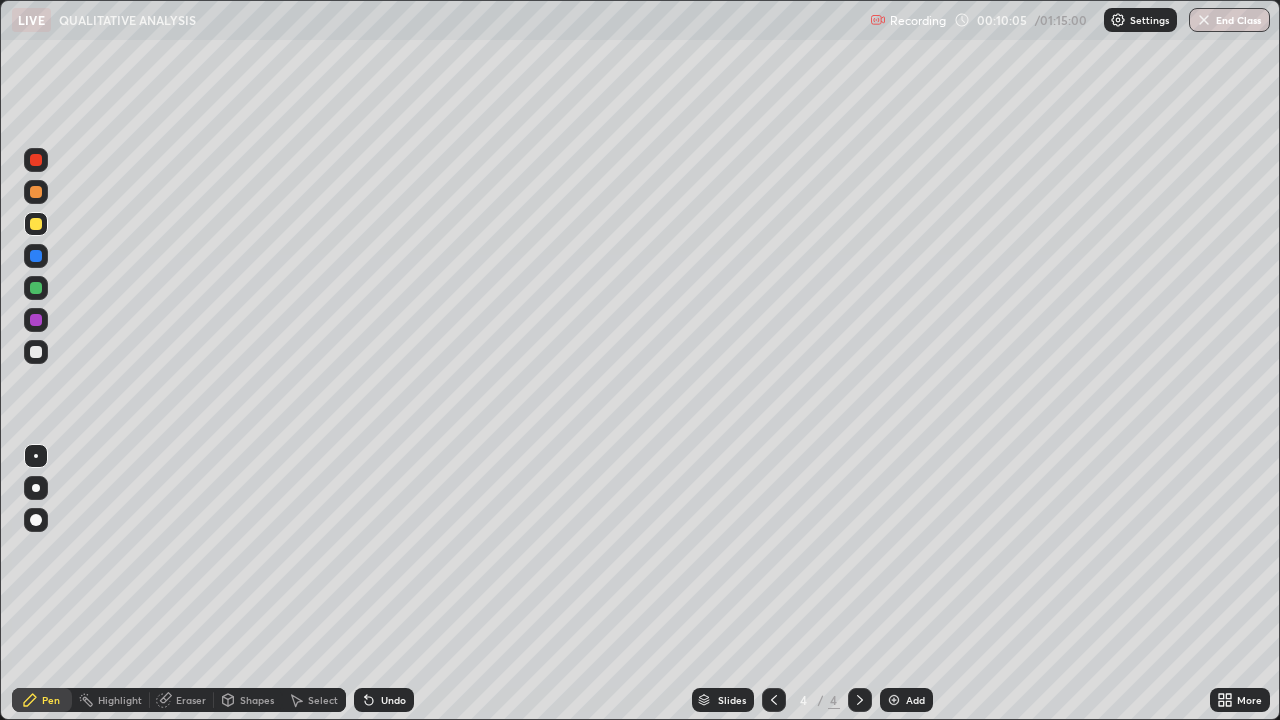 click at bounding box center (36, 352) 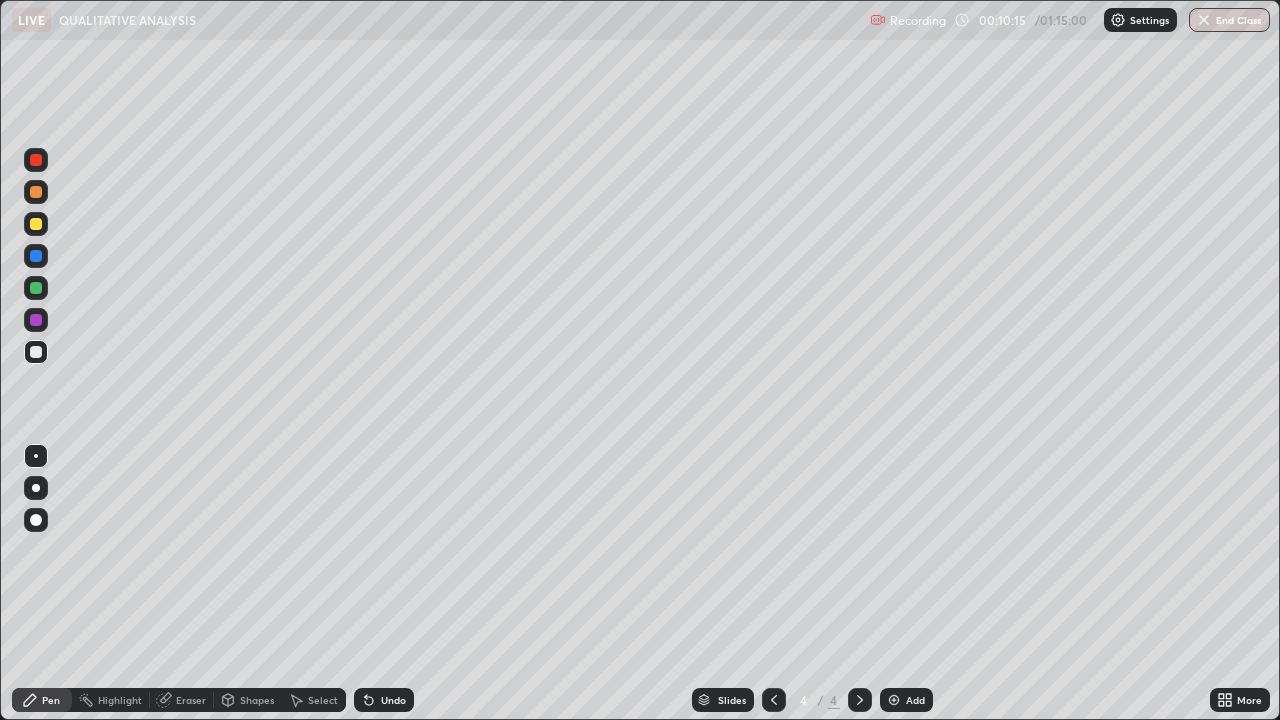 click at bounding box center [36, 352] 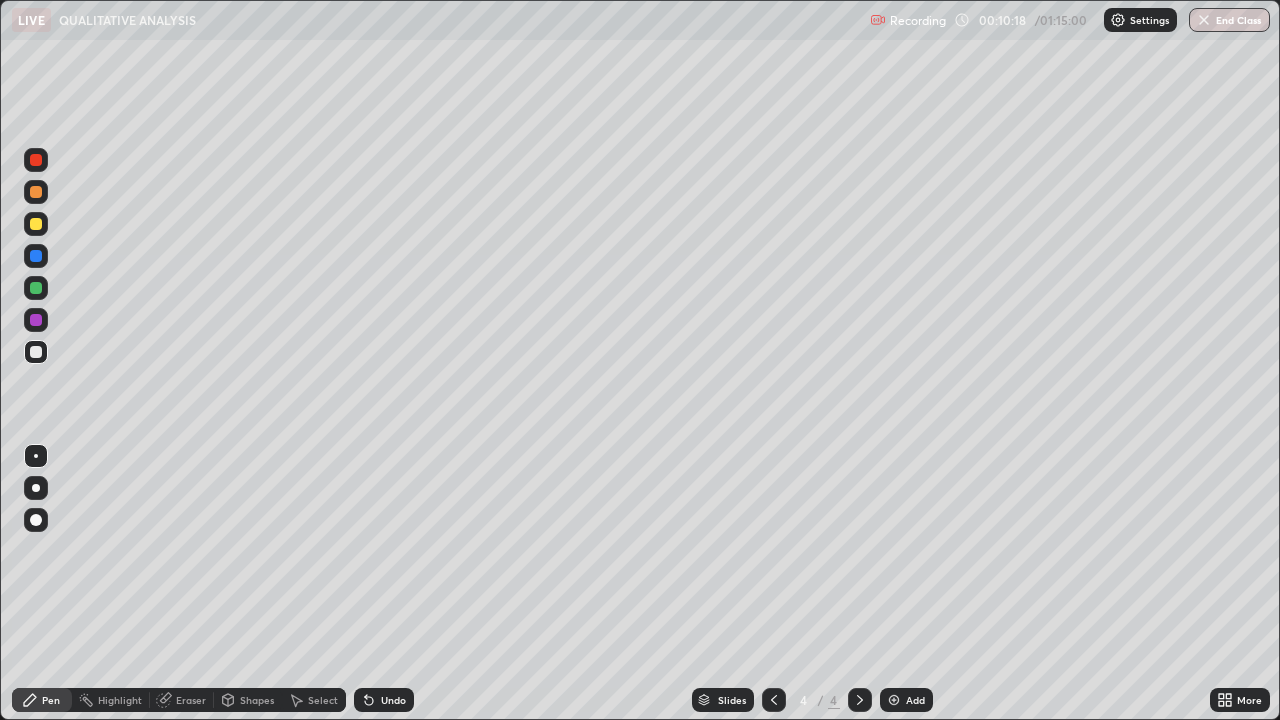 click at bounding box center [36, 224] 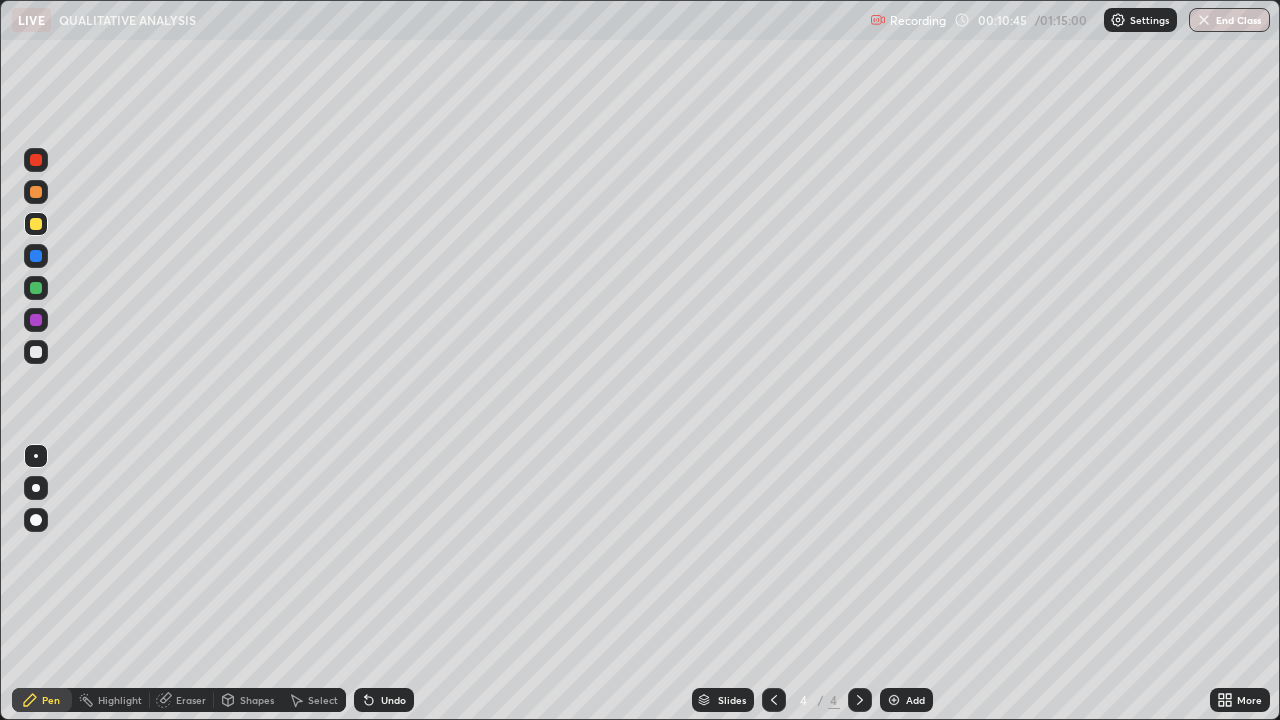 click at bounding box center (36, 352) 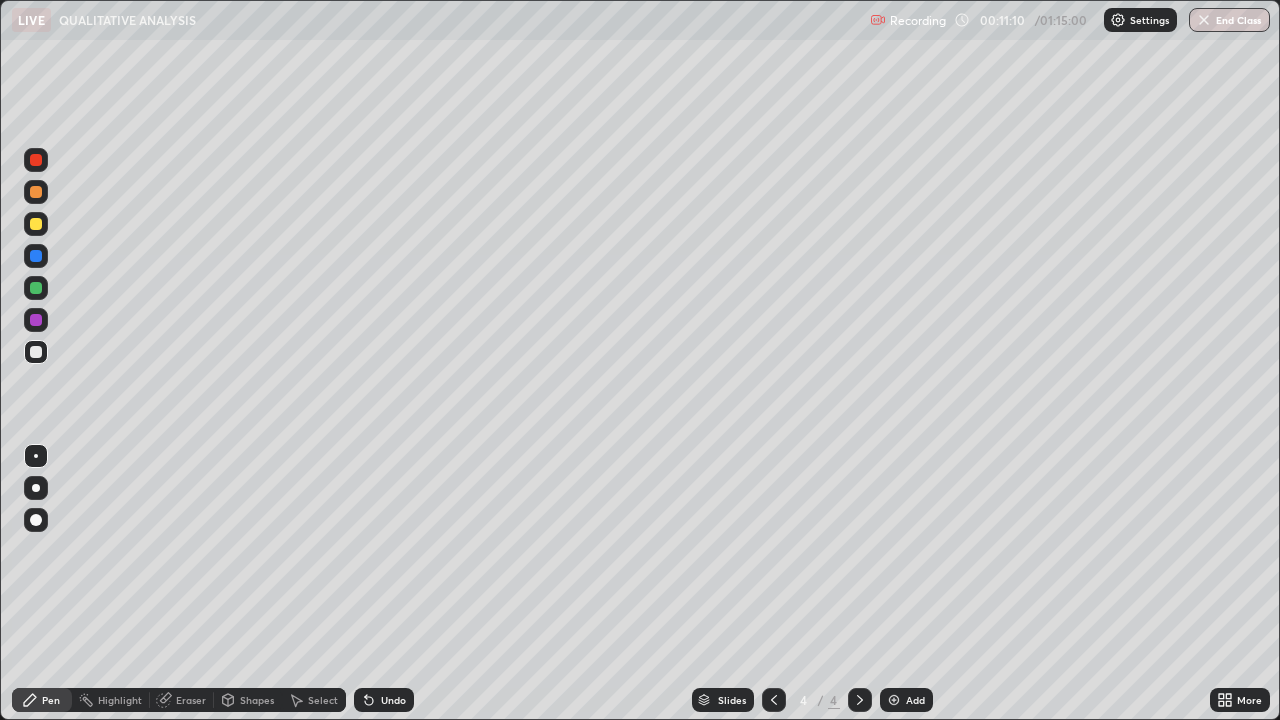 click on "Select" at bounding box center [323, 700] 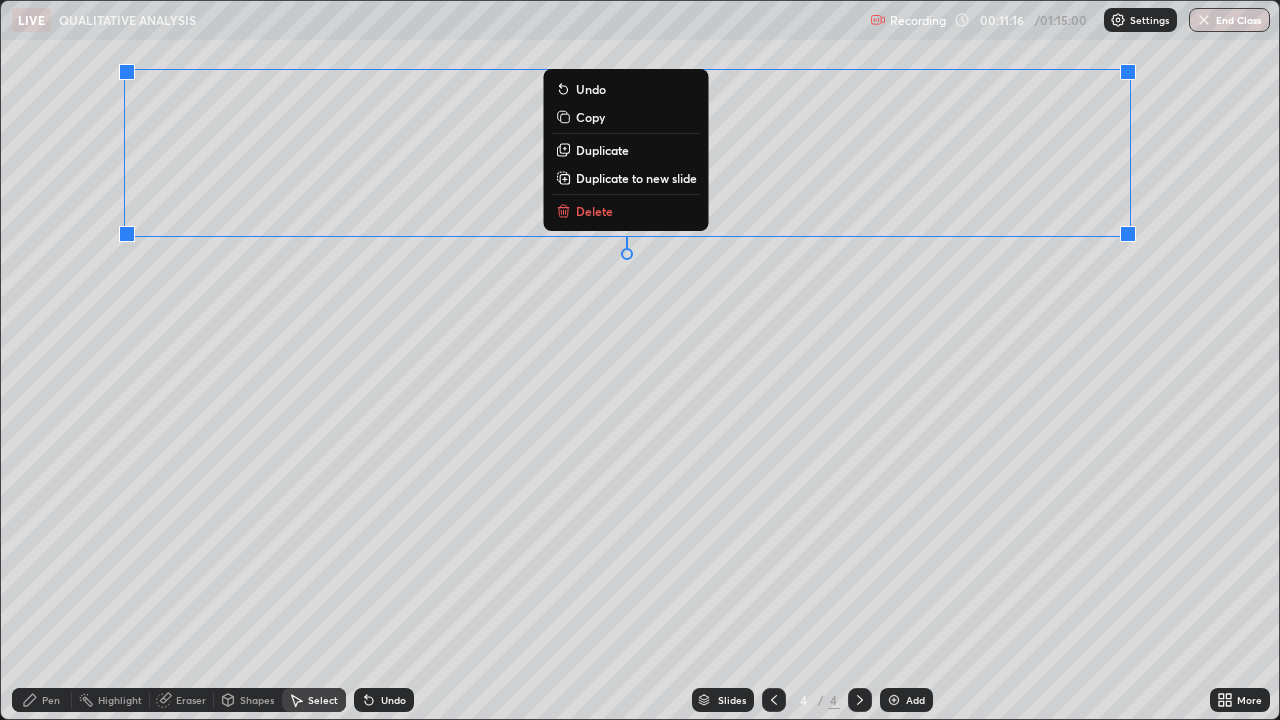 click on "Delete" at bounding box center [594, 211] 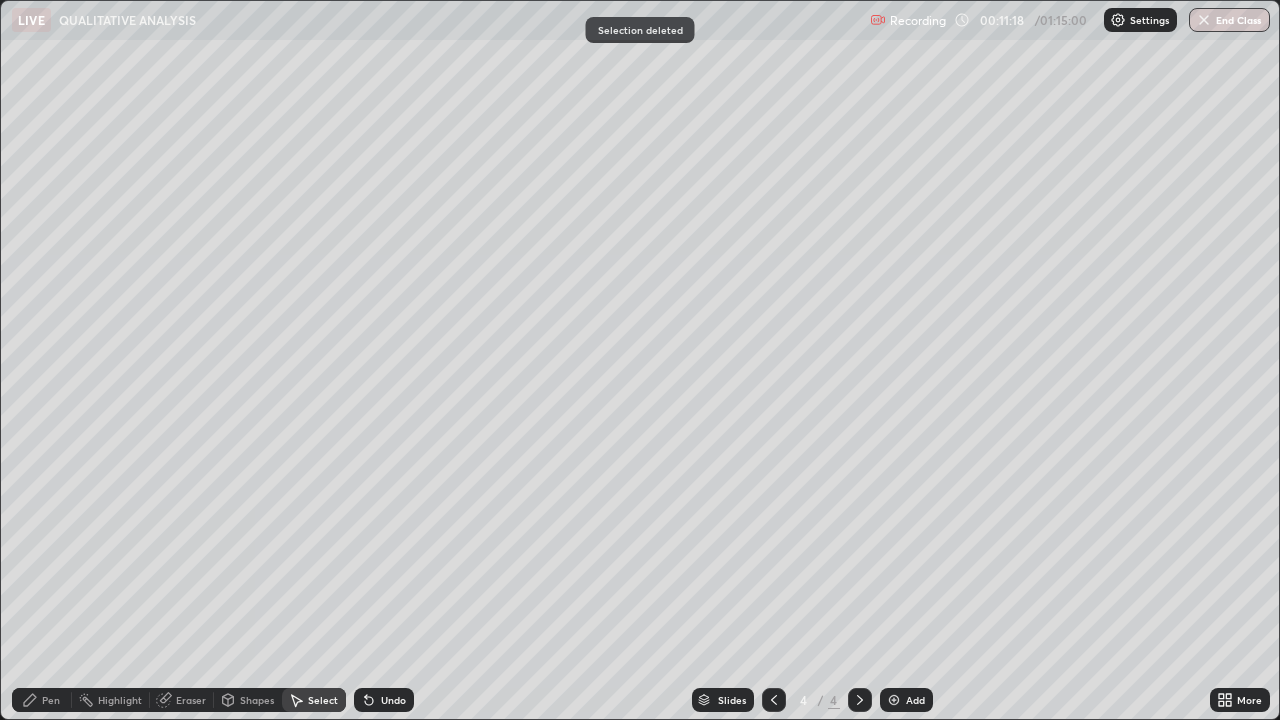 click on "Eraser" at bounding box center (191, 700) 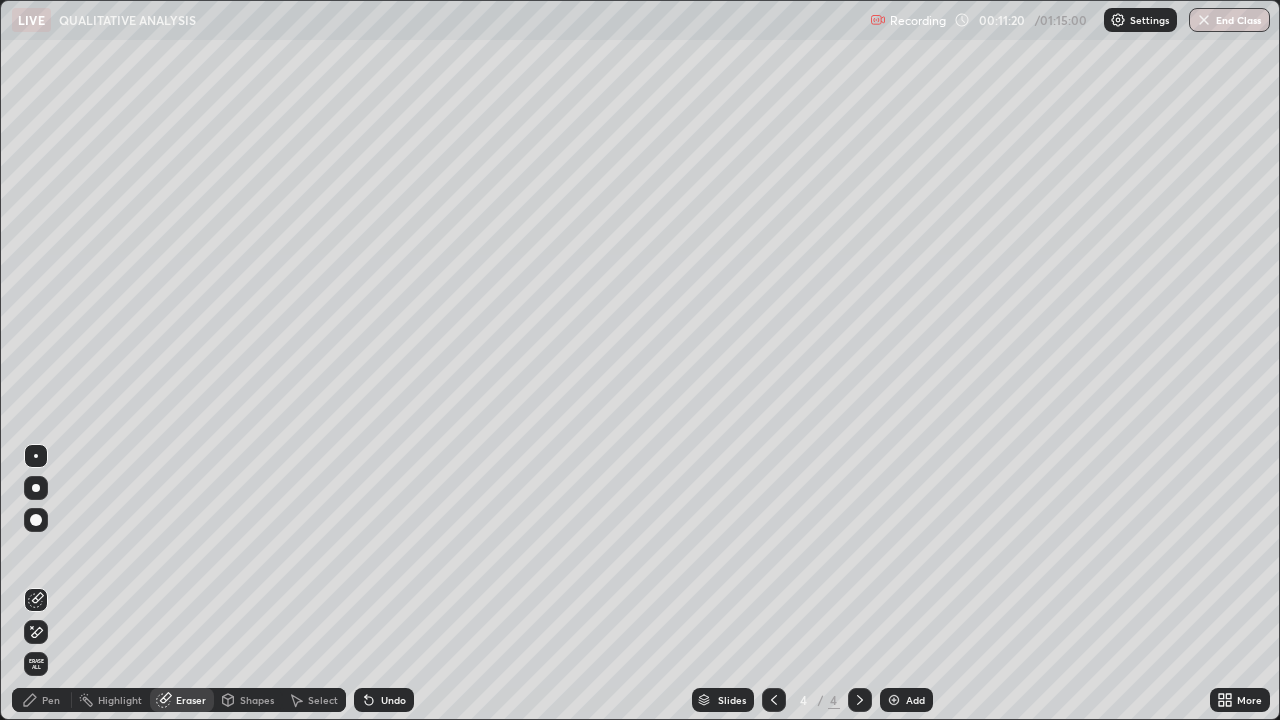 click at bounding box center [36, 520] 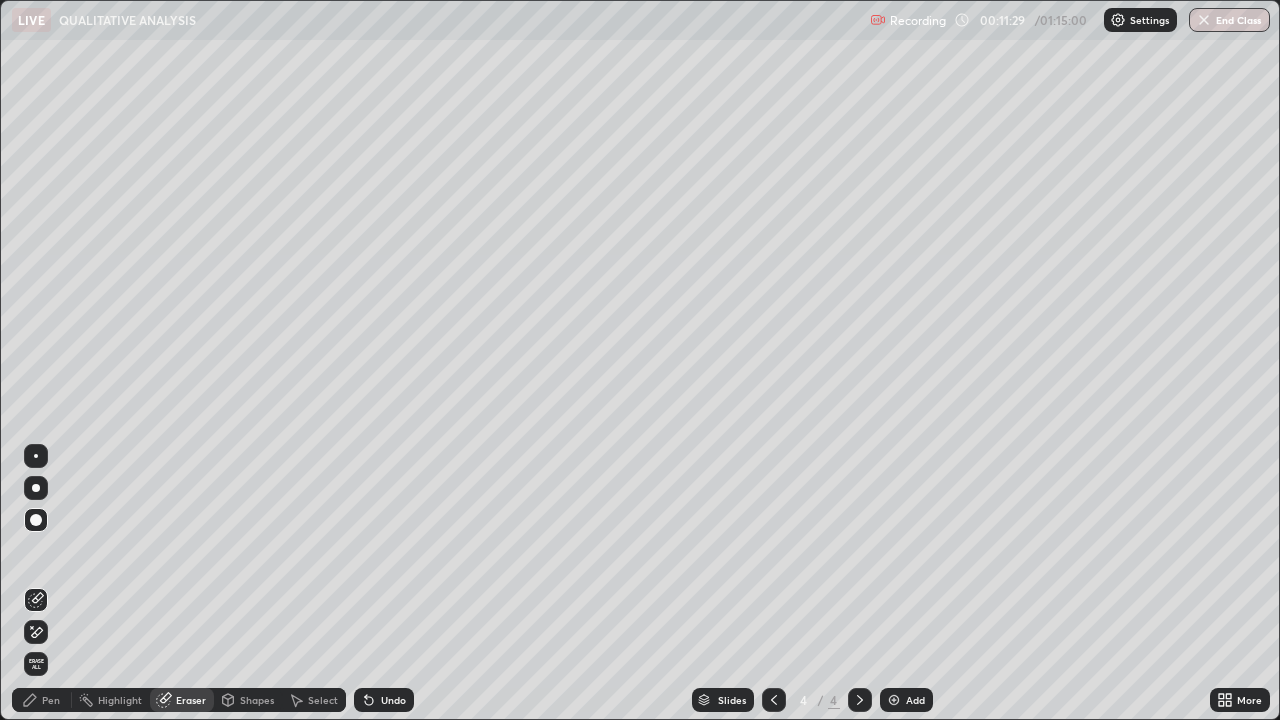 click on "Pen" at bounding box center (51, 700) 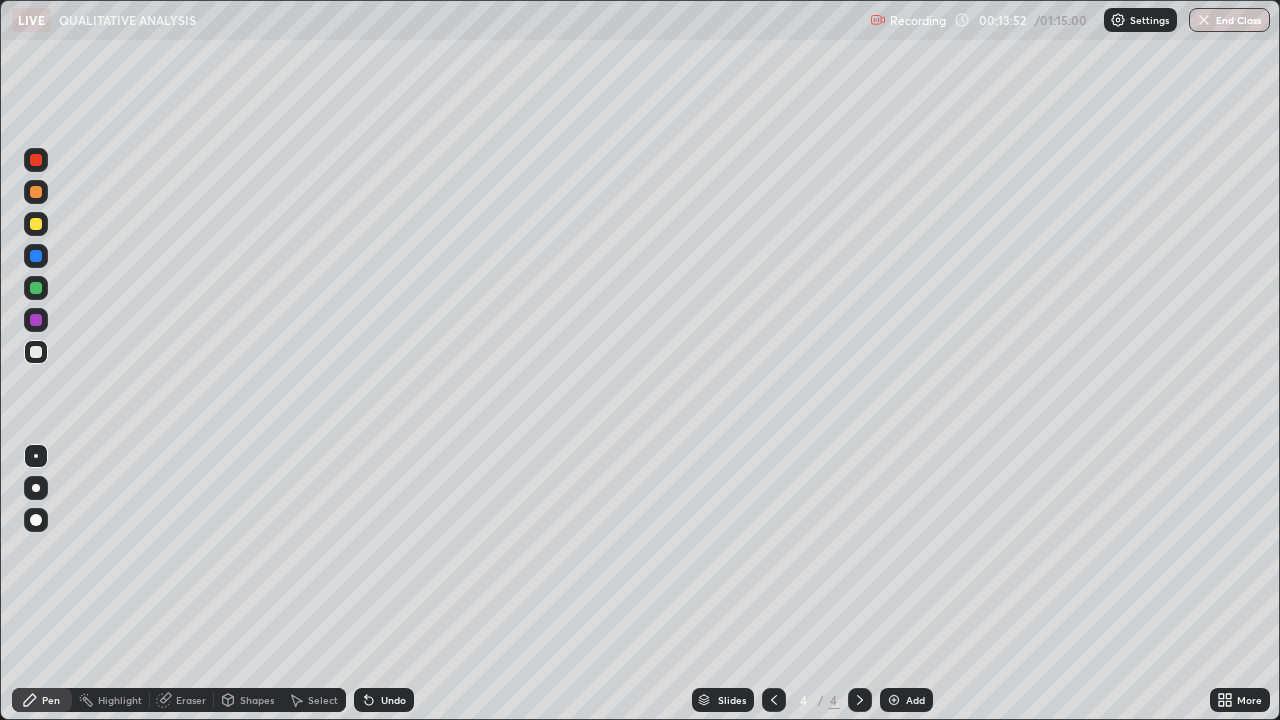 click on "Eraser" at bounding box center [182, 700] 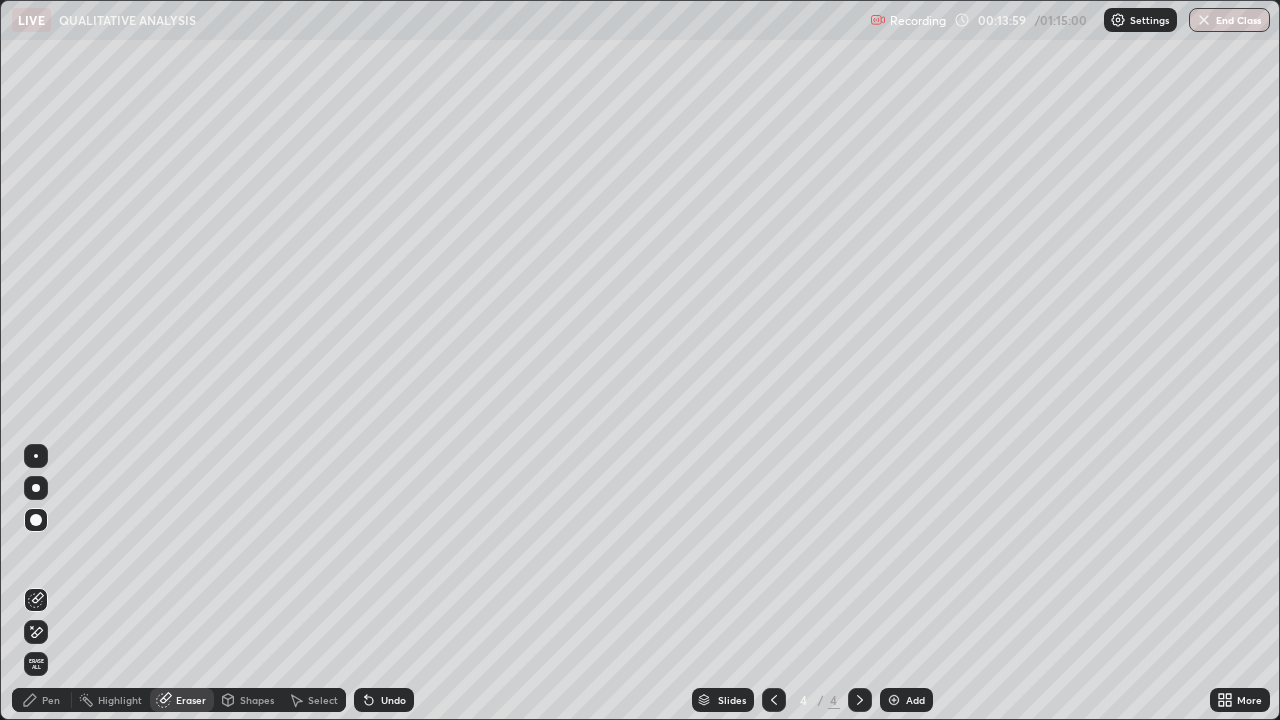 click on "Pen" at bounding box center (51, 700) 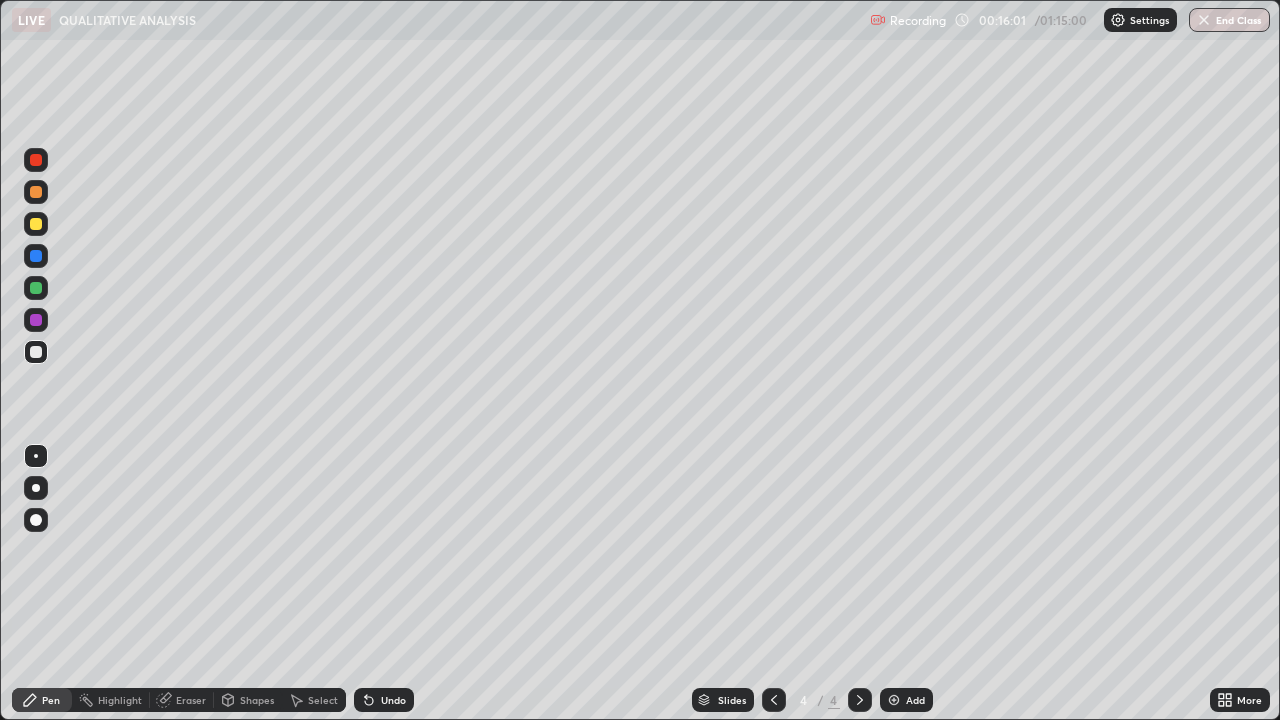 click on "Select" at bounding box center [323, 700] 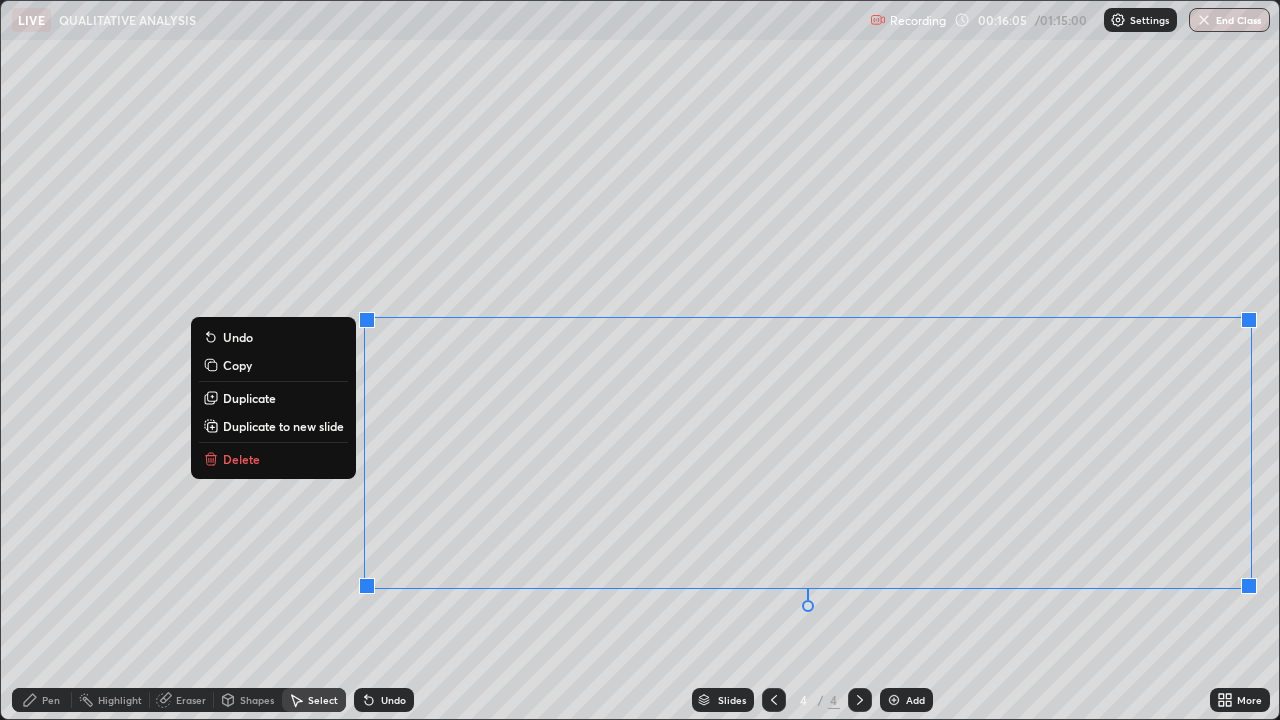 click on "Delete" at bounding box center (241, 459) 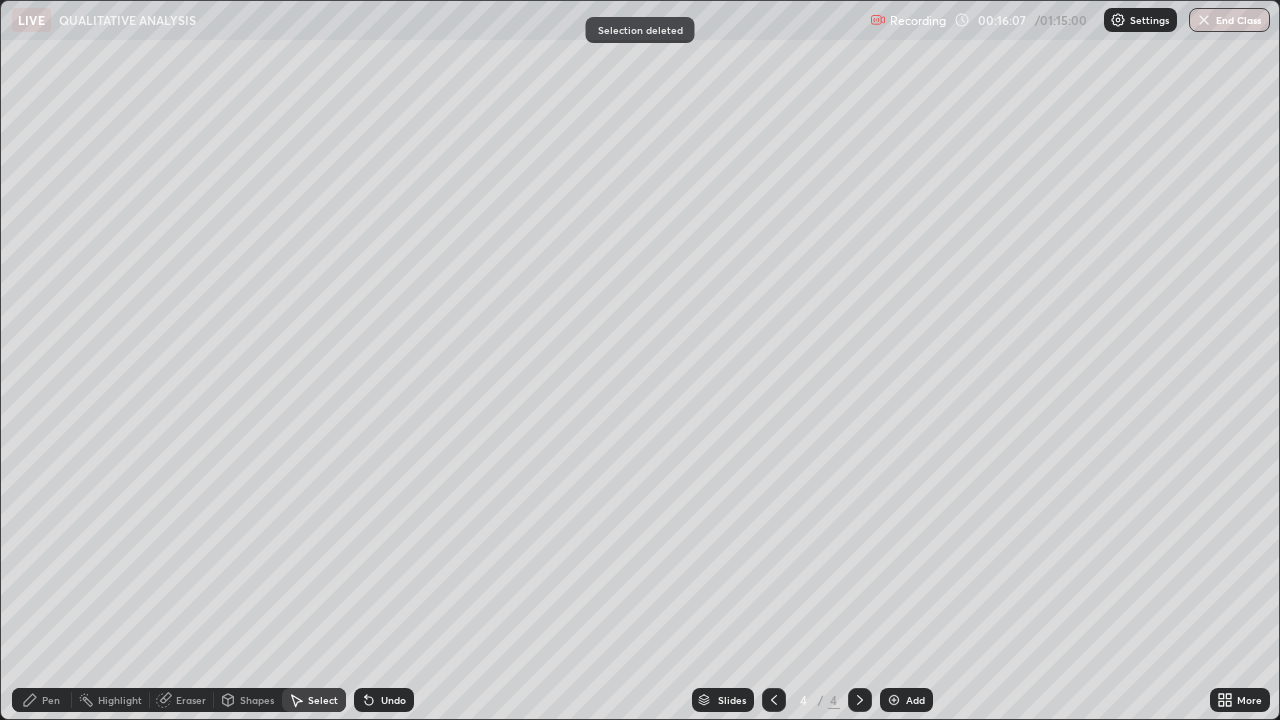 click on "Eraser" at bounding box center (191, 700) 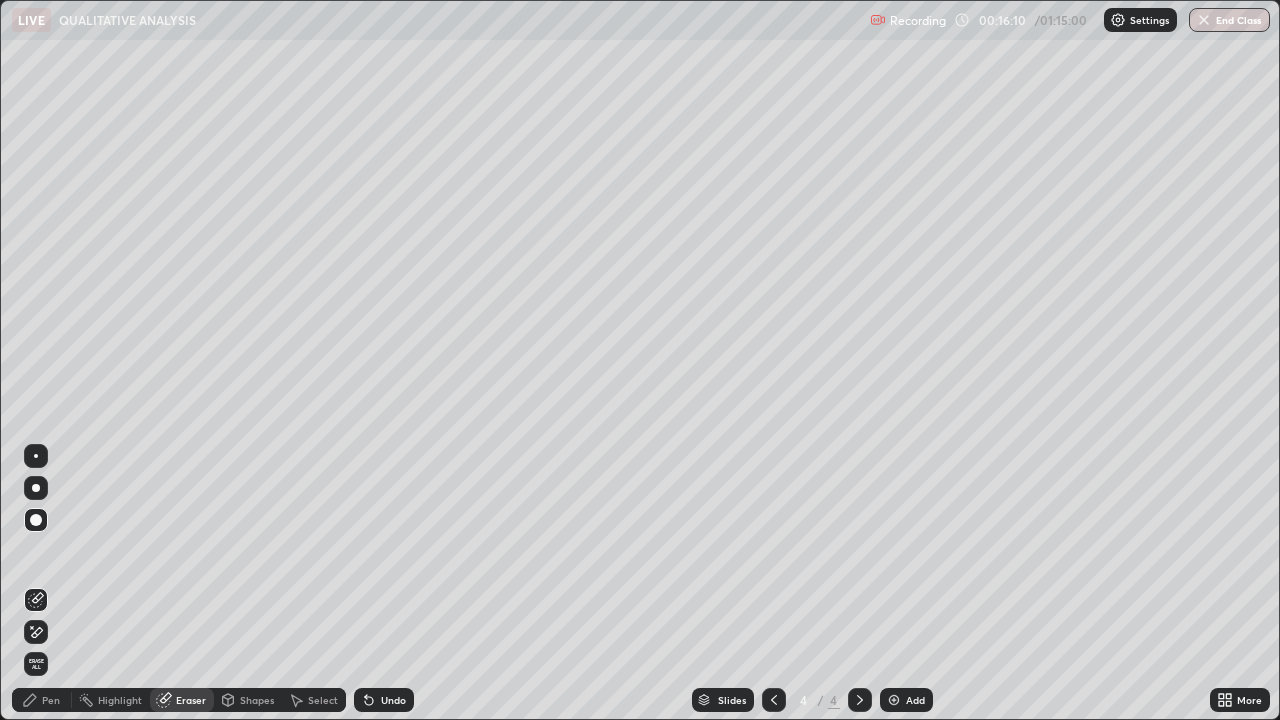 click on "Pen" at bounding box center (51, 700) 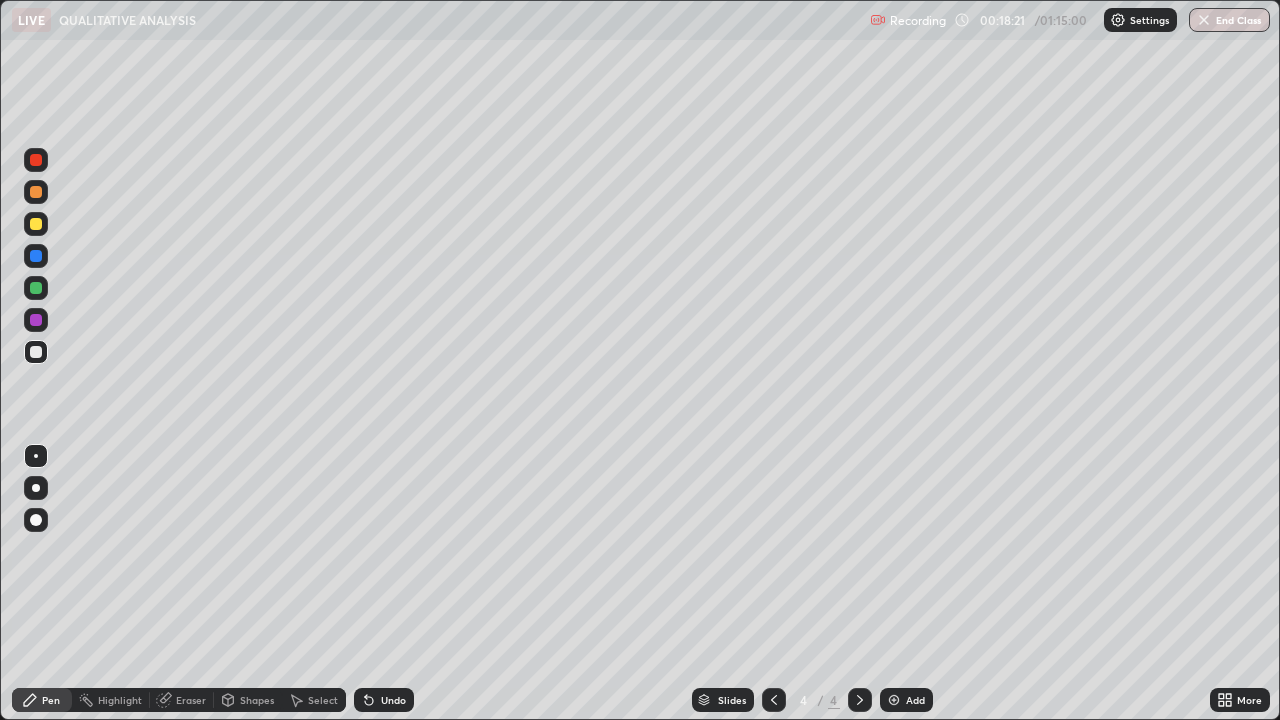 click on "Select" at bounding box center [314, 700] 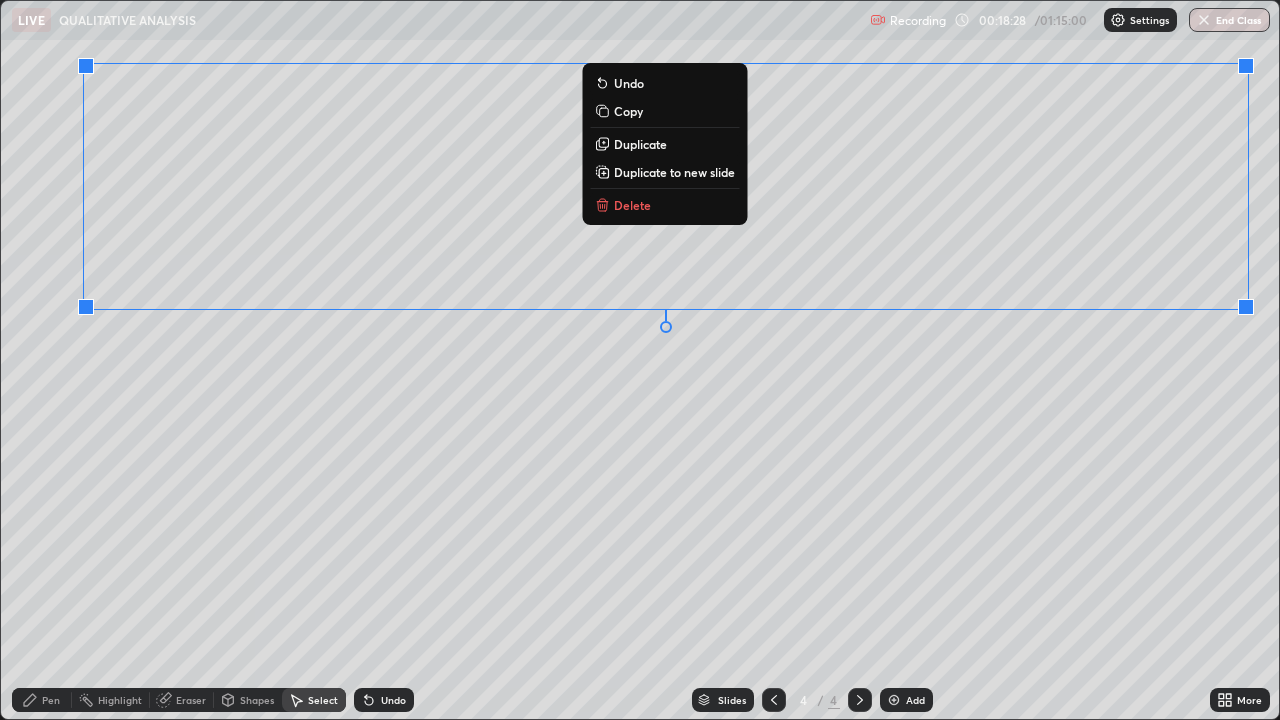 click on "Delete" at bounding box center [664, 205] 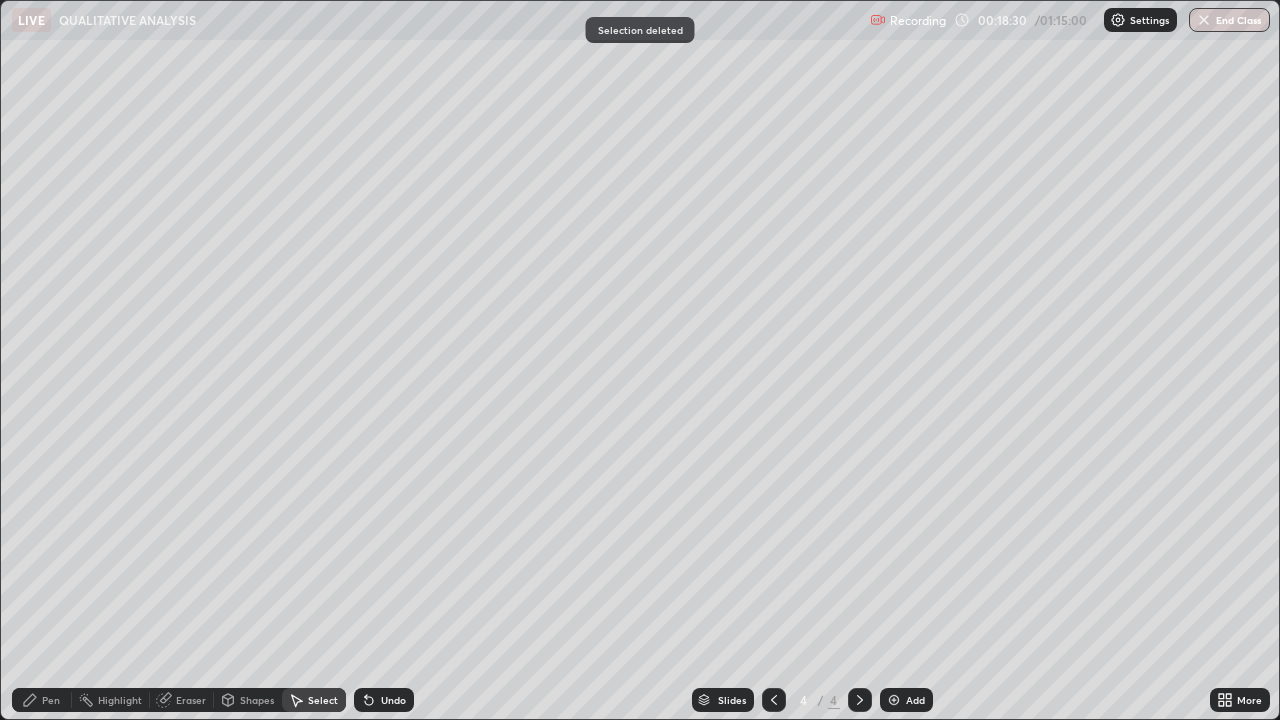 click on "Pen" at bounding box center (51, 700) 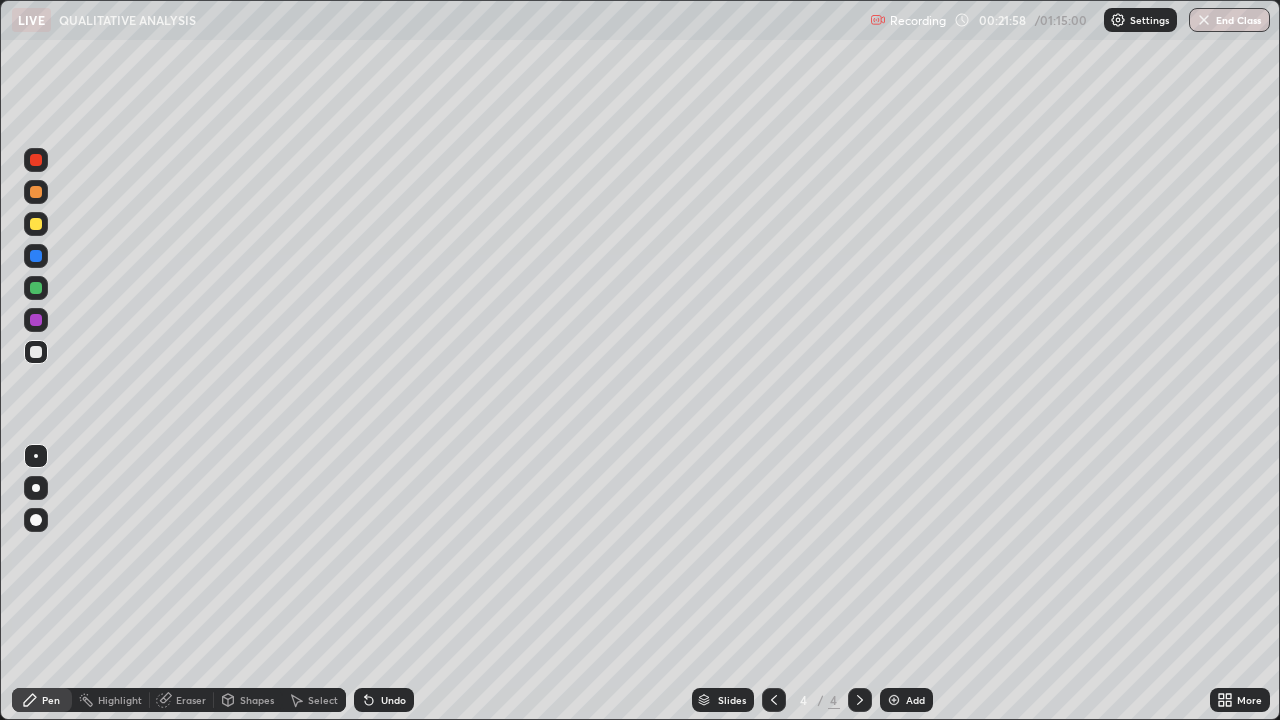 click on "Select" at bounding box center [323, 700] 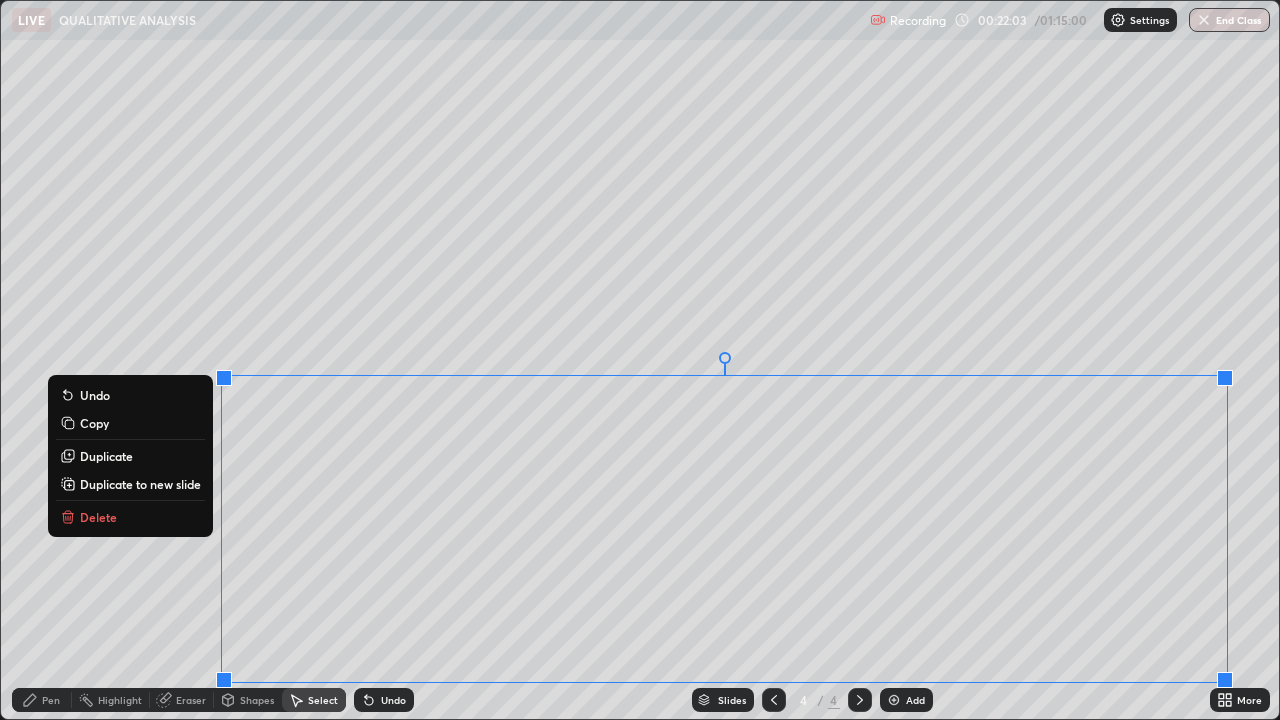 click on "Delete" at bounding box center (98, 517) 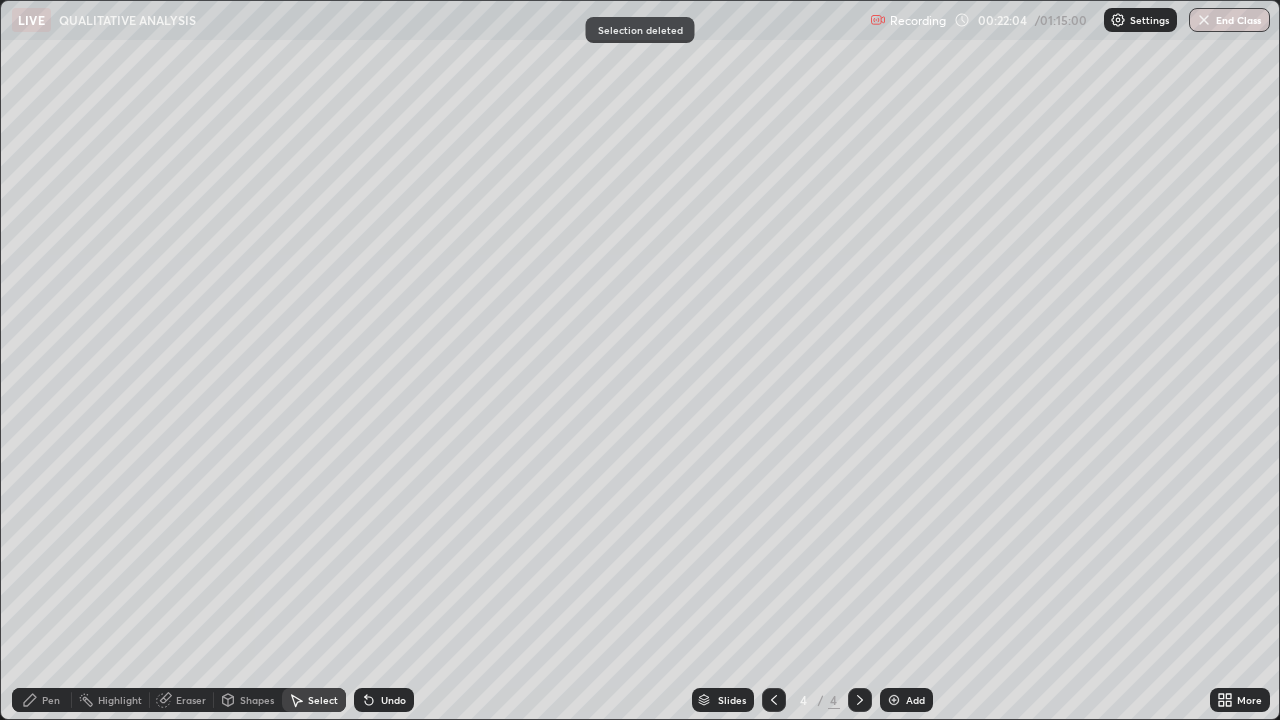 click on "Eraser" at bounding box center [191, 700] 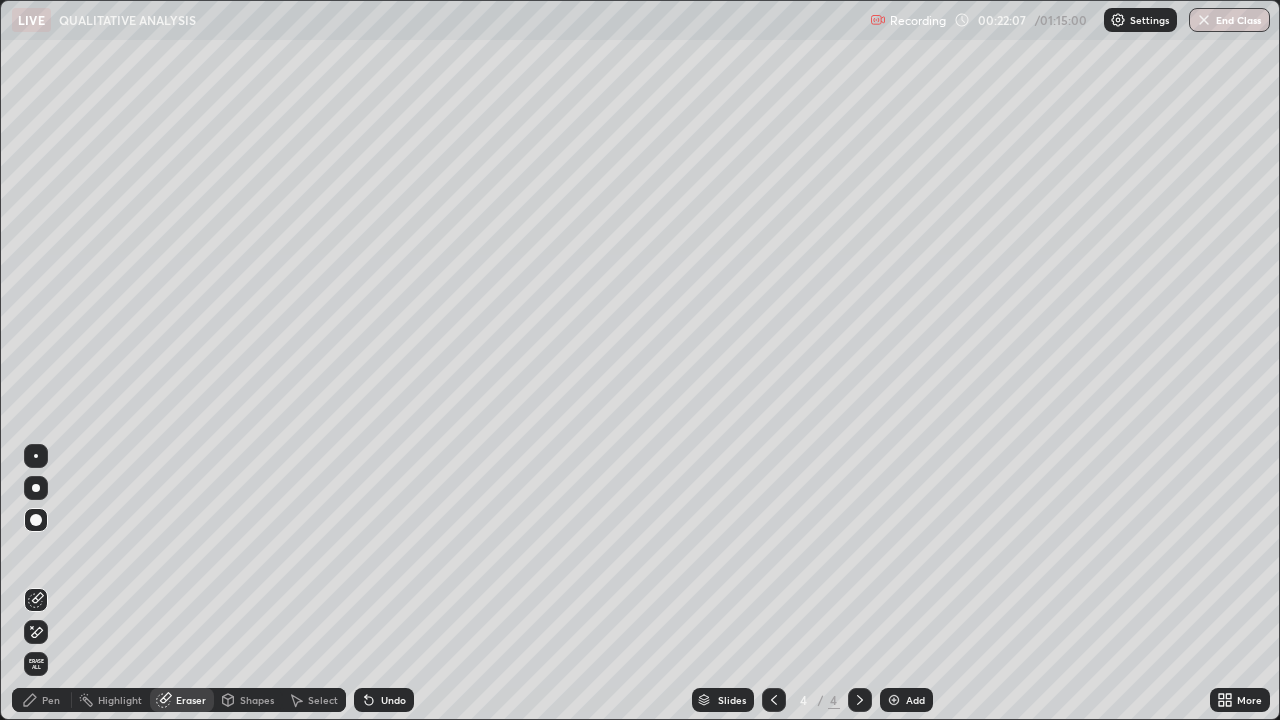 click on "Pen" at bounding box center [51, 700] 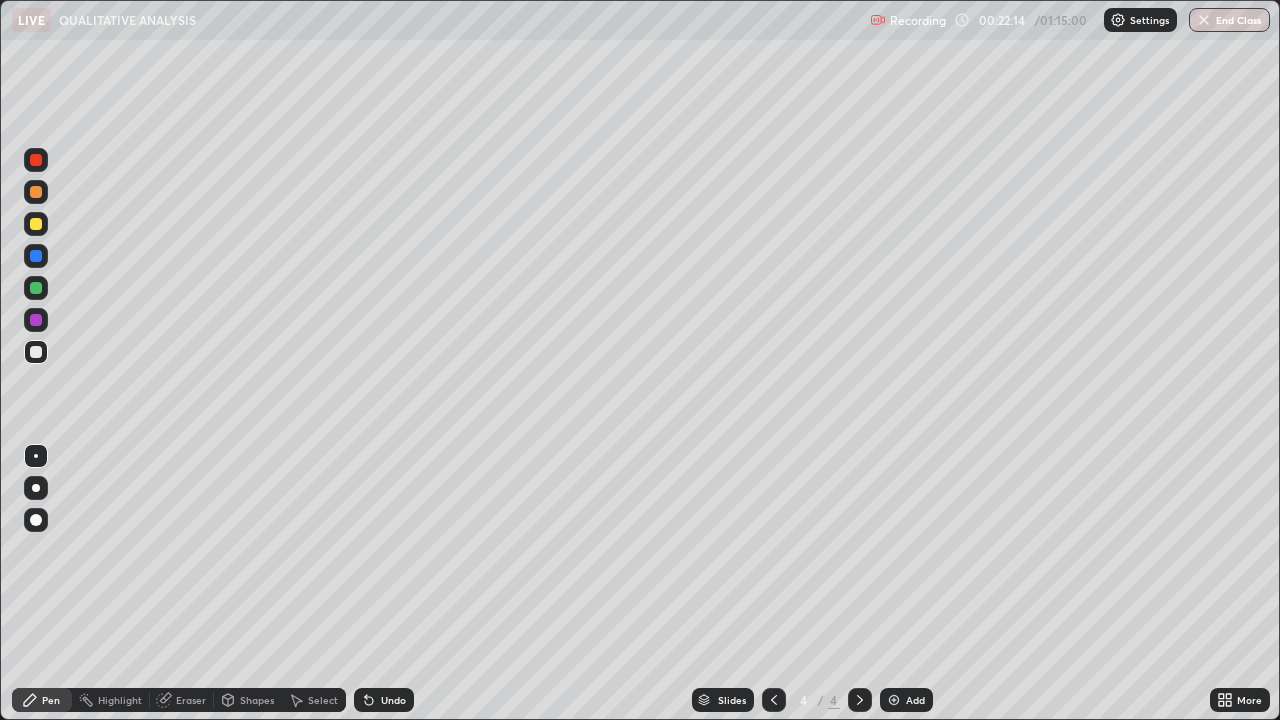 click on "Eraser" at bounding box center [191, 700] 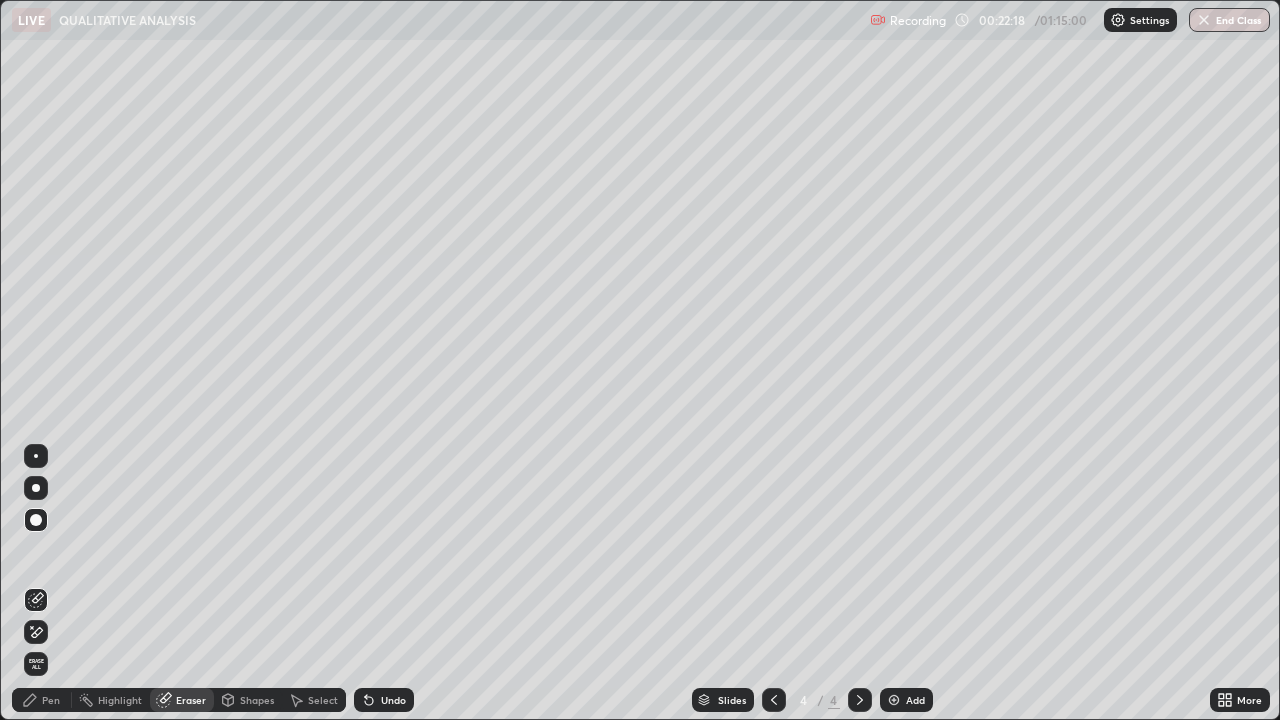 click on "Pen" at bounding box center [51, 700] 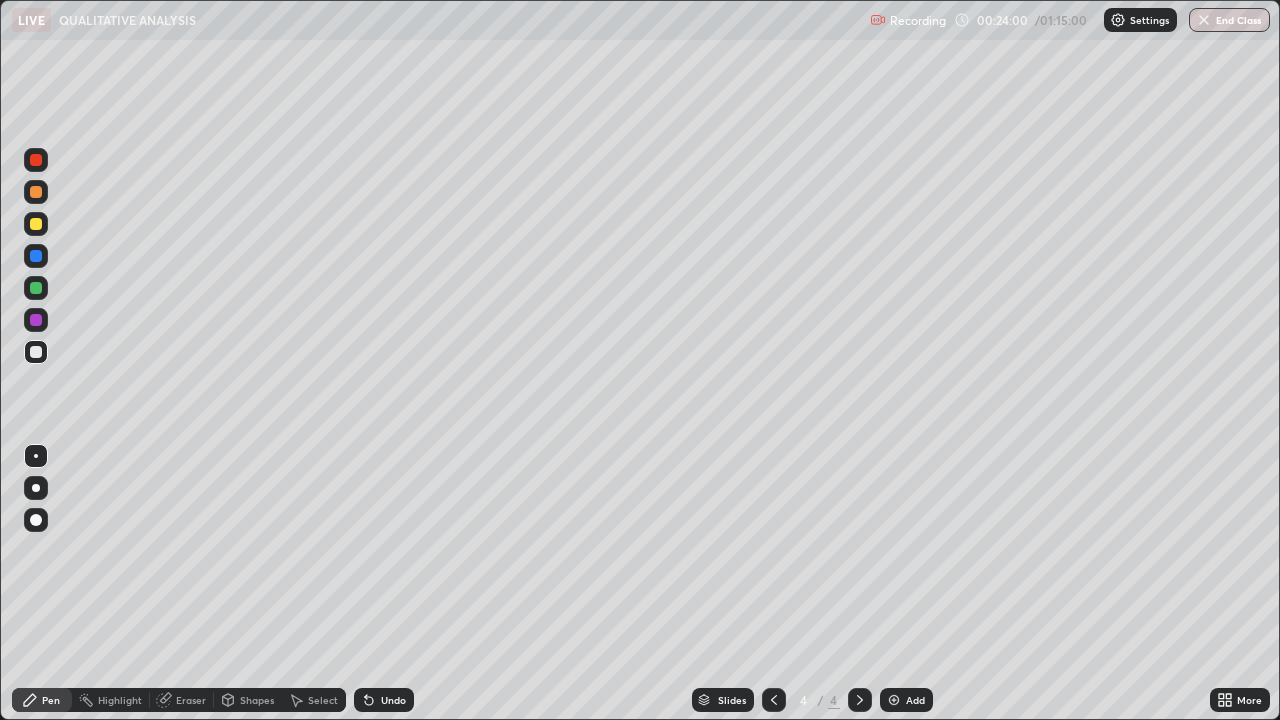 click on "Select" at bounding box center (323, 700) 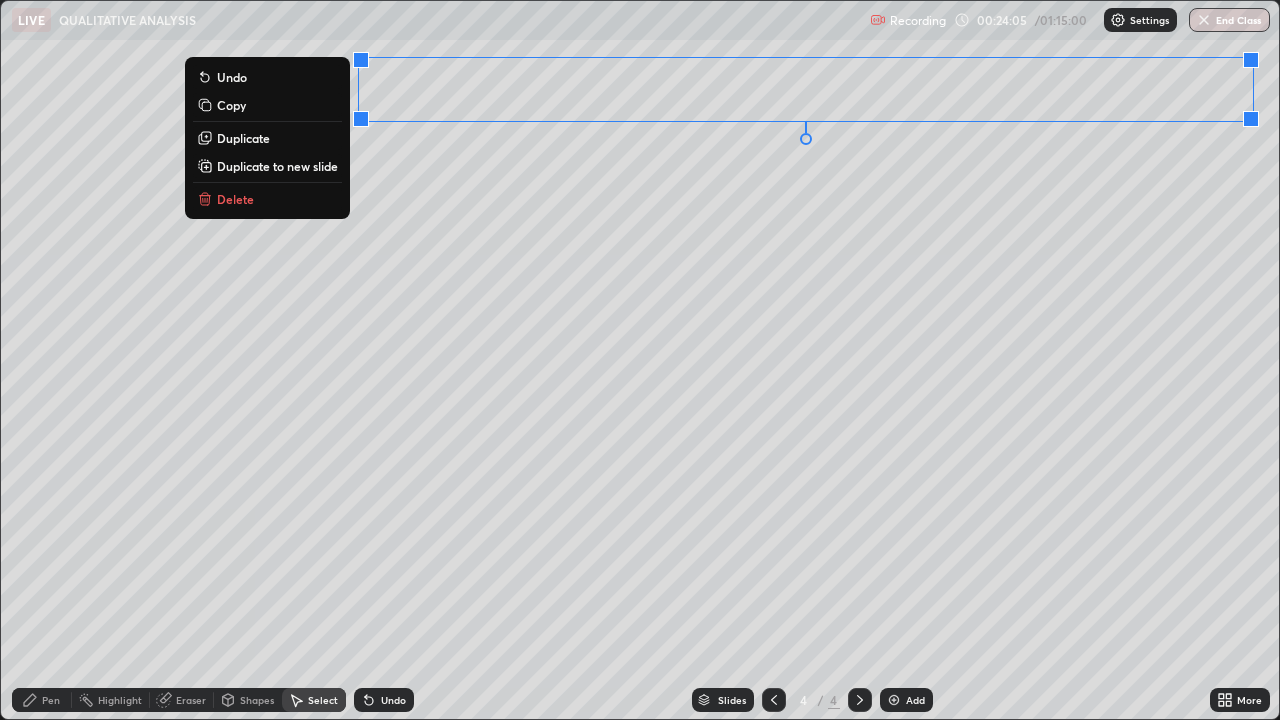 click on "Delete" at bounding box center [235, 199] 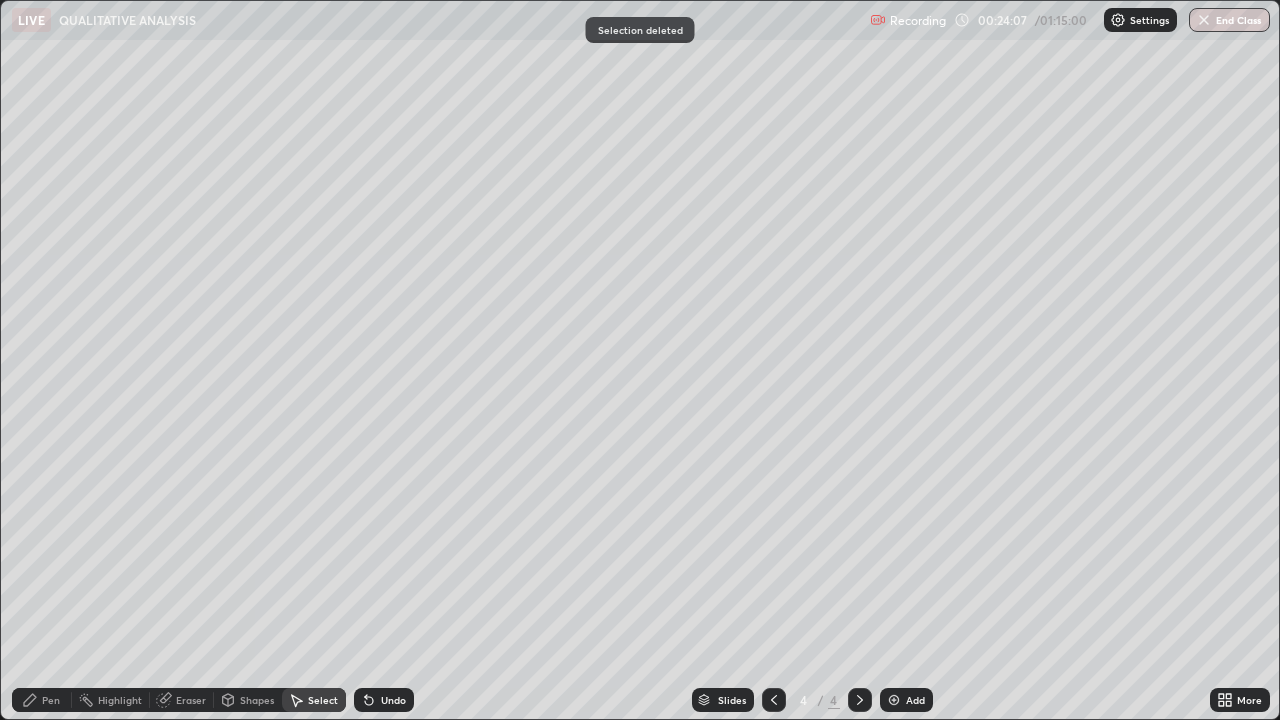 click on "Pen" at bounding box center (51, 700) 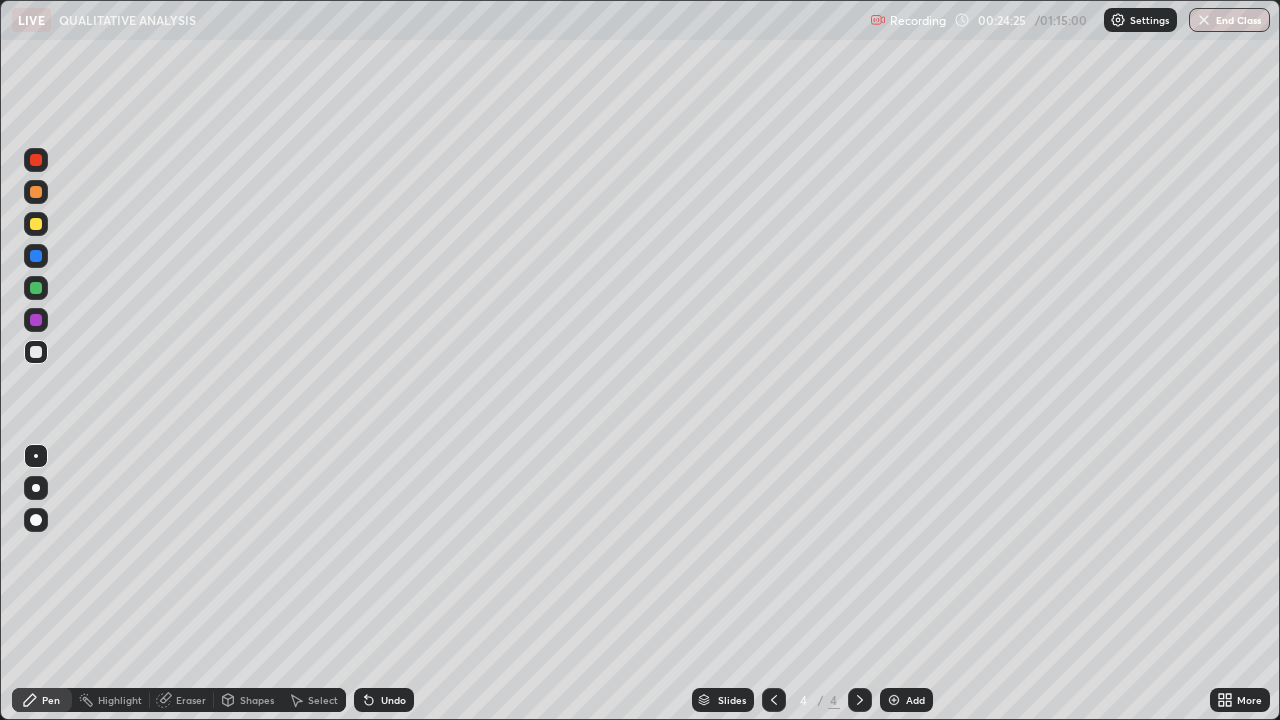 click on "Eraser" at bounding box center (191, 700) 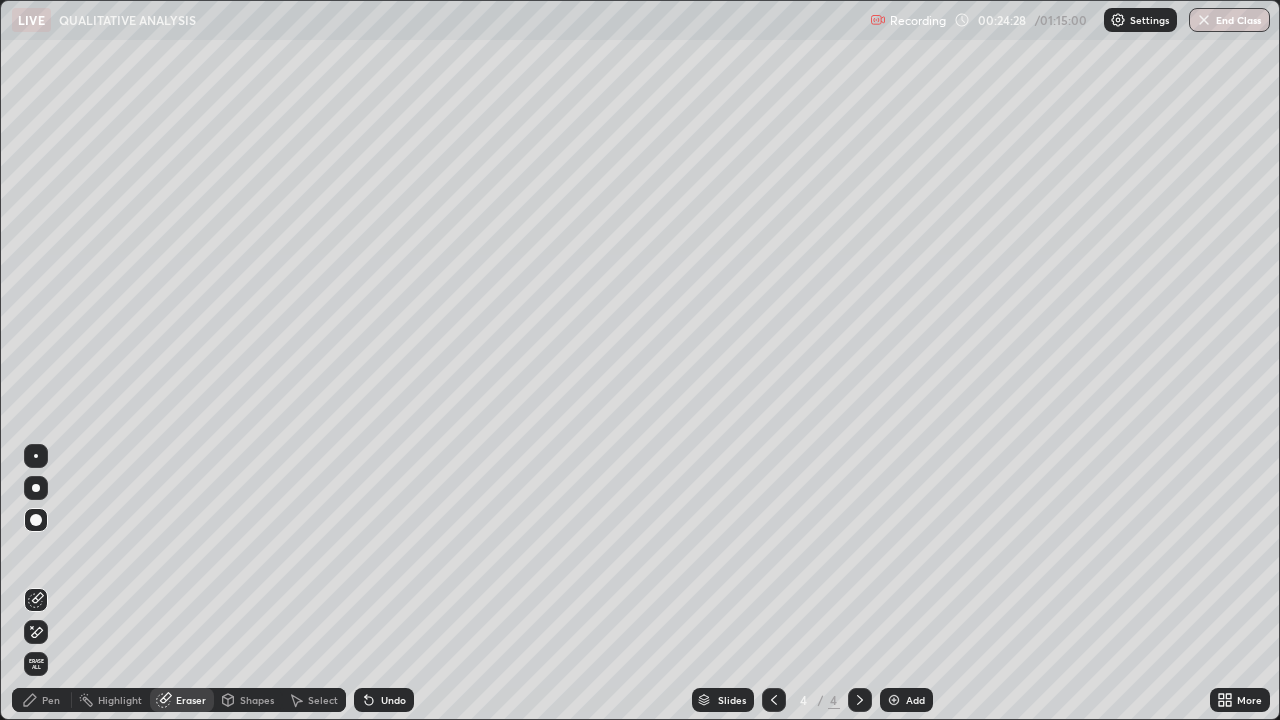 click on "Pen" at bounding box center (51, 700) 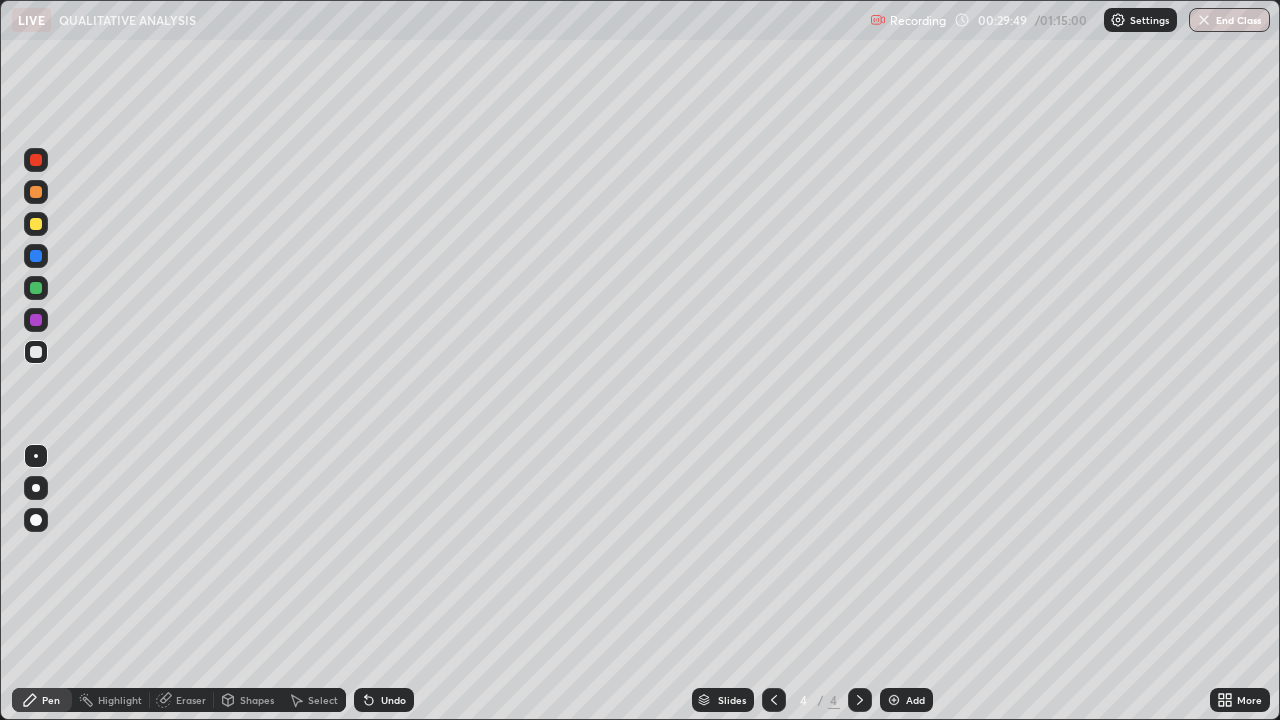 click at bounding box center [894, 700] 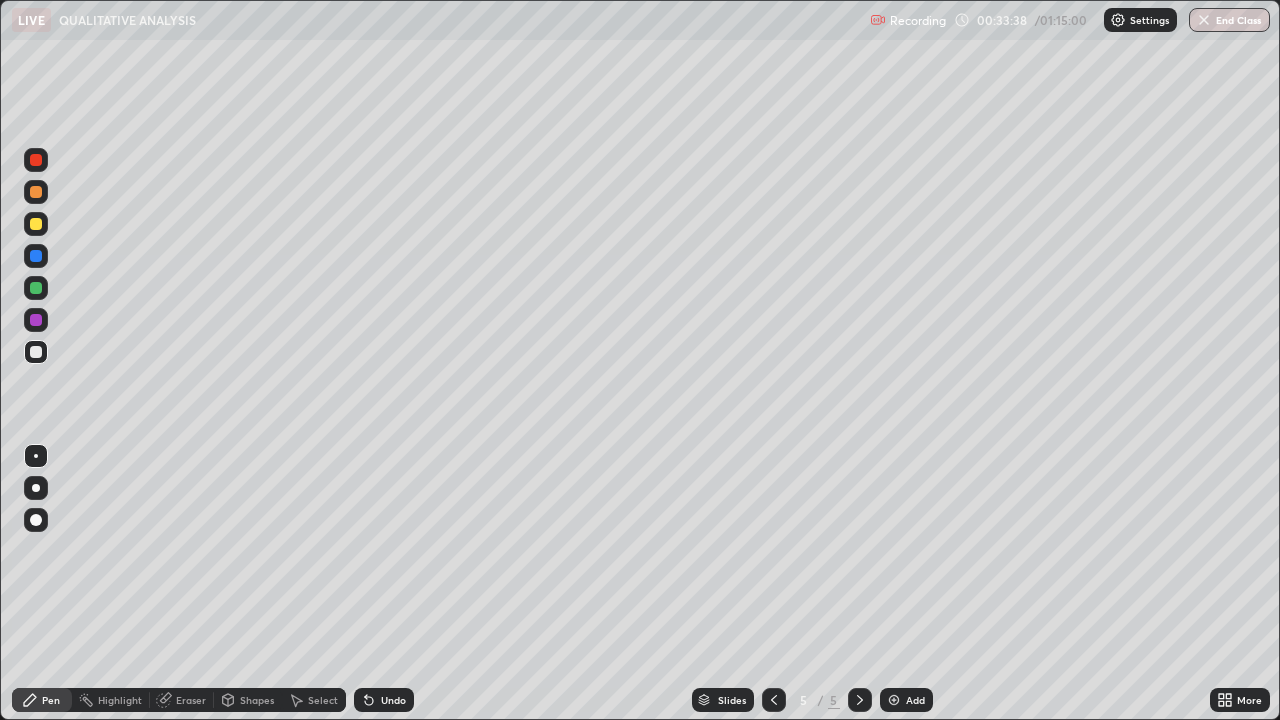 click on "Shapes" at bounding box center (248, 700) 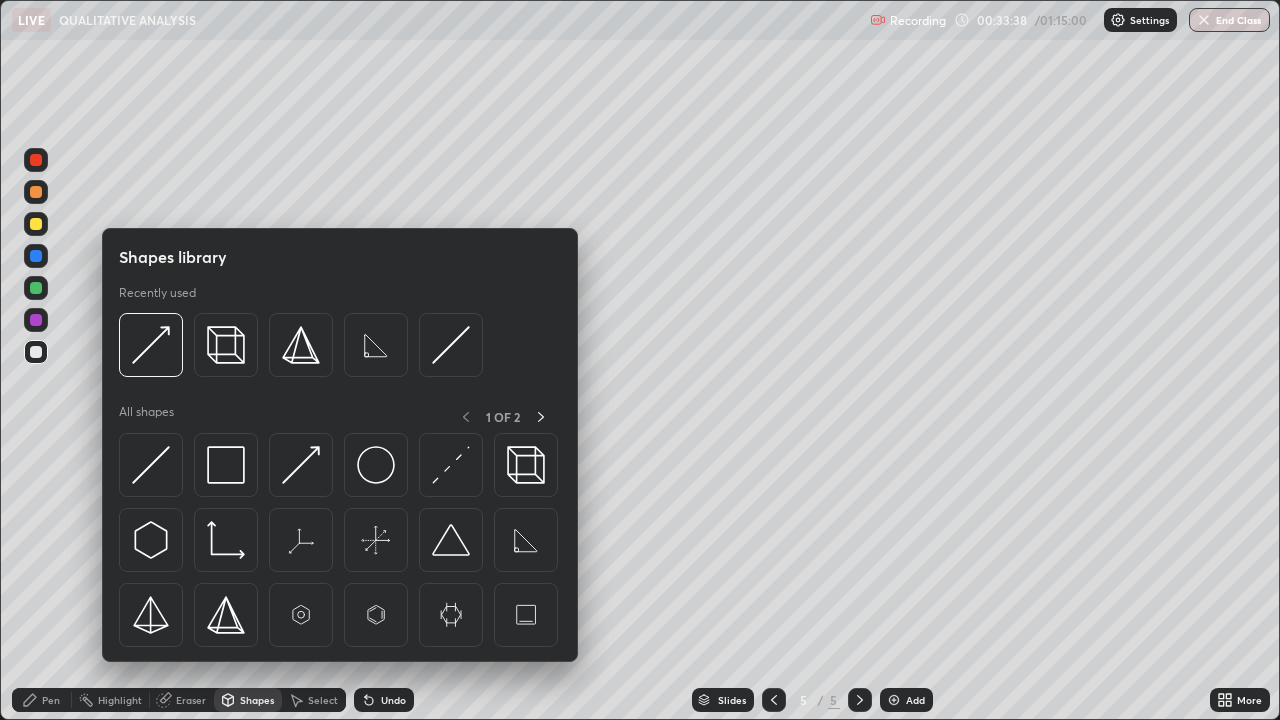 click on "Shapes library Recently used All shapes 1 OF 2" at bounding box center (340, 445) 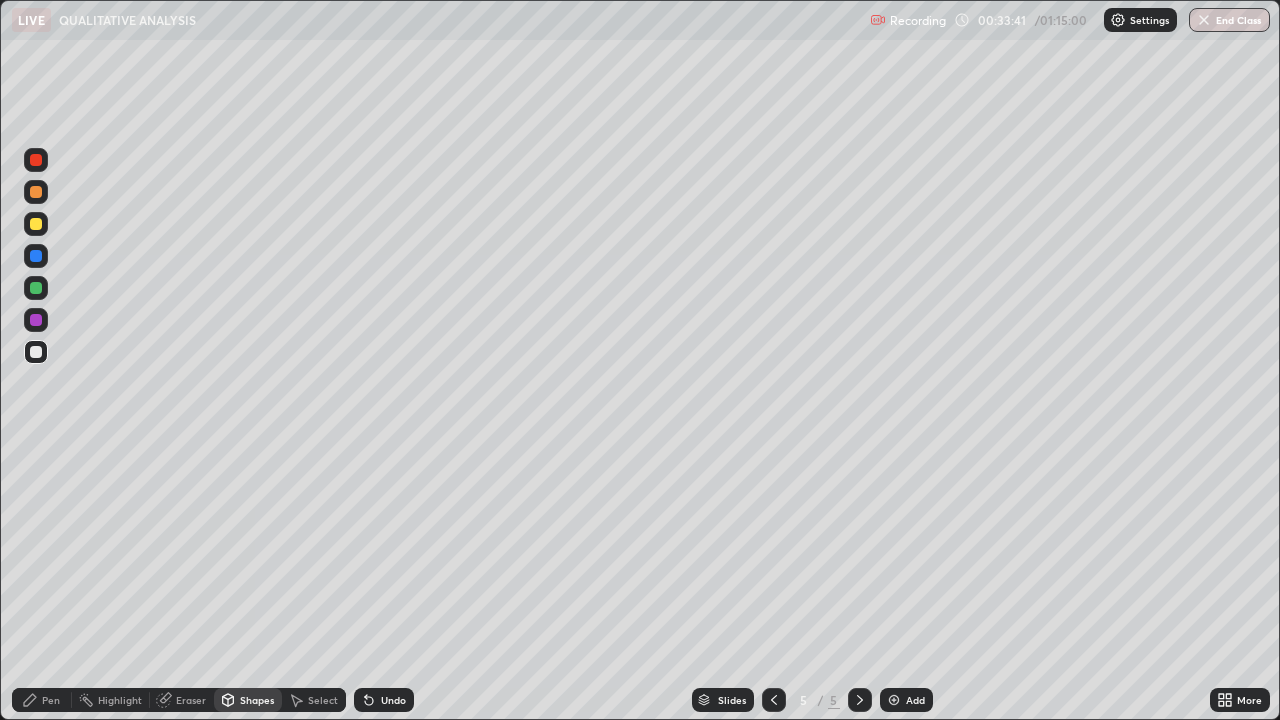 click on "Pen" at bounding box center [51, 700] 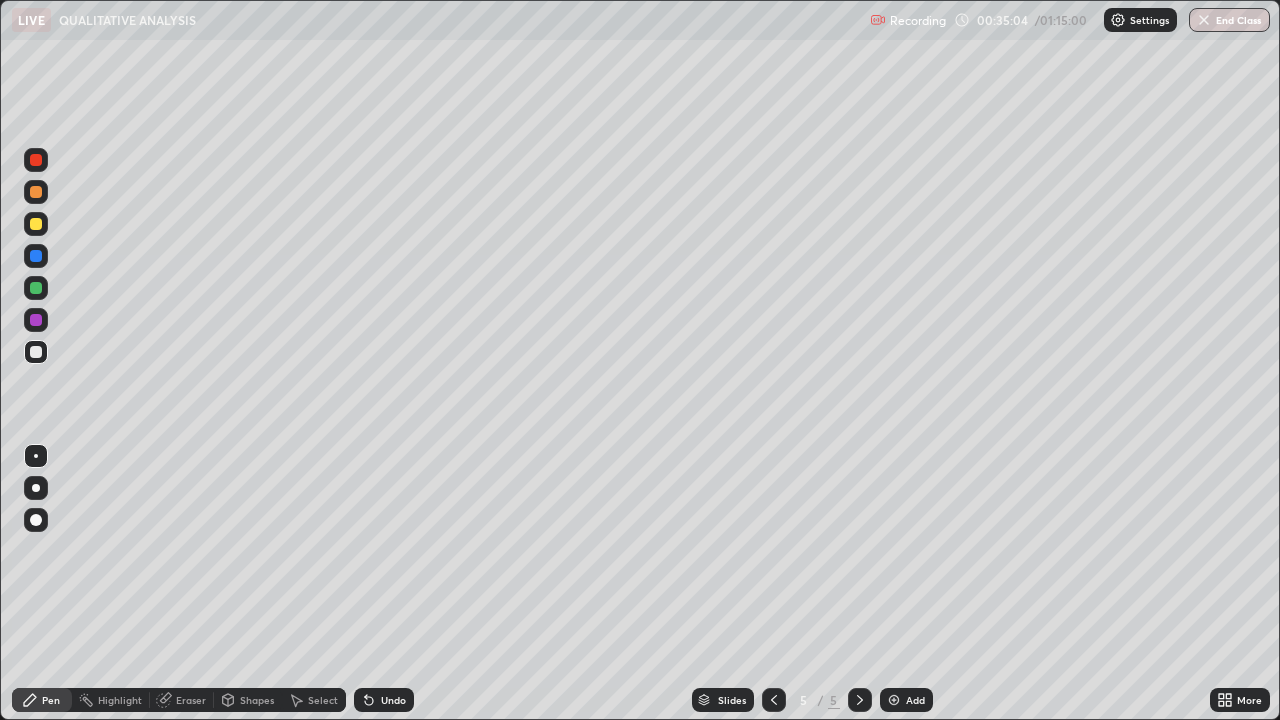 click on "Select" at bounding box center (323, 700) 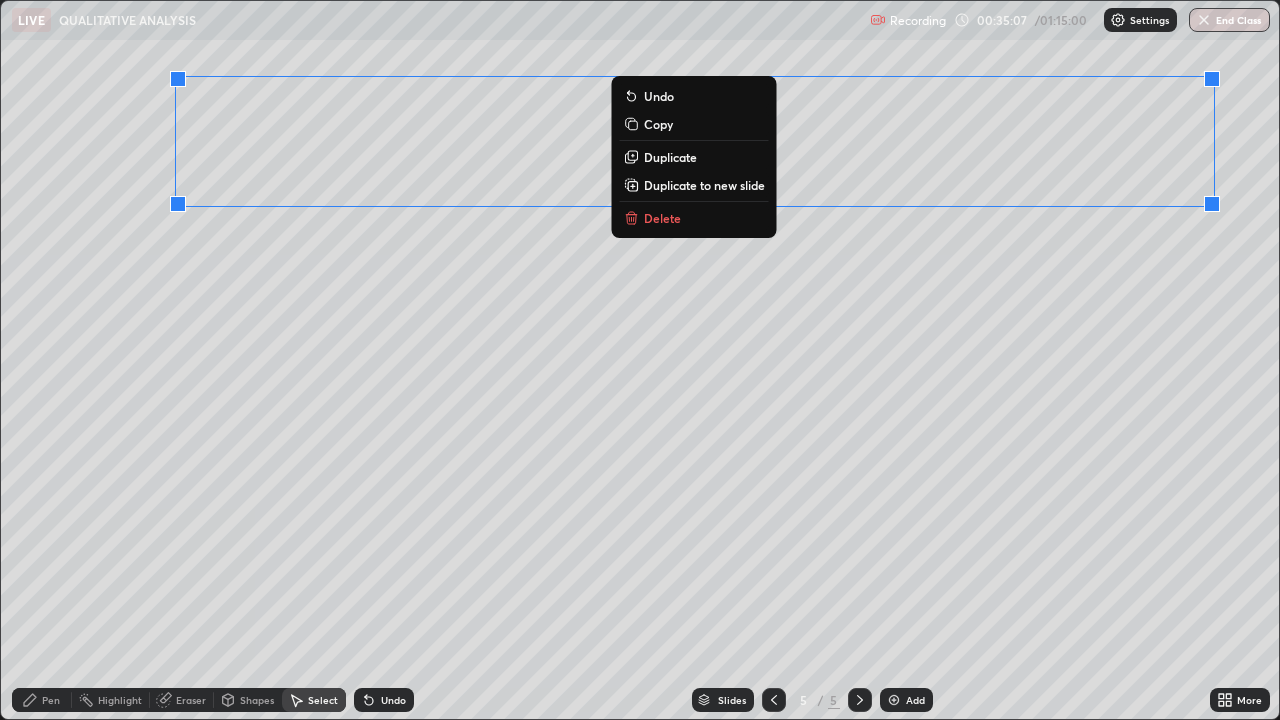 click on "Delete" at bounding box center (662, 218) 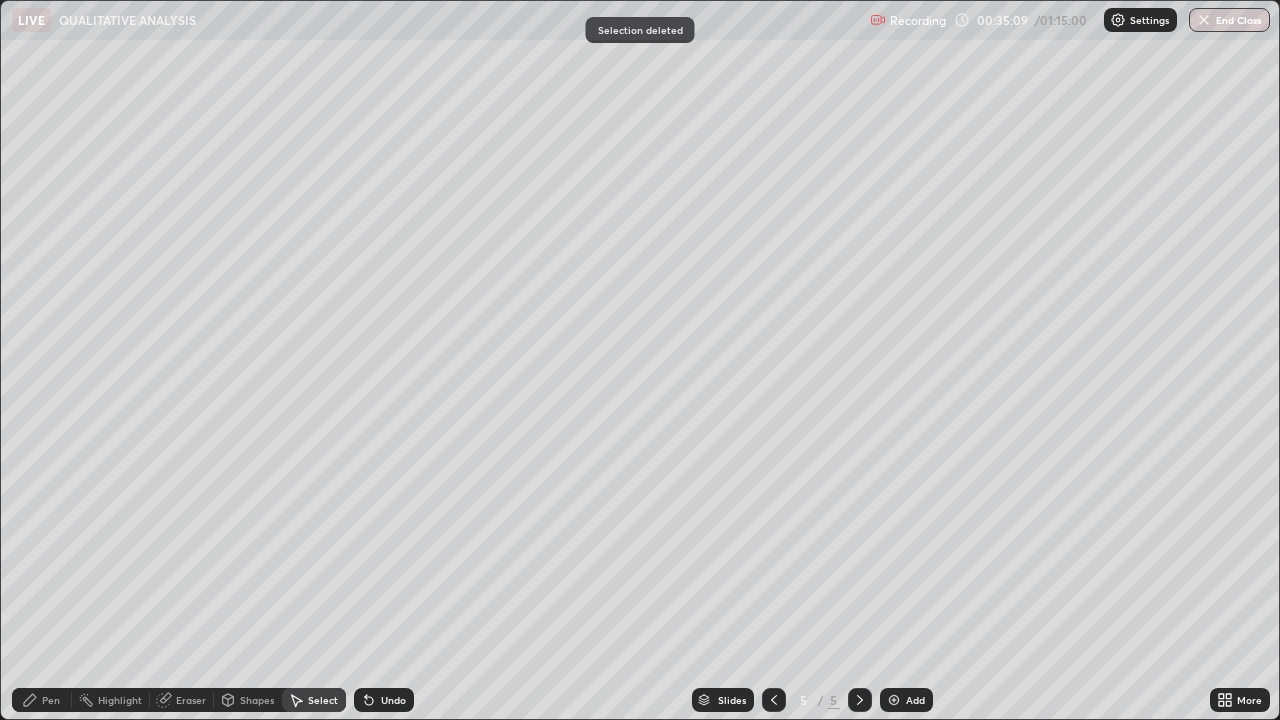 click on "Pen" at bounding box center [42, 700] 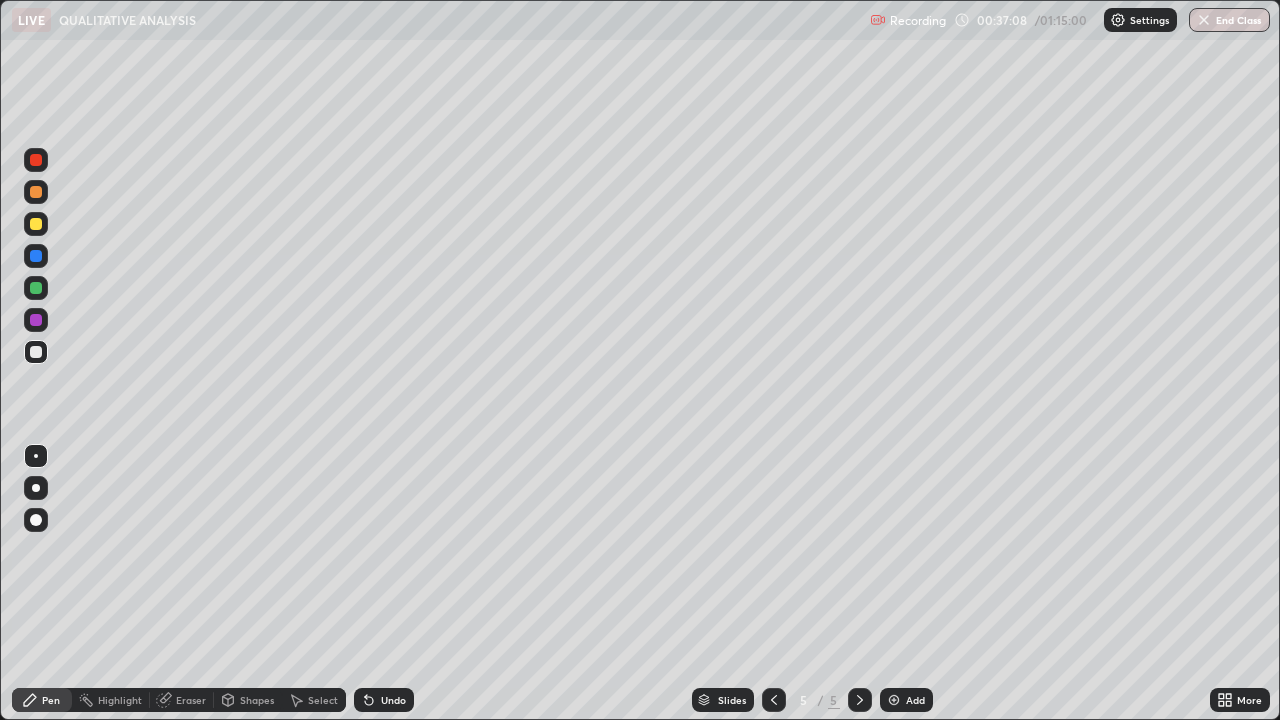 click on "Select" at bounding box center [323, 700] 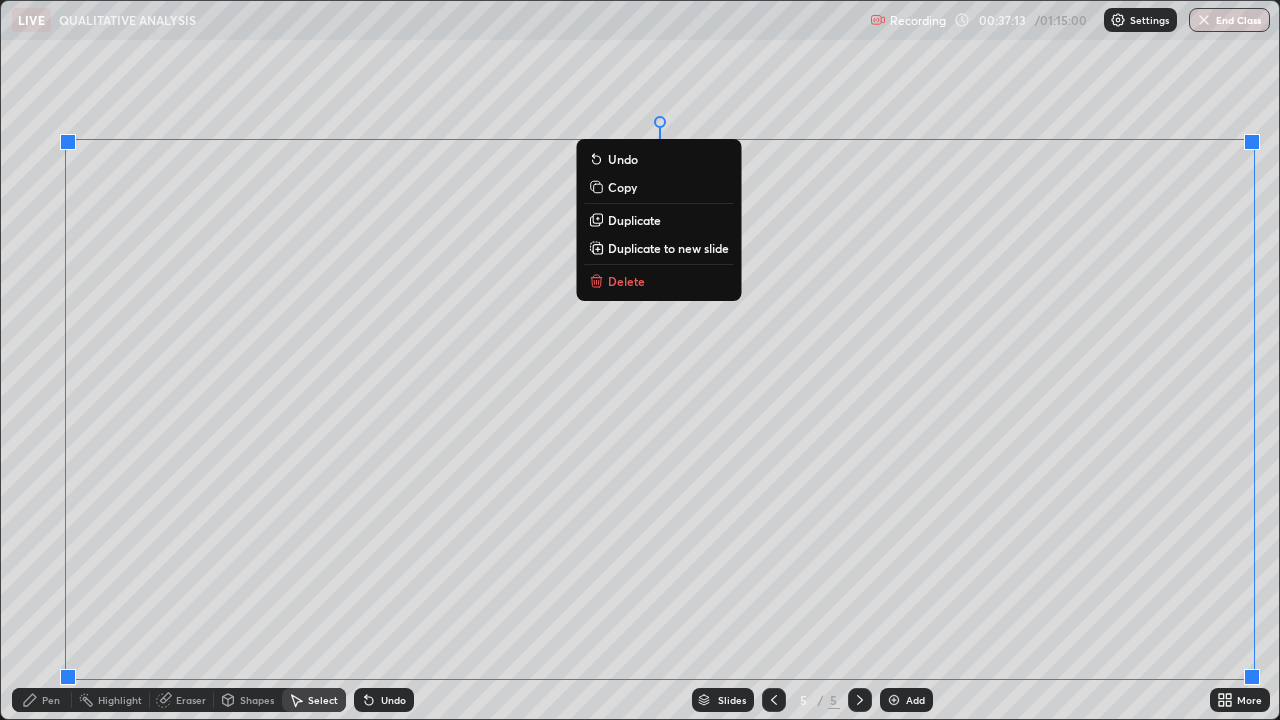 click on "Delete" at bounding box center [658, 281] 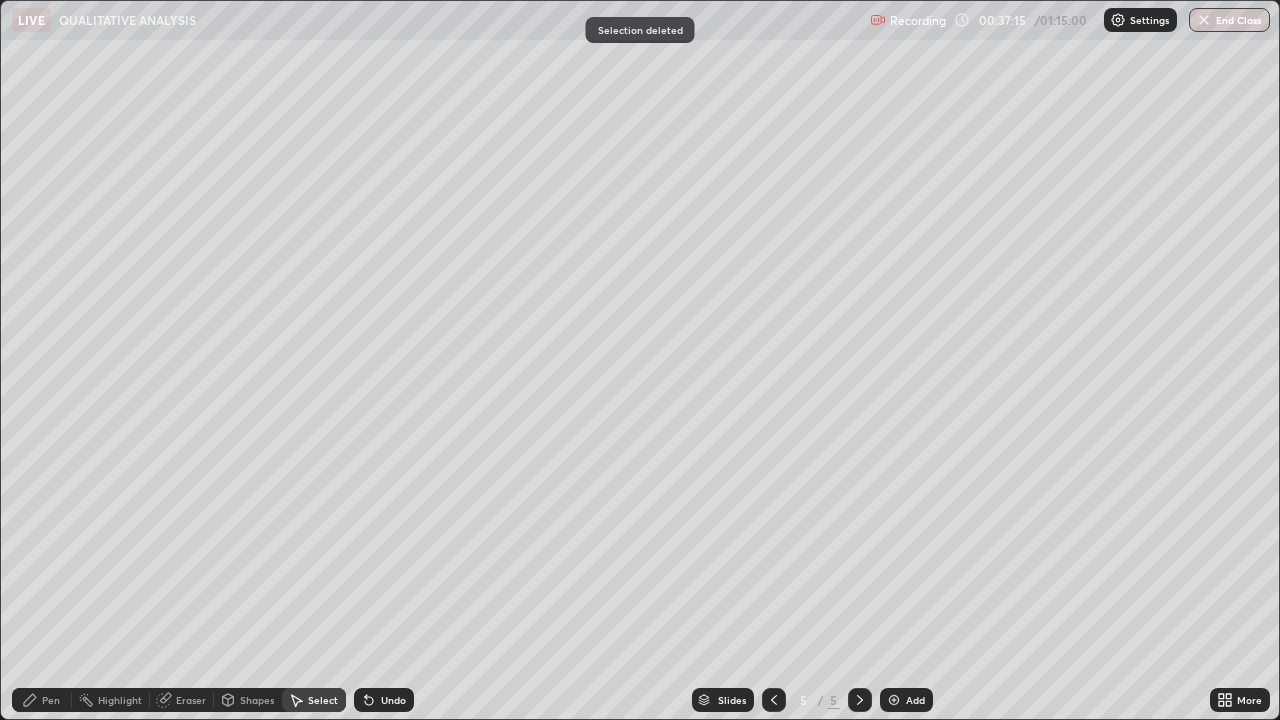click on "Eraser" at bounding box center (191, 700) 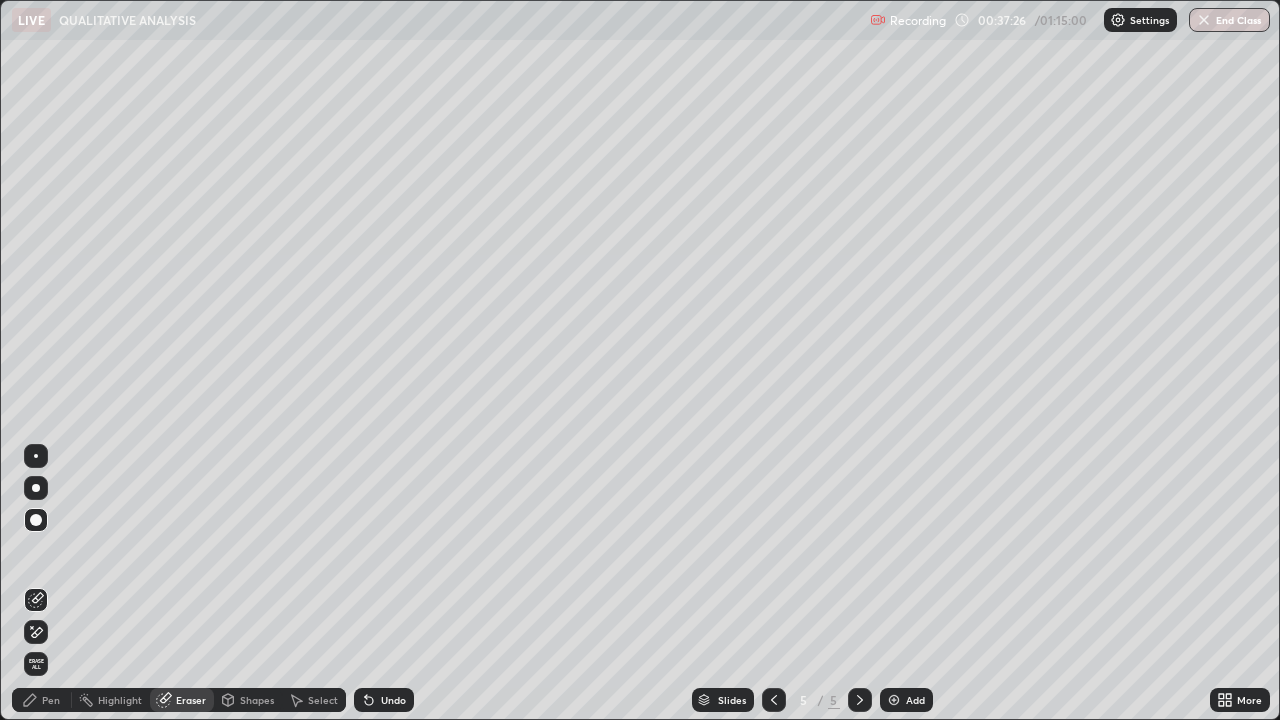 click on "Pen" at bounding box center (42, 700) 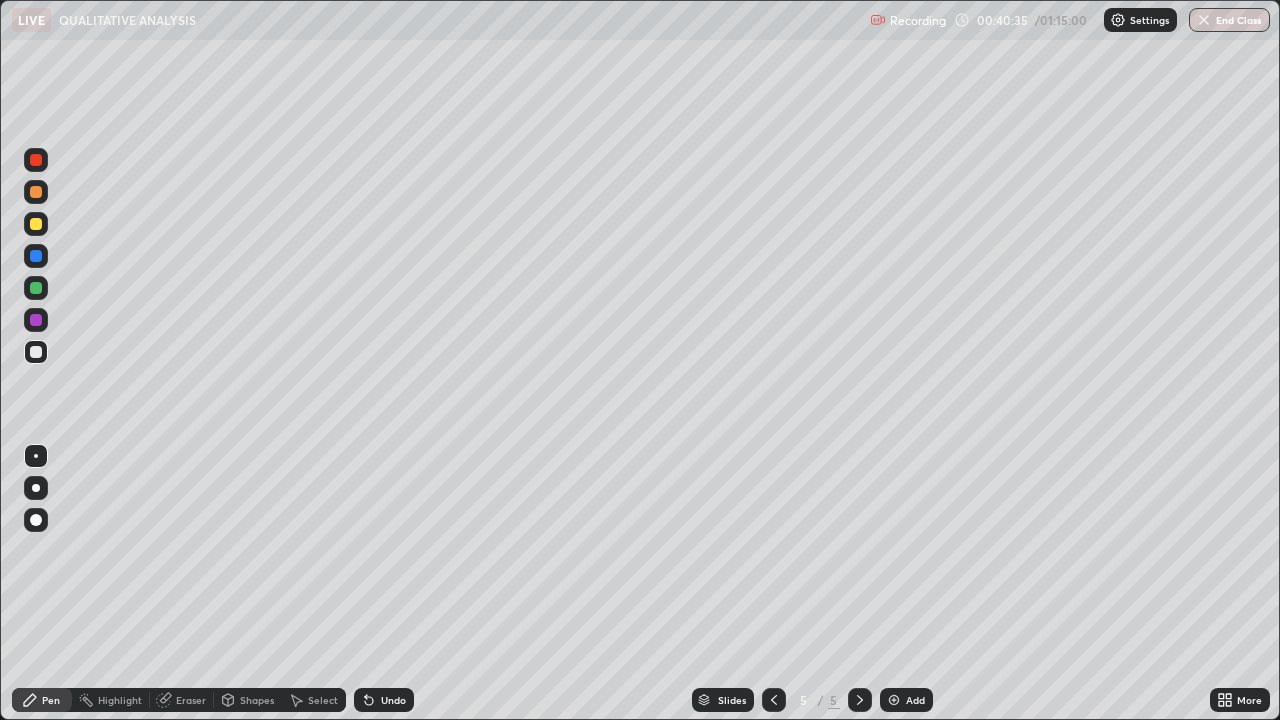 click on "Select" at bounding box center [323, 700] 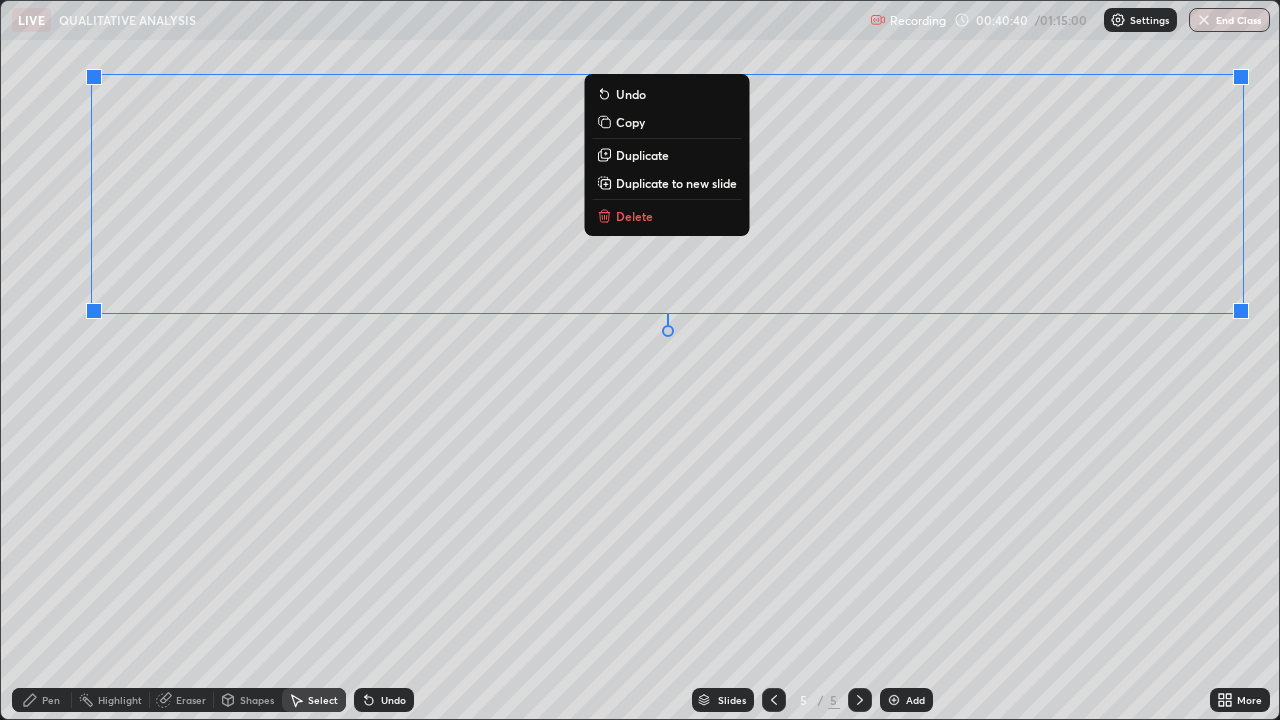 click on "Delete" at bounding box center (634, 216) 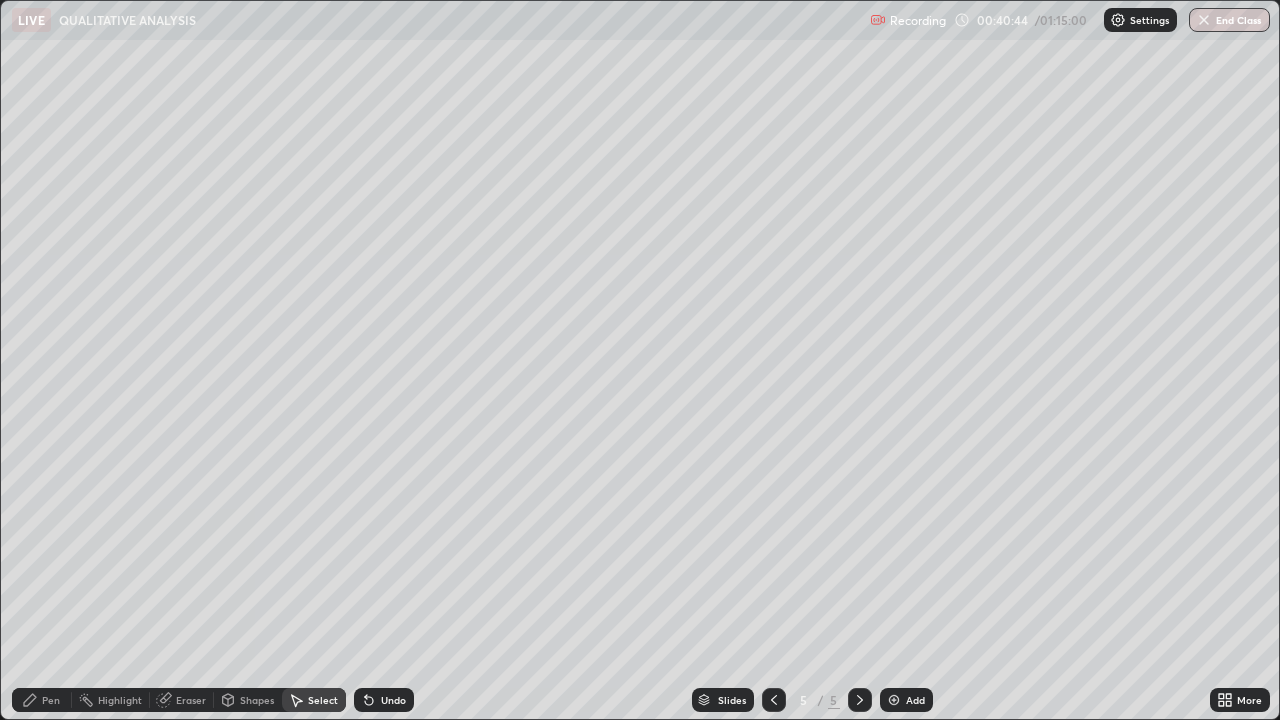 click on "Pen" at bounding box center [51, 700] 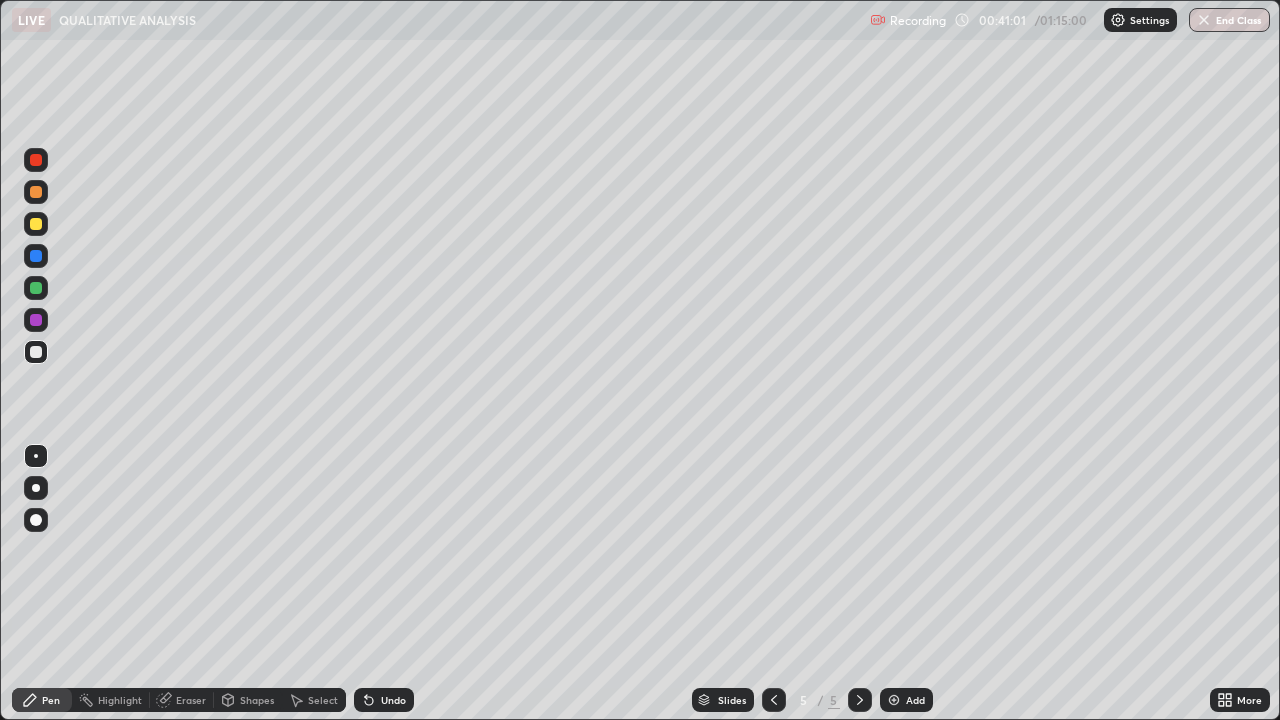 click on "Eraser" at bounding box center [191, 700] 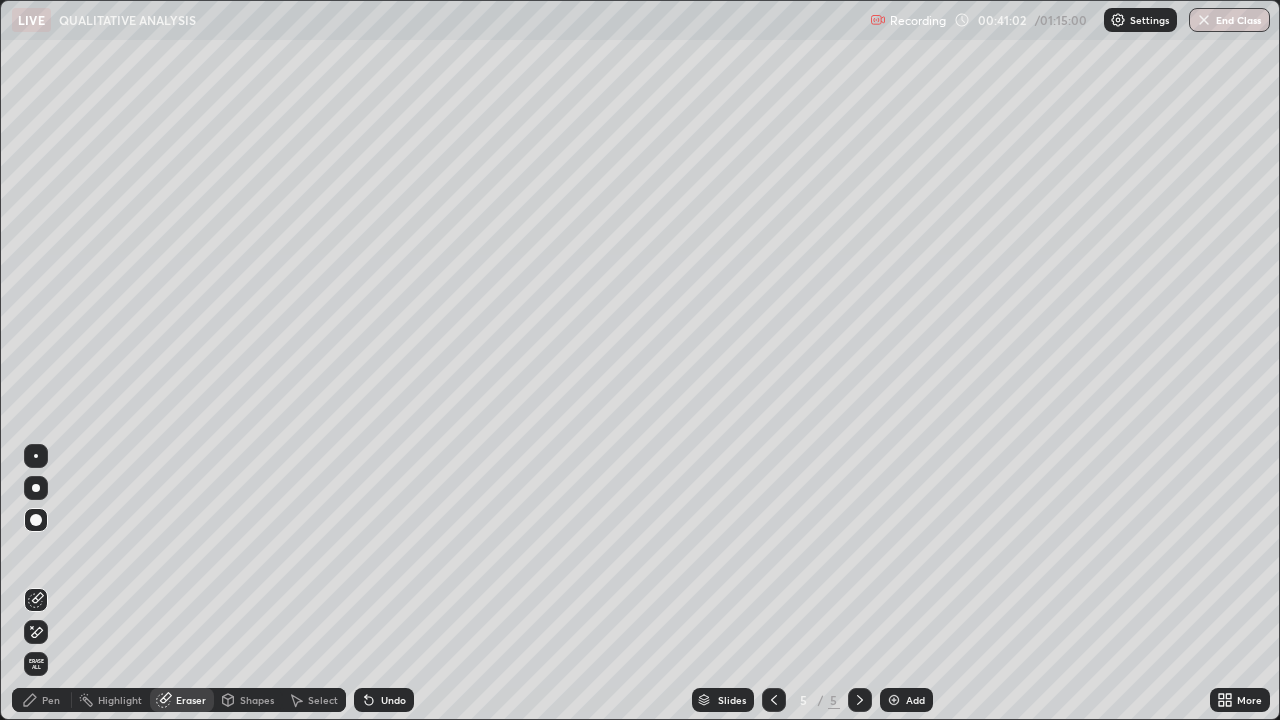 click 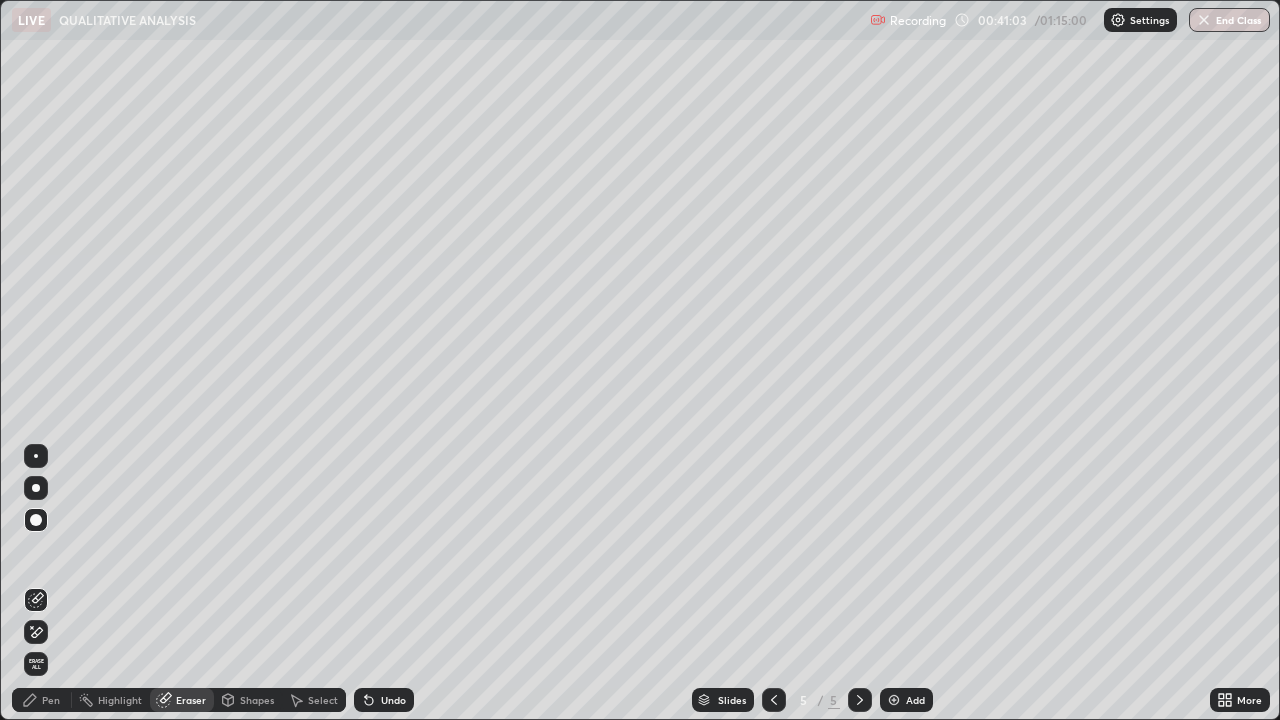 click on "Undo" at bounding box center [393, 700] 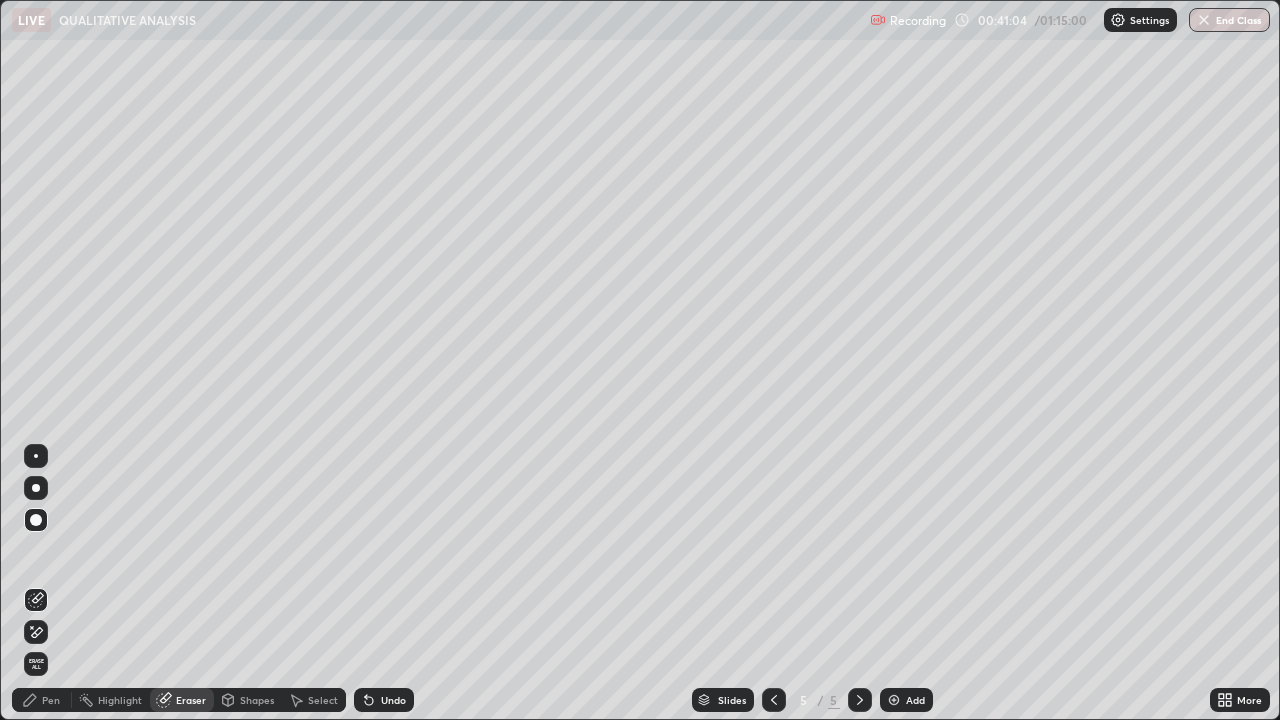 click 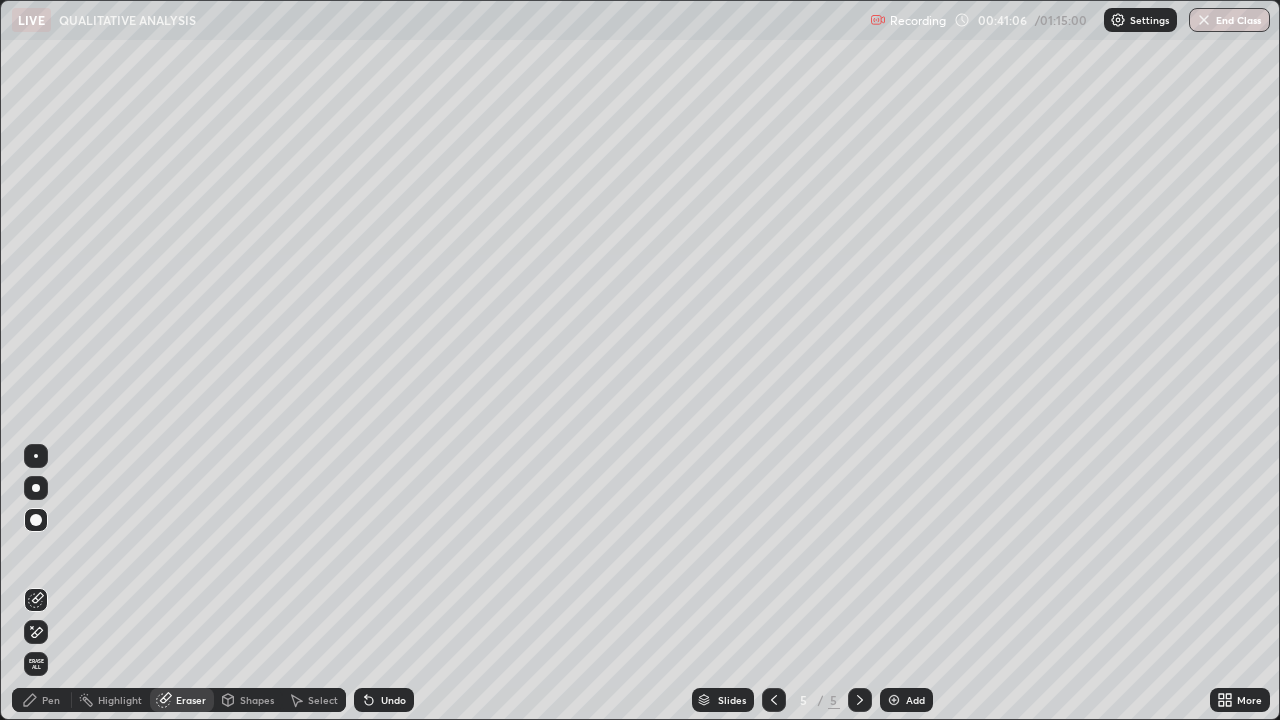 click on "Pen" at bounding box center [51, 700] 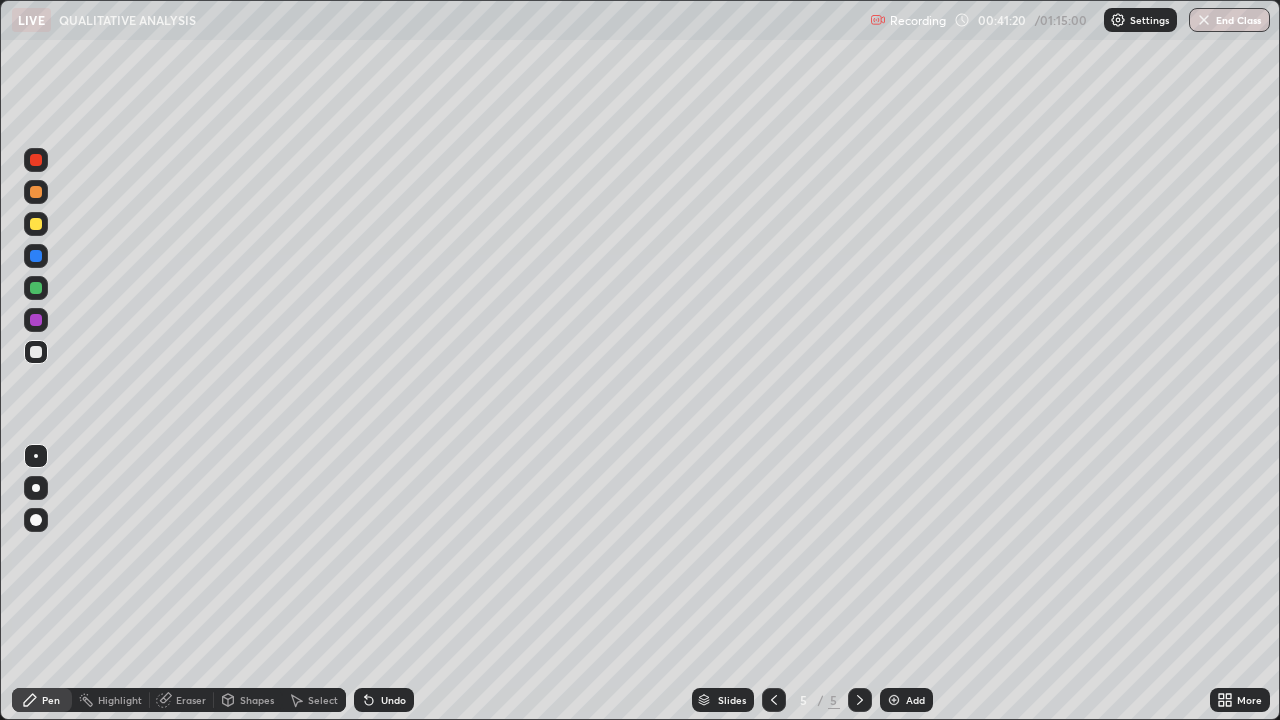 click on "Eraser" at bounding box center (191, 700) 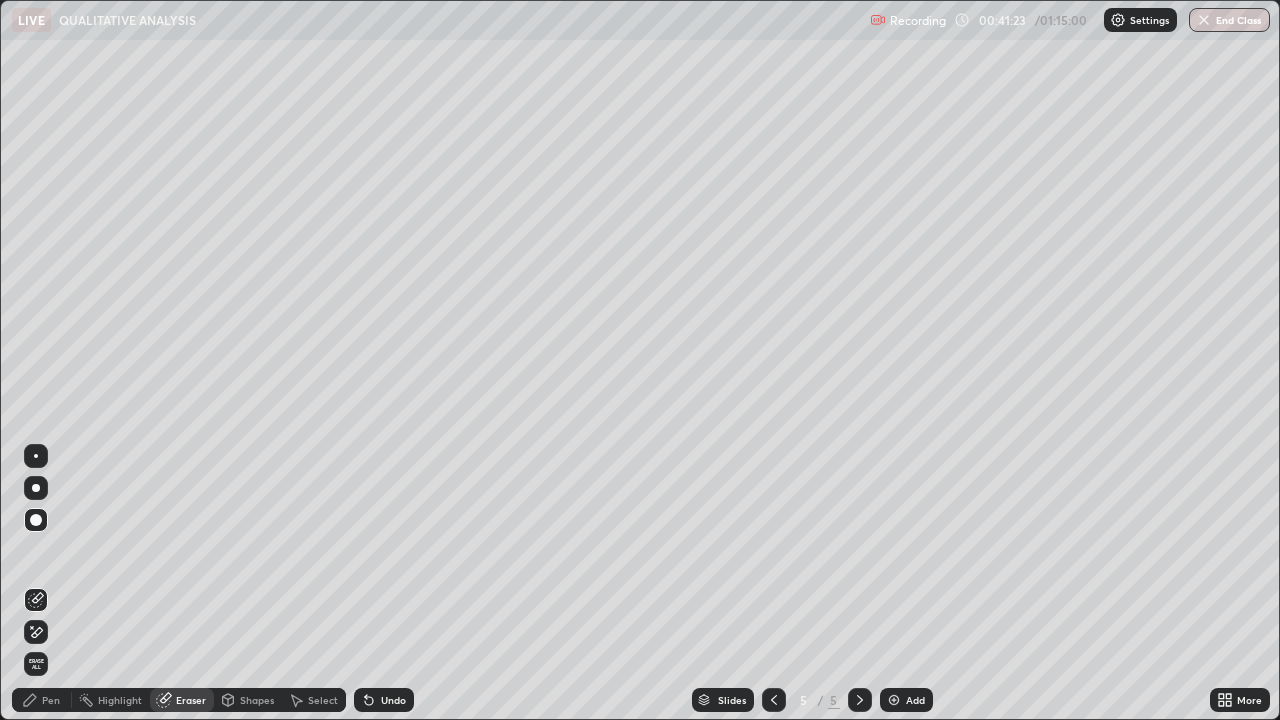click on "Pen" at bounding box center (51, 700) 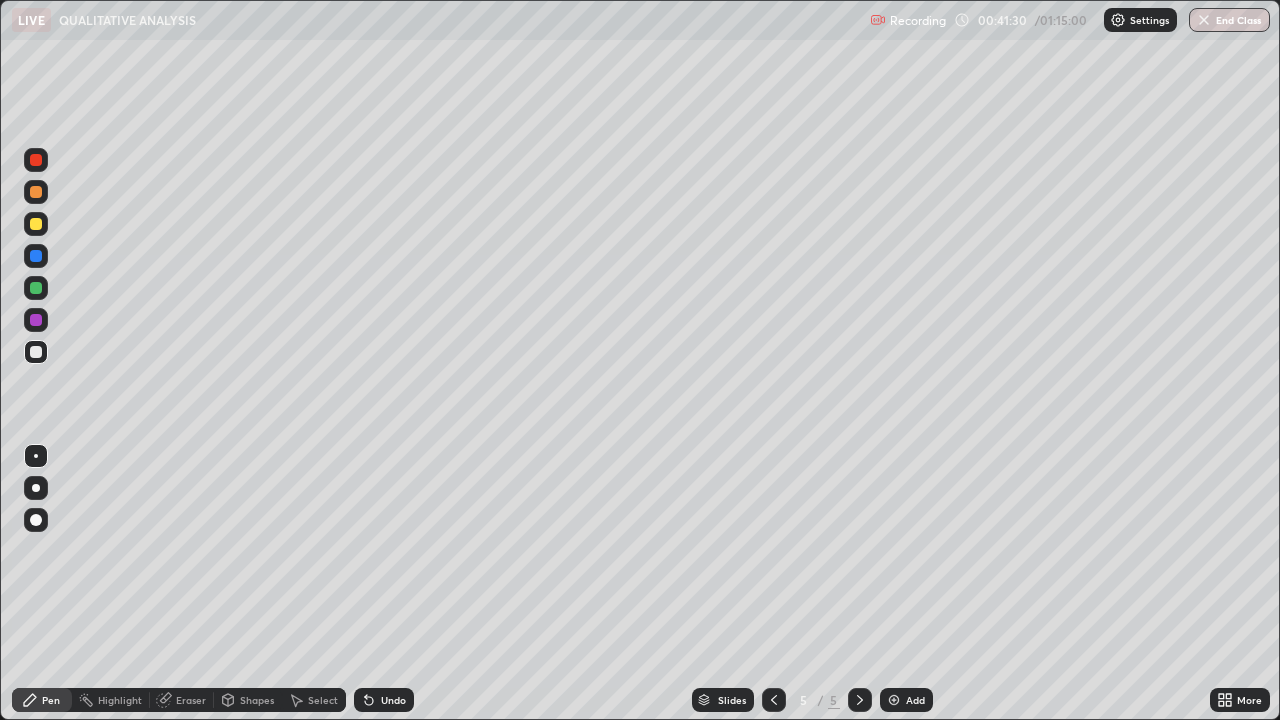 click on "Eraser" at bounding box center (191, 700) 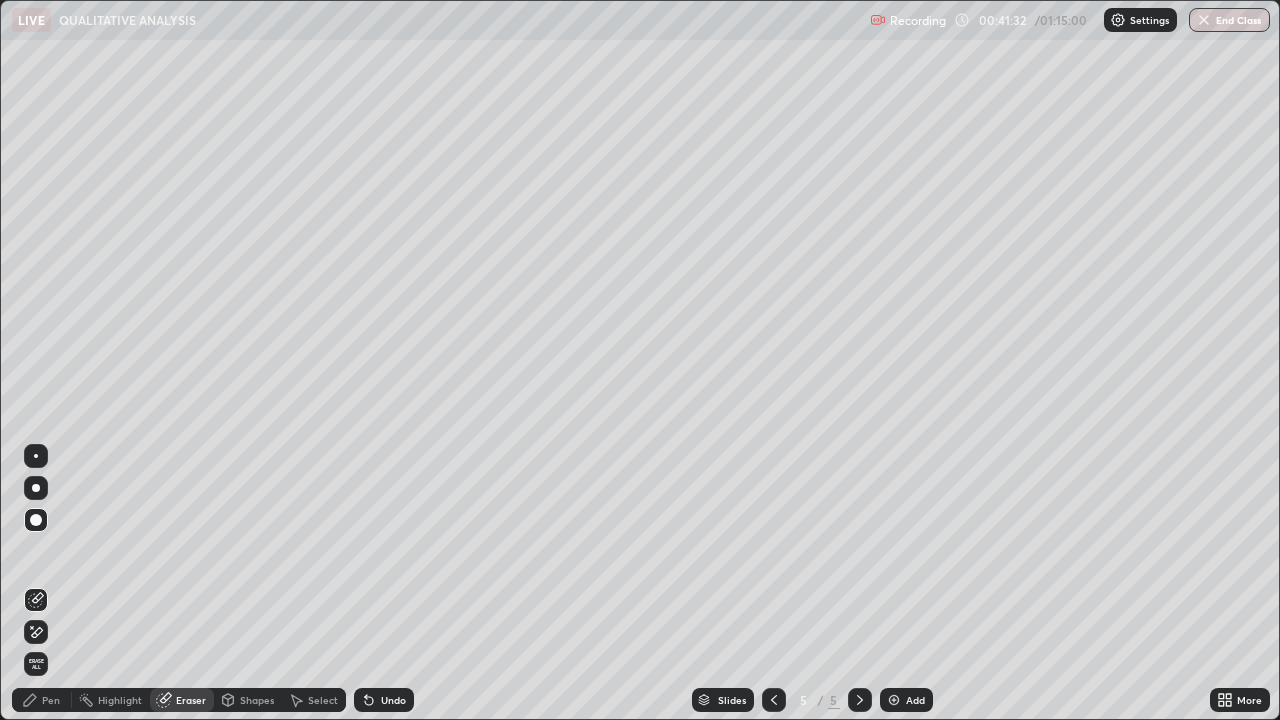 click on "Pen" at bounding box center (51, 700) 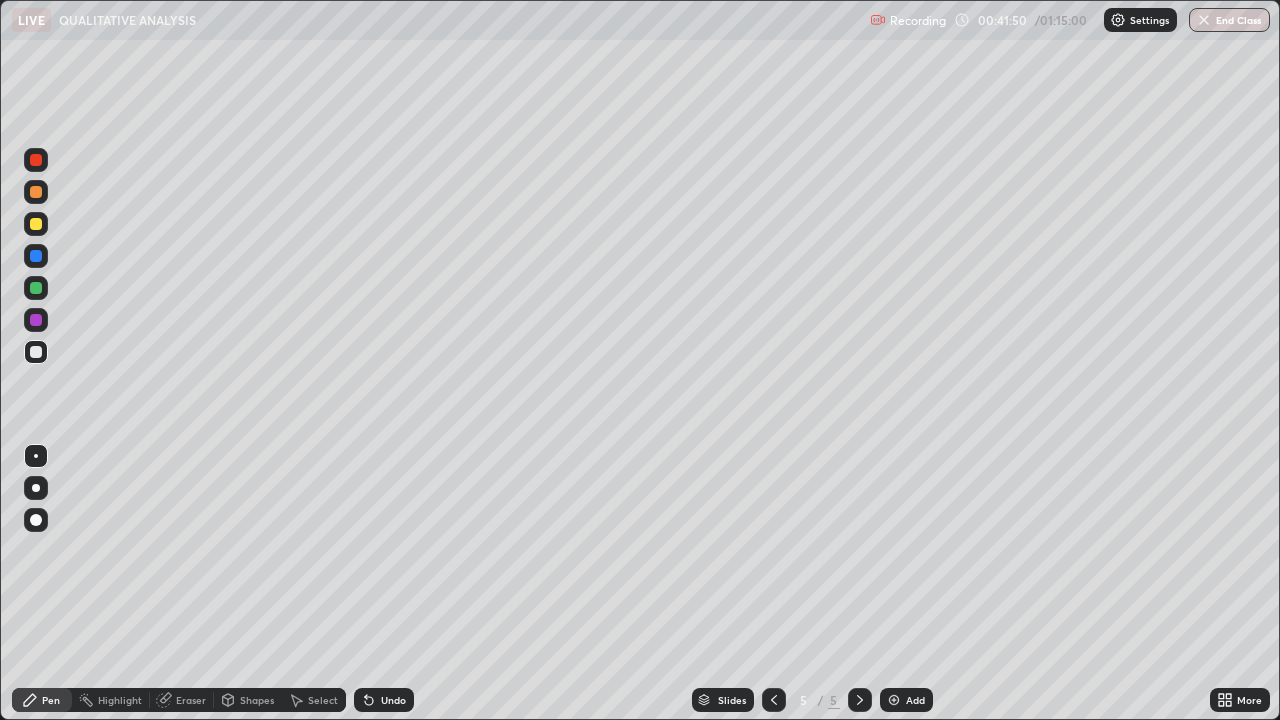 click at bounding box center [36, 224] 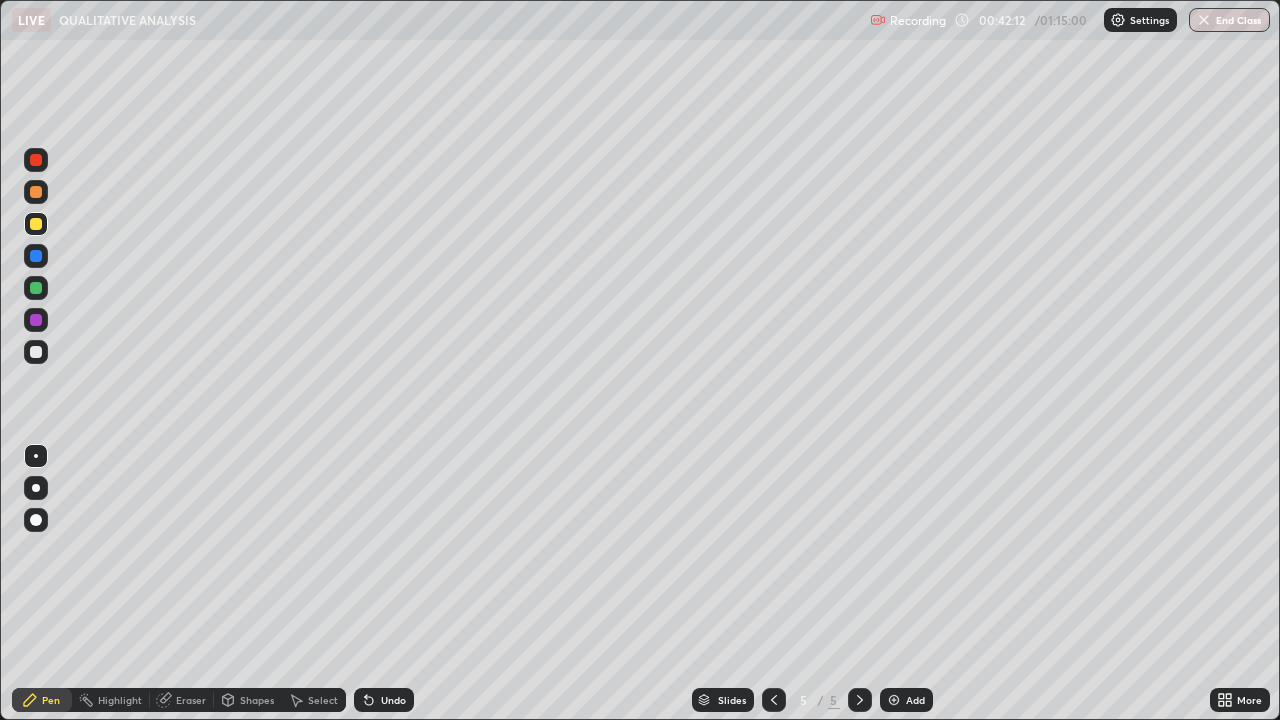 click on "Undo" at bounding box center (393, 700) 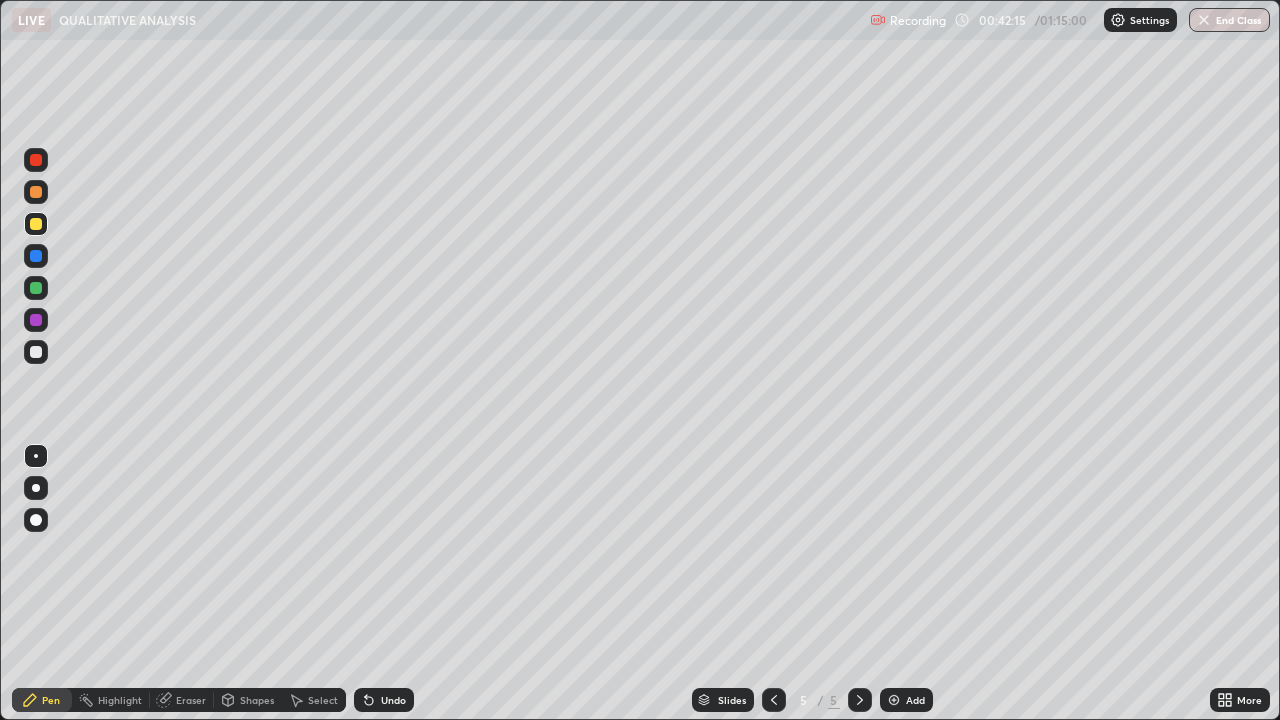 click on "Undo" at bounding box center [393, 700] 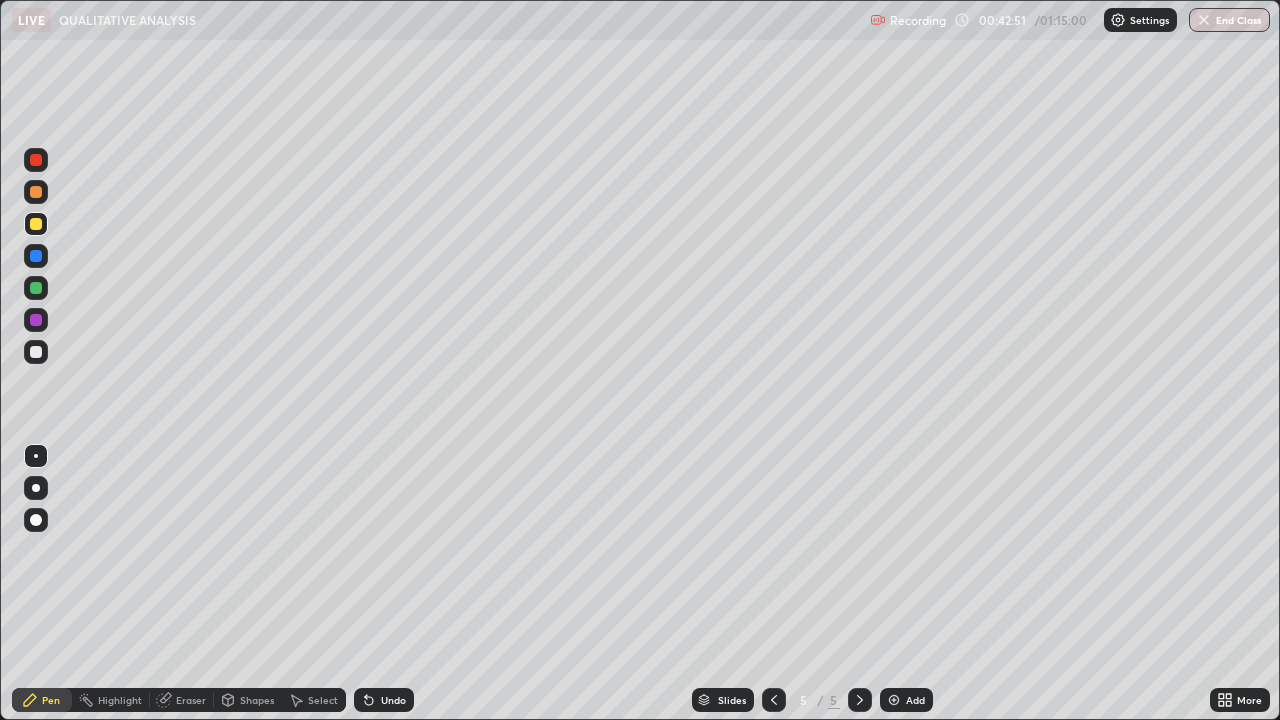 click on "Shapes" at bounding box center (248, 700) 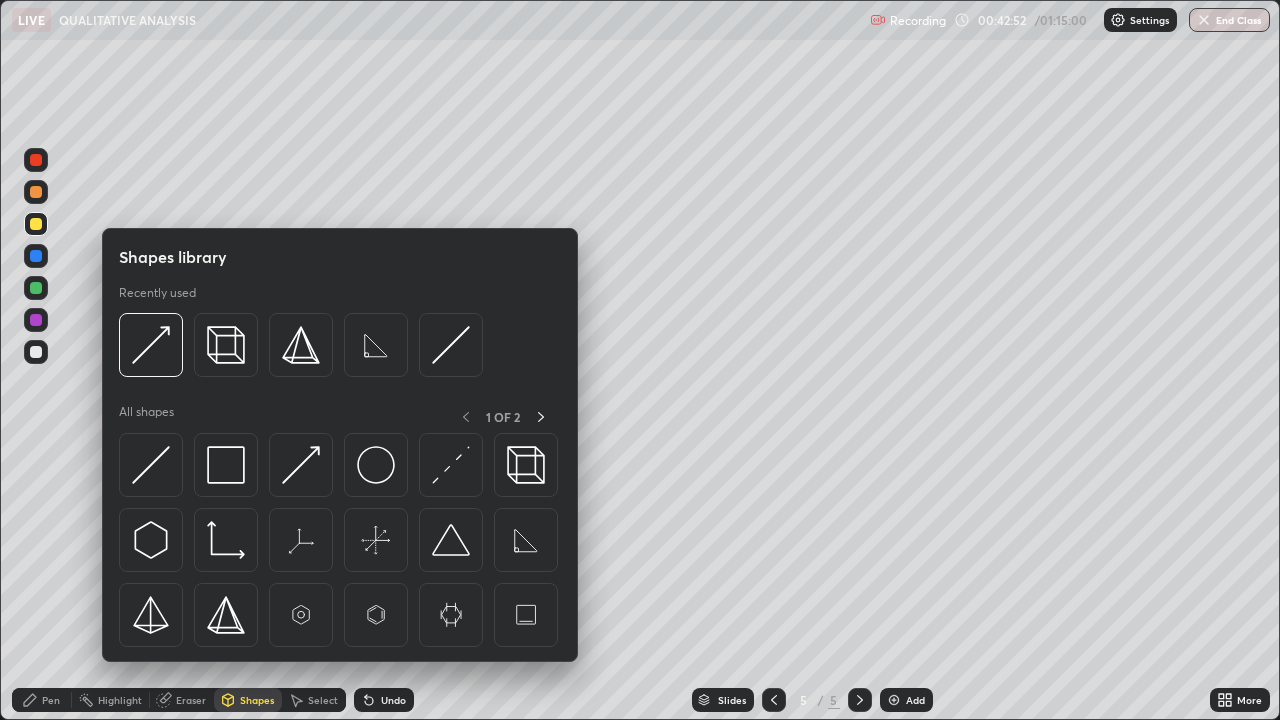 click on "Select" at bounding box center [323, 700] 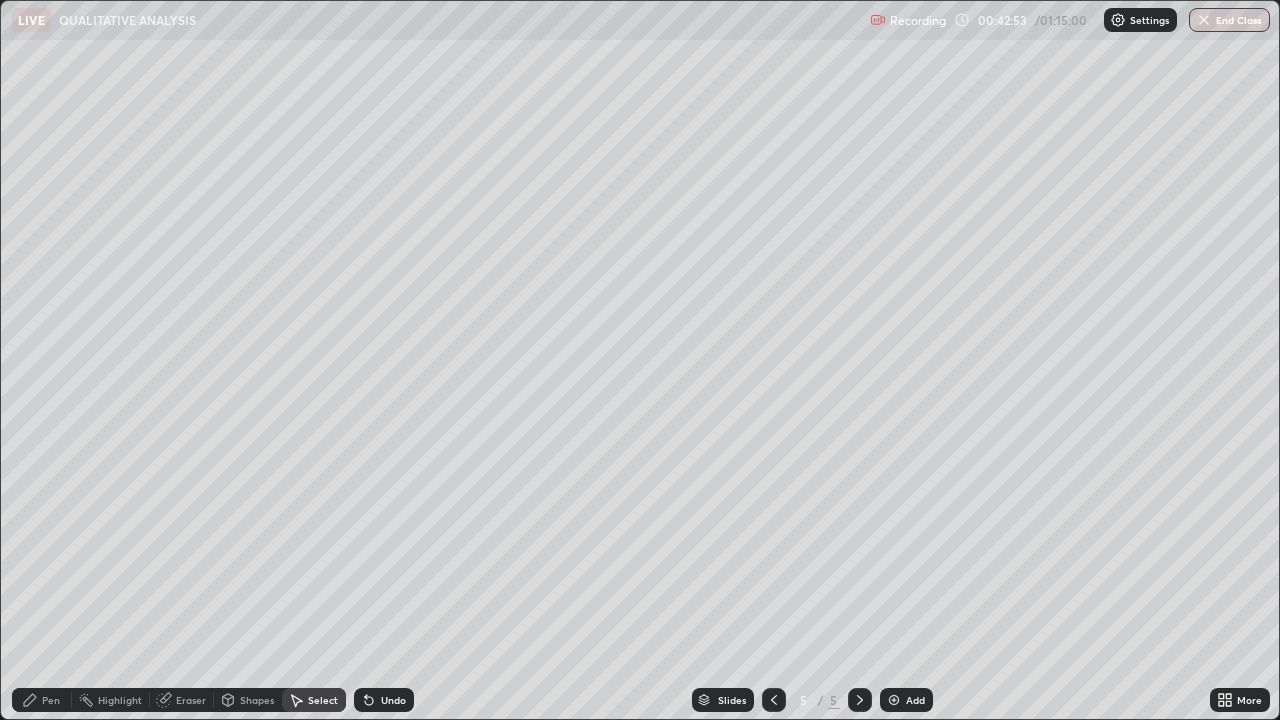 click on "Eraser" at bounding box center (191, 700) 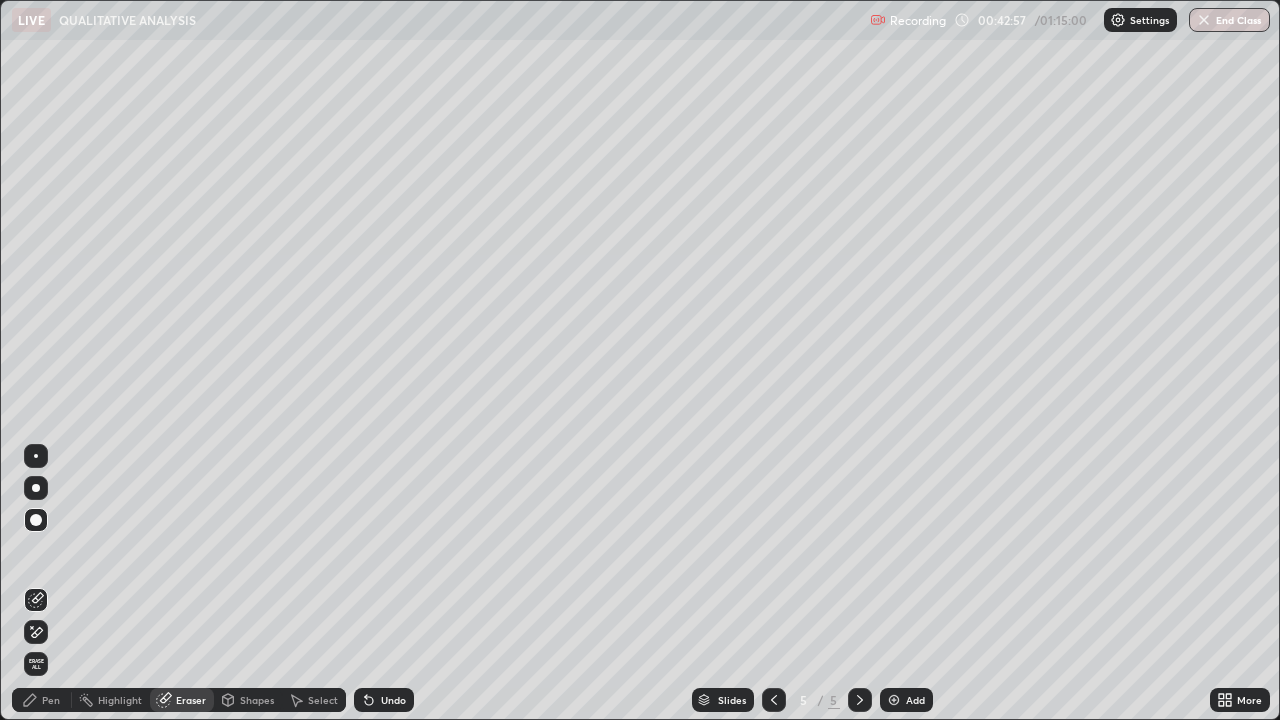 click on "Pen" at bounding box center (51, 700) 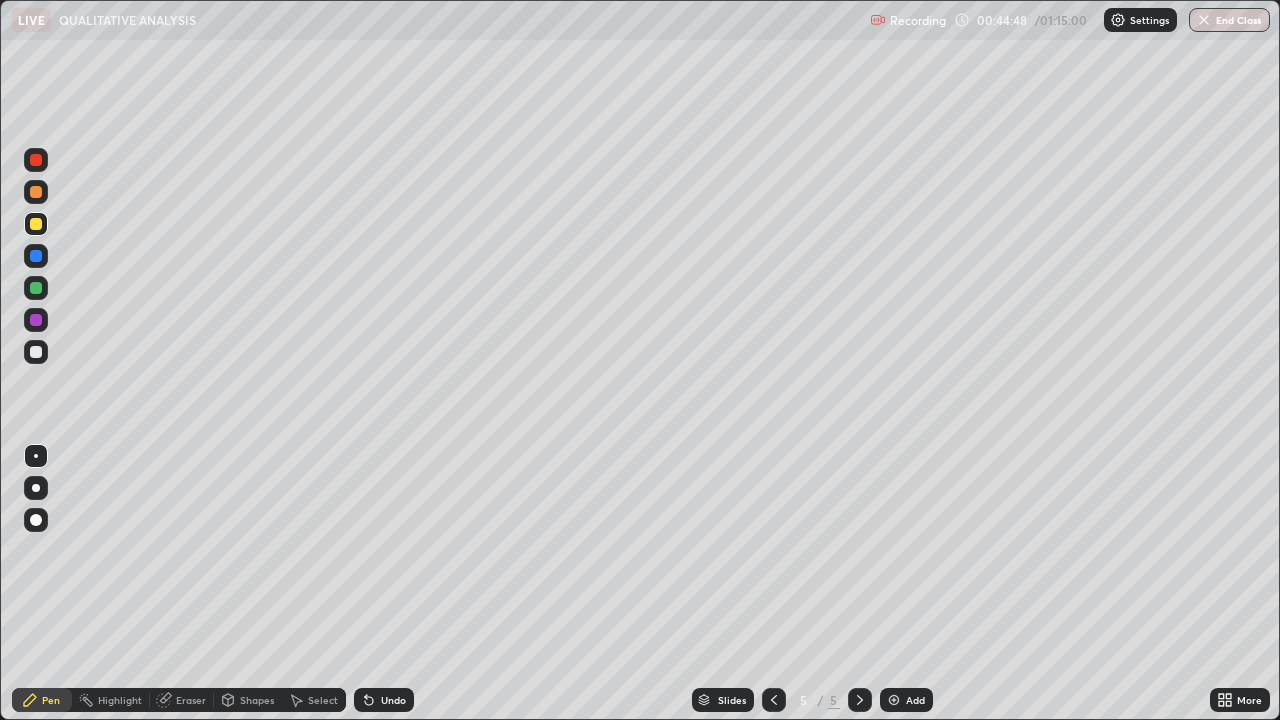 click on "Select" at bounding box center (323, 700) 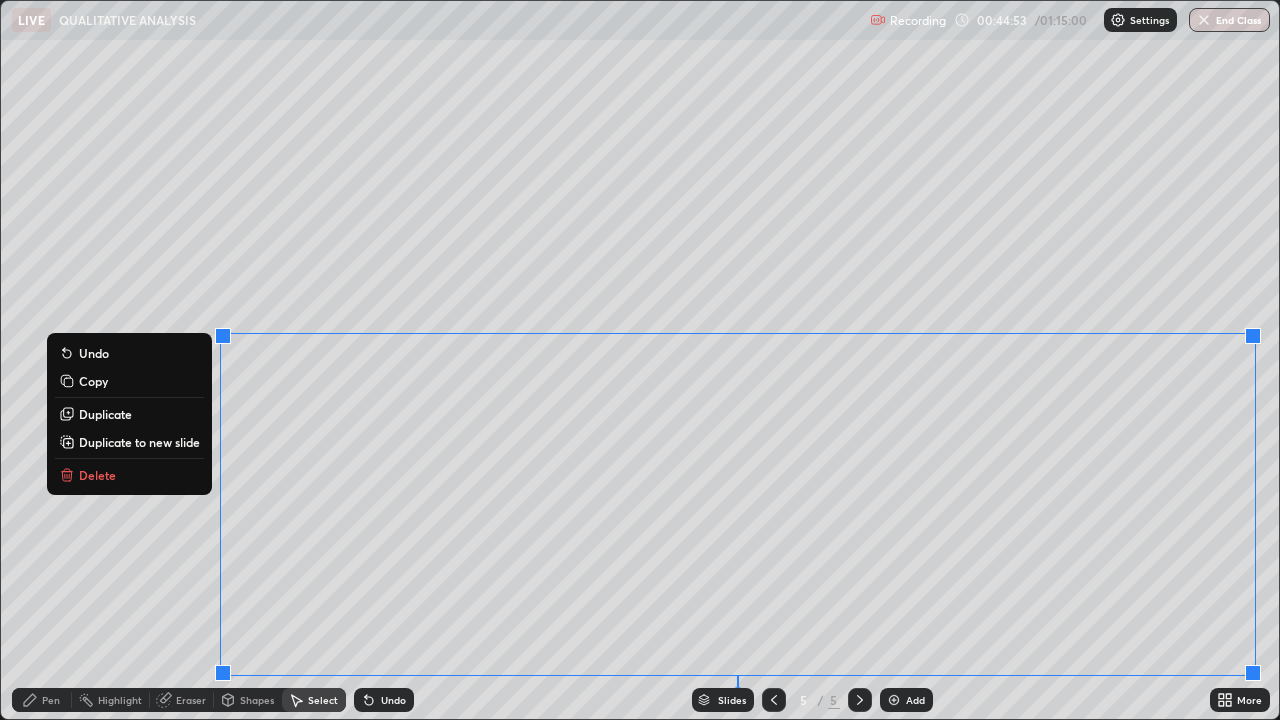 click on "Delete" at bounding box center [97, 475] 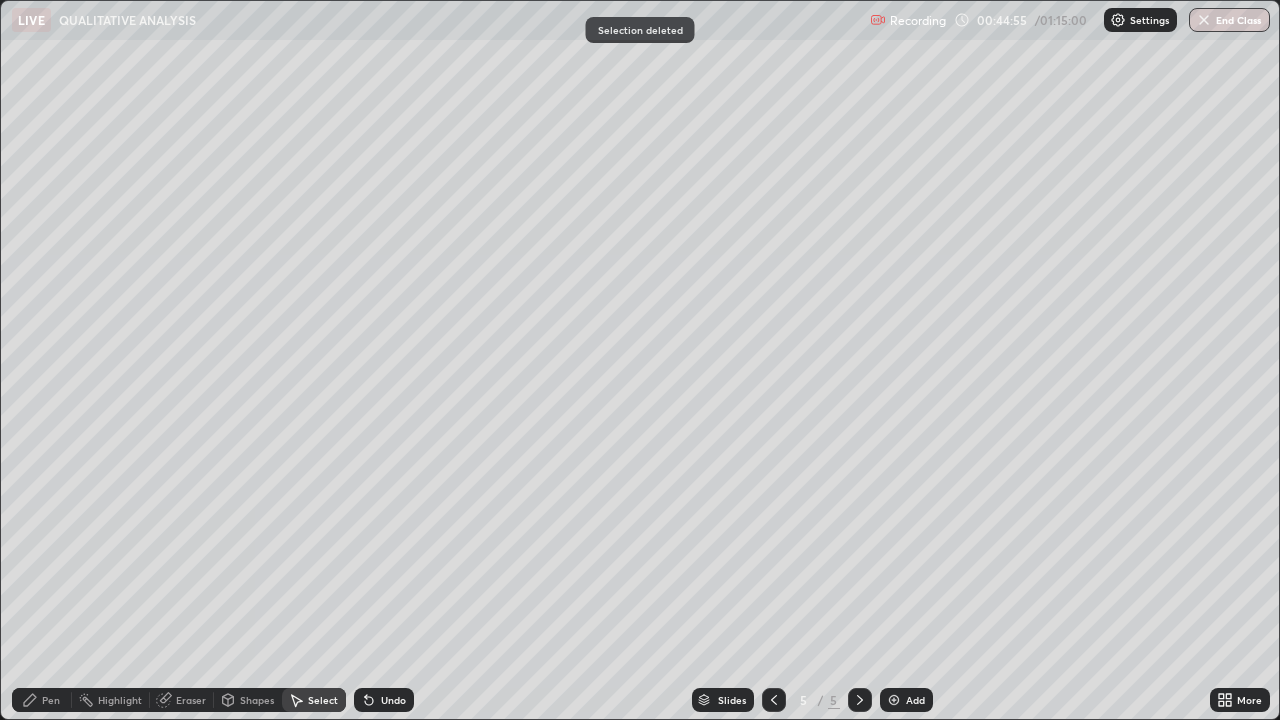 click on "Pen" at bounding box center [42, 700] 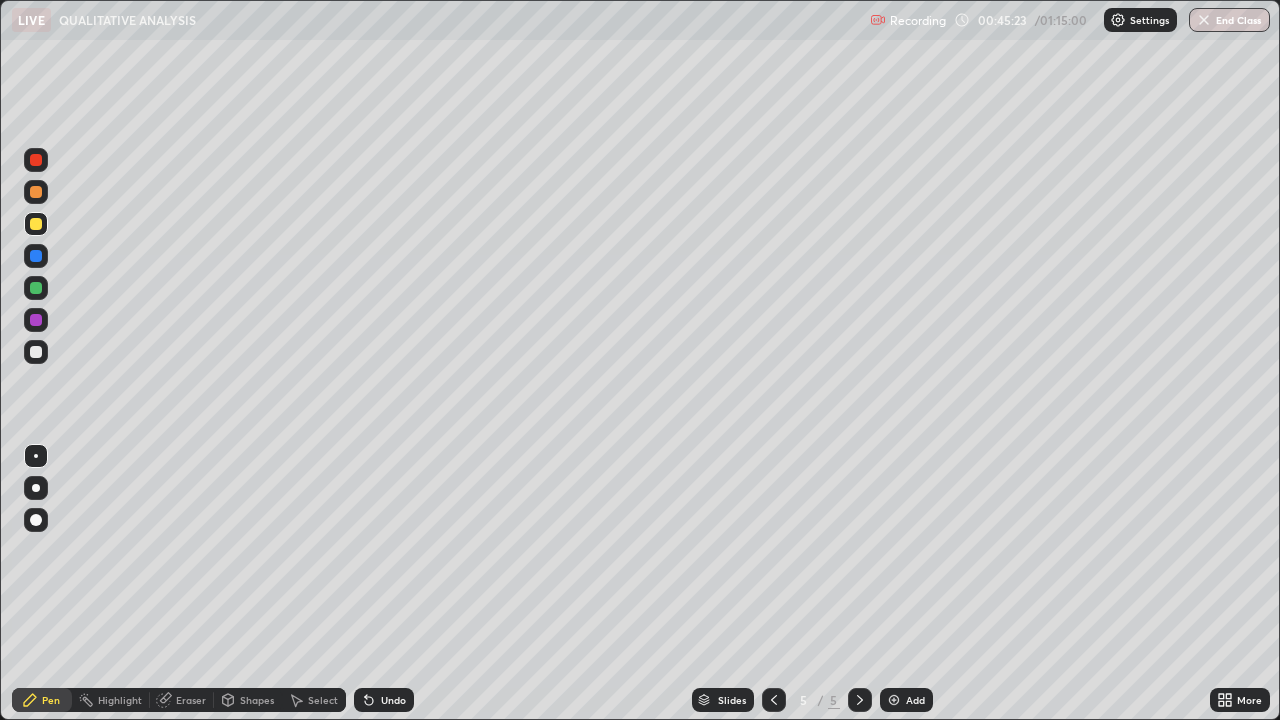 click at bounding box center [36, 520] 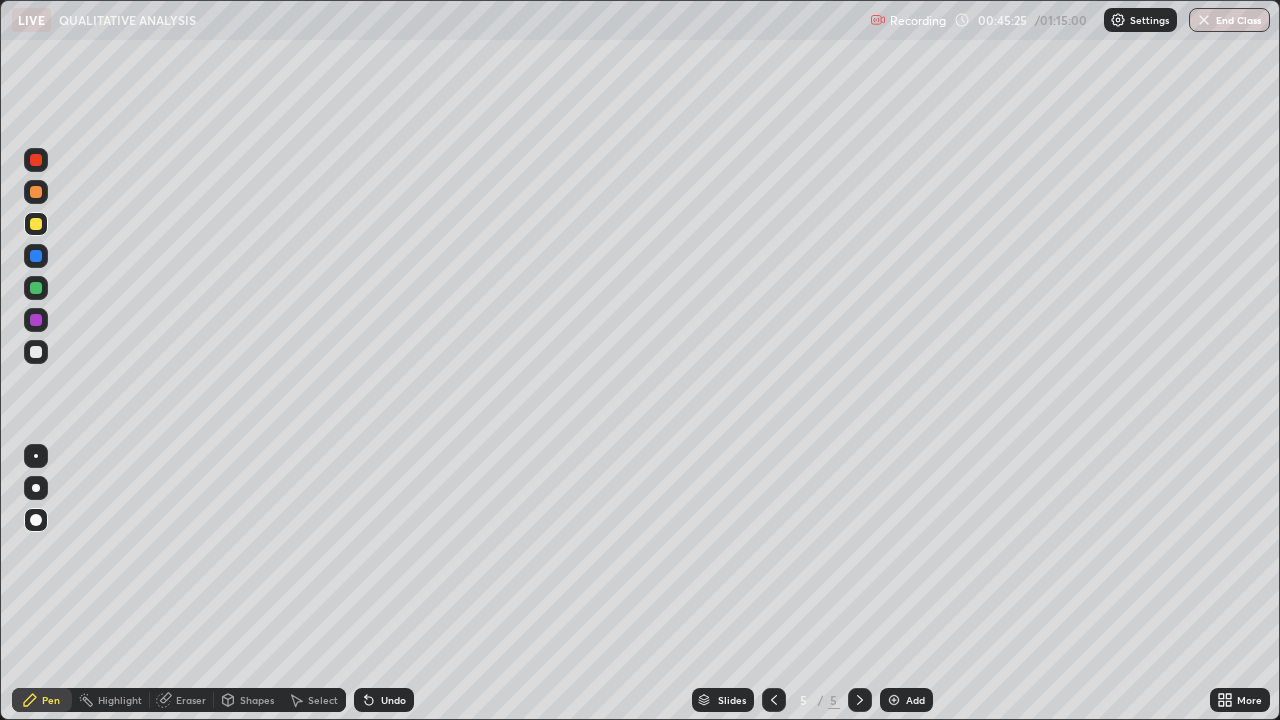 click at bounding box center (36, 456) 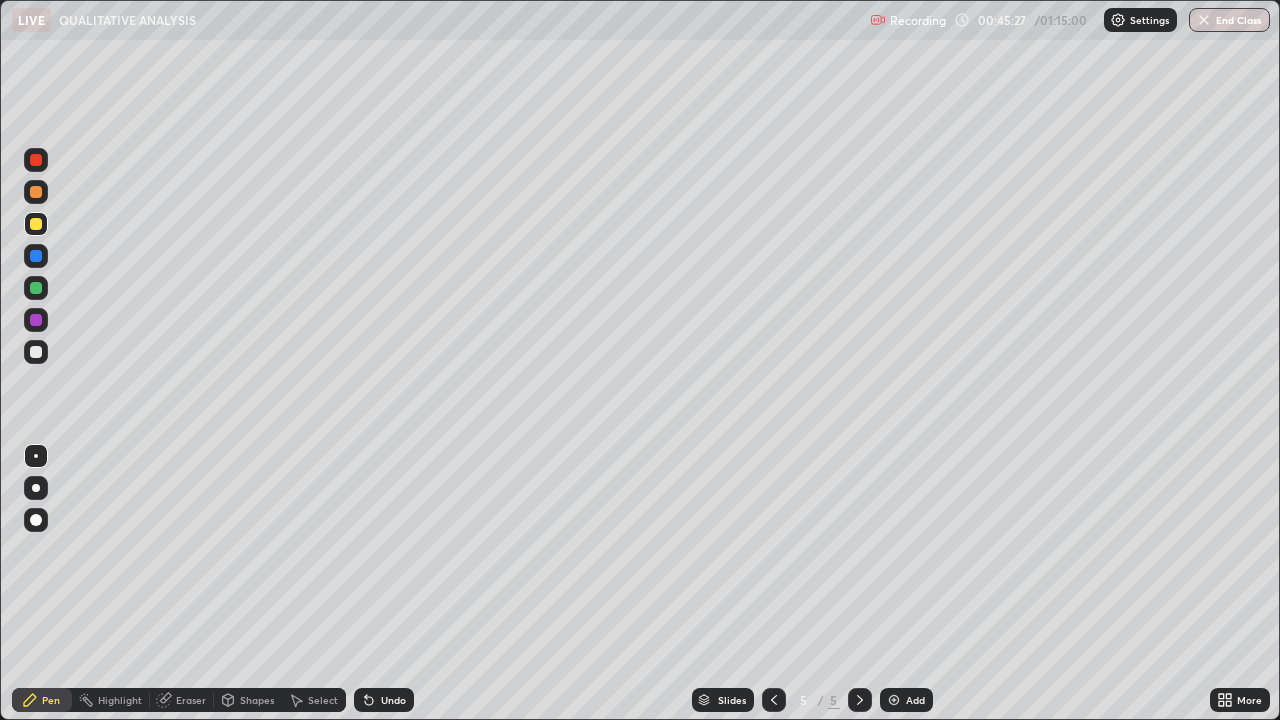click on "Eraser" at bounding box center [191, 700] 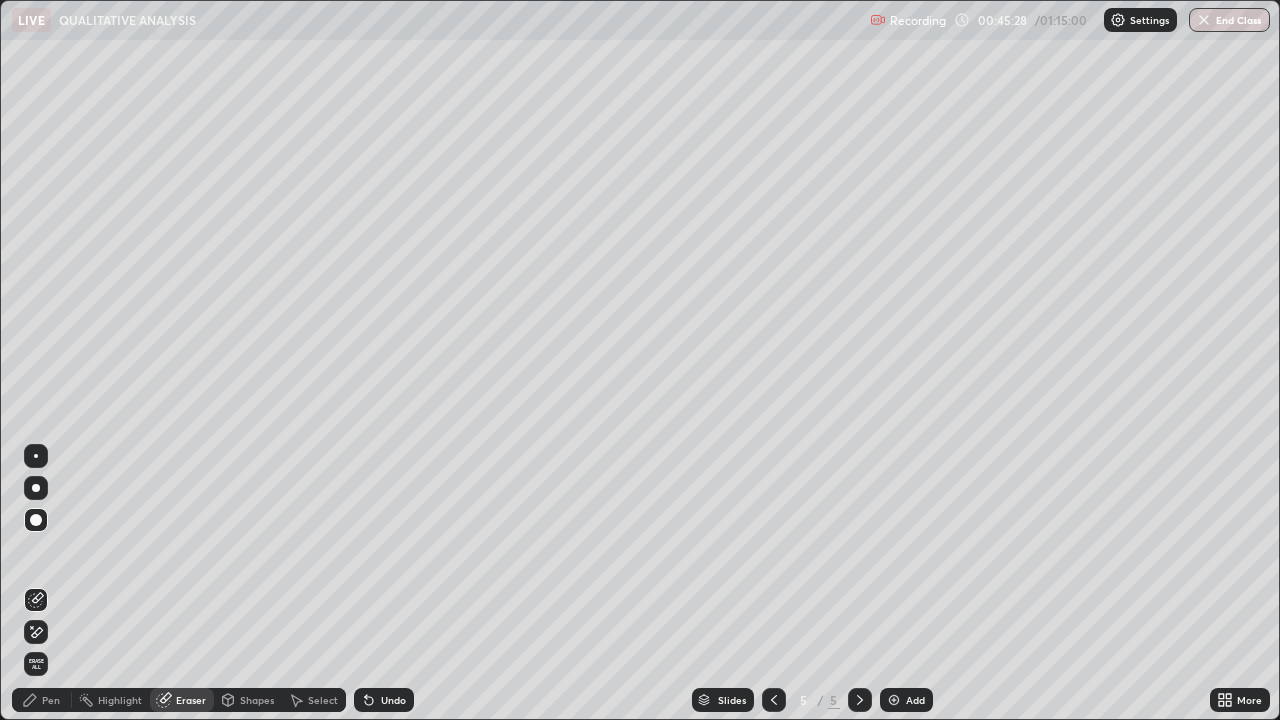 click on "Pen" at bounding box center [51, 700] 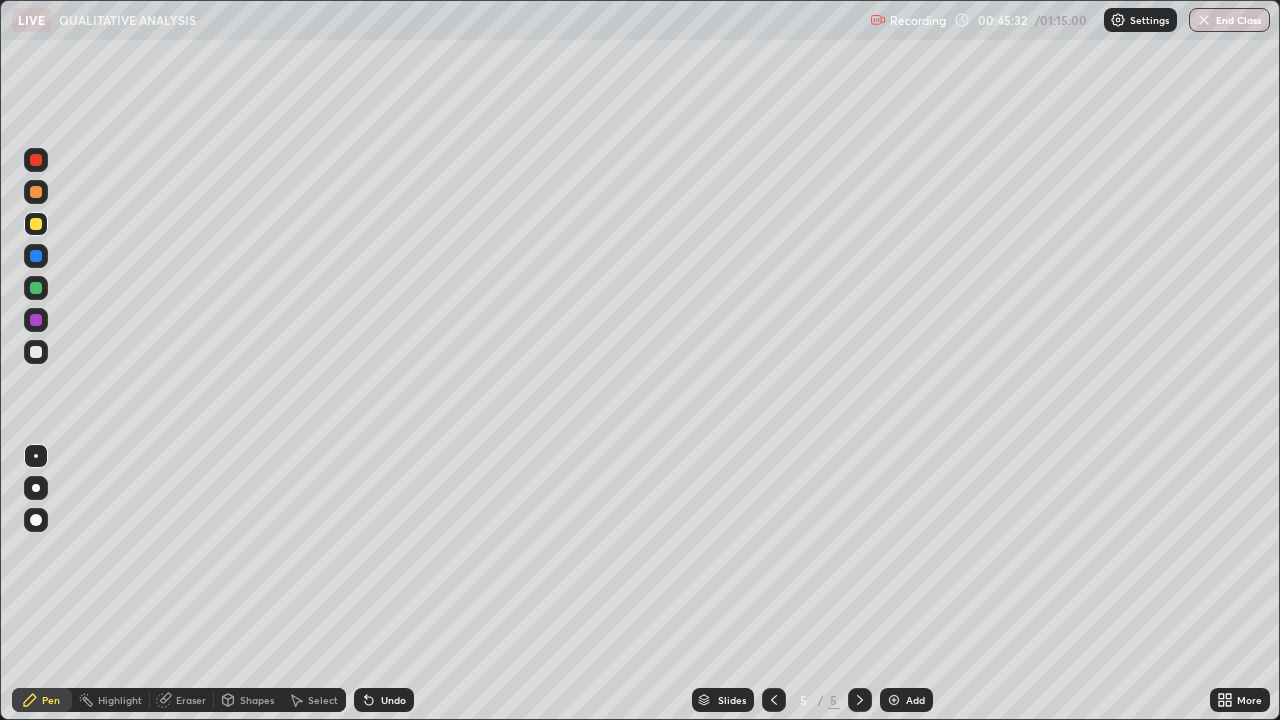 click at bounding box center (36, 352) 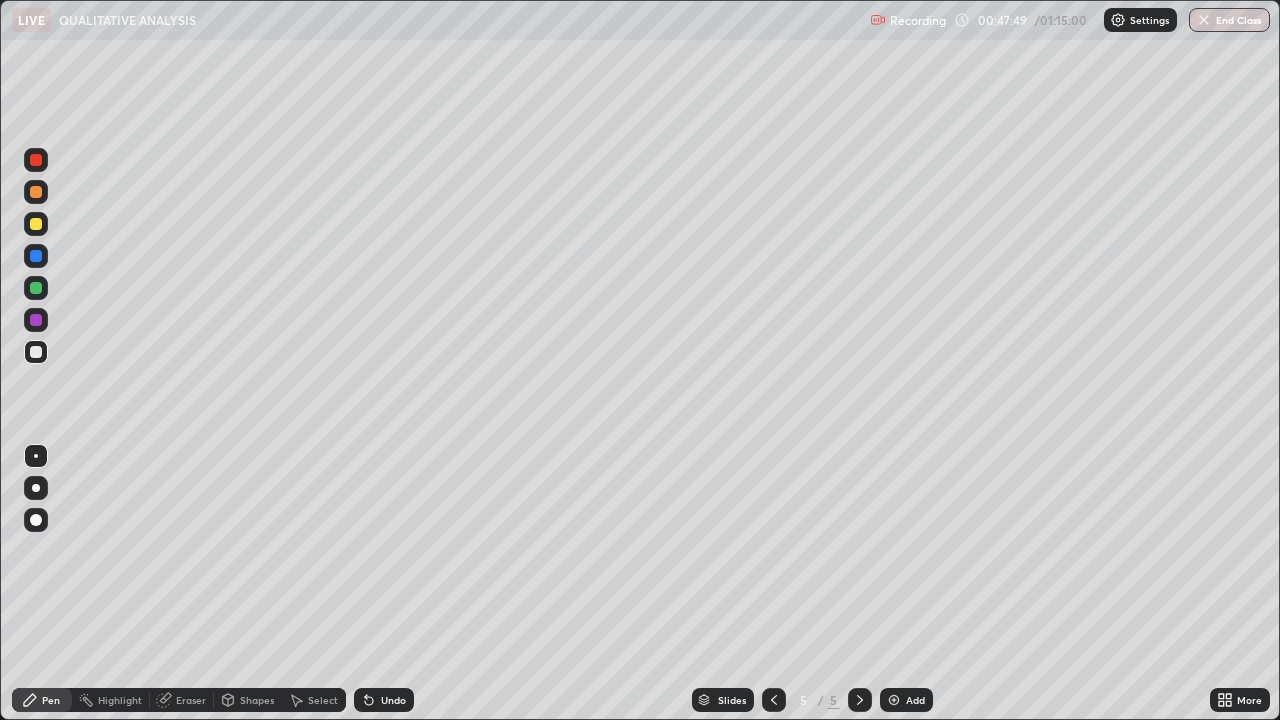 click on "Select" at bounding box center (323, 700) 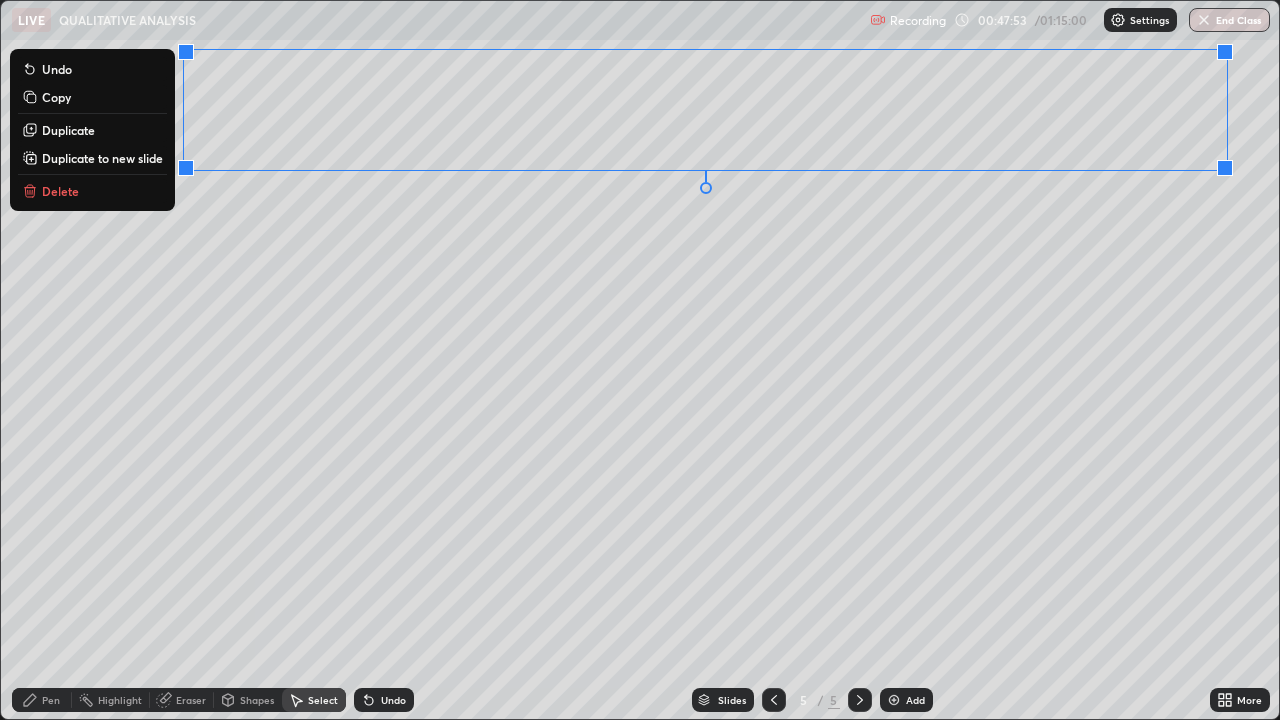 click on "Delete" at bounding box center [92, 191] 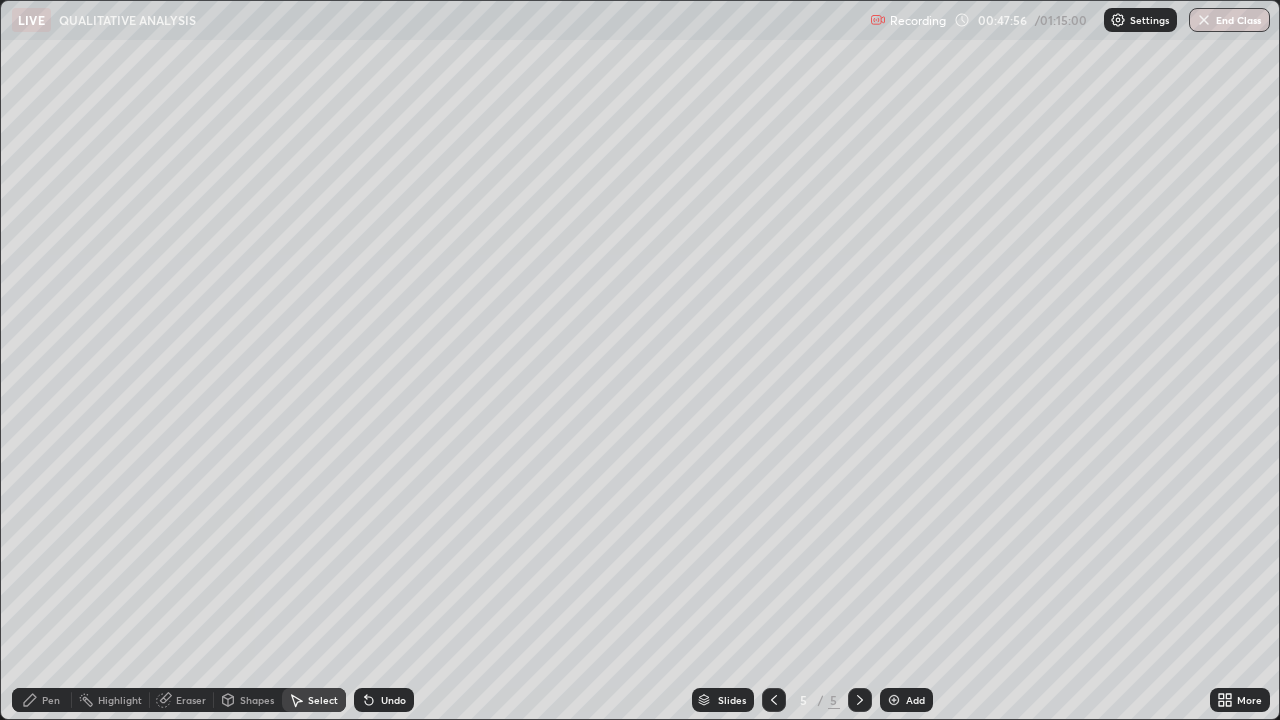 click on "Pen" at bounding box center (42, 700) 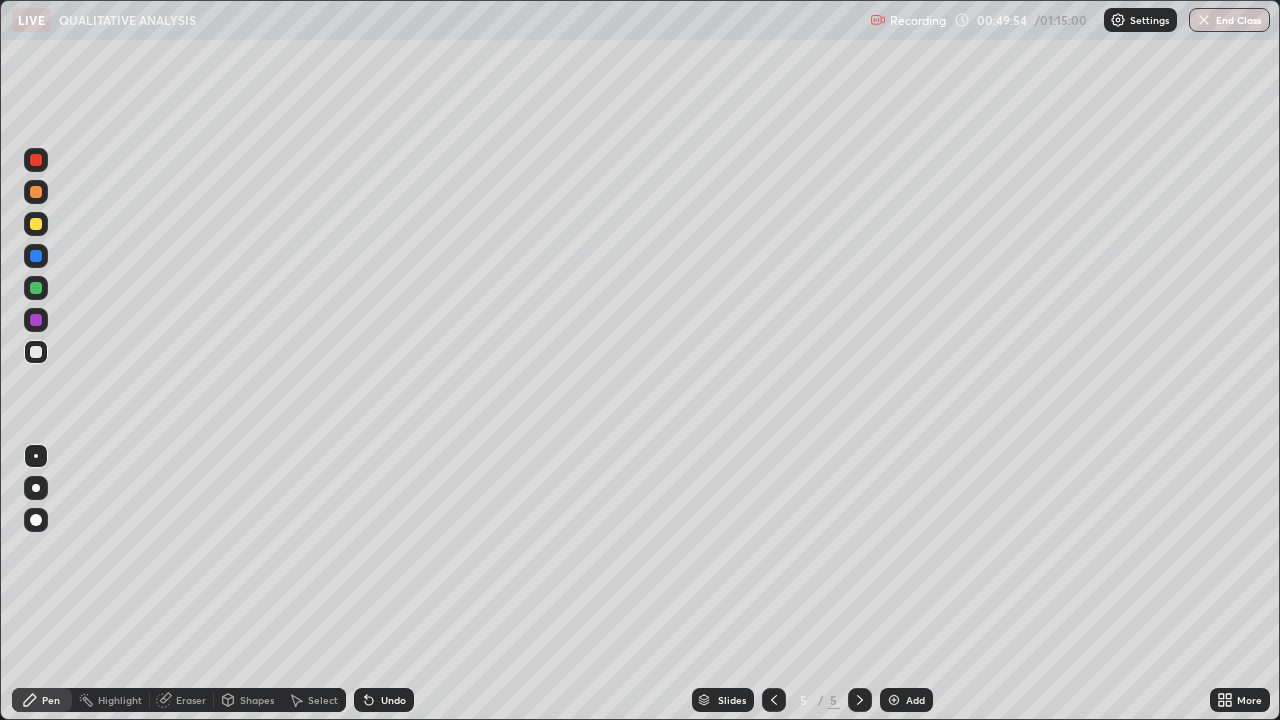 click at bounding box center [36, 224] 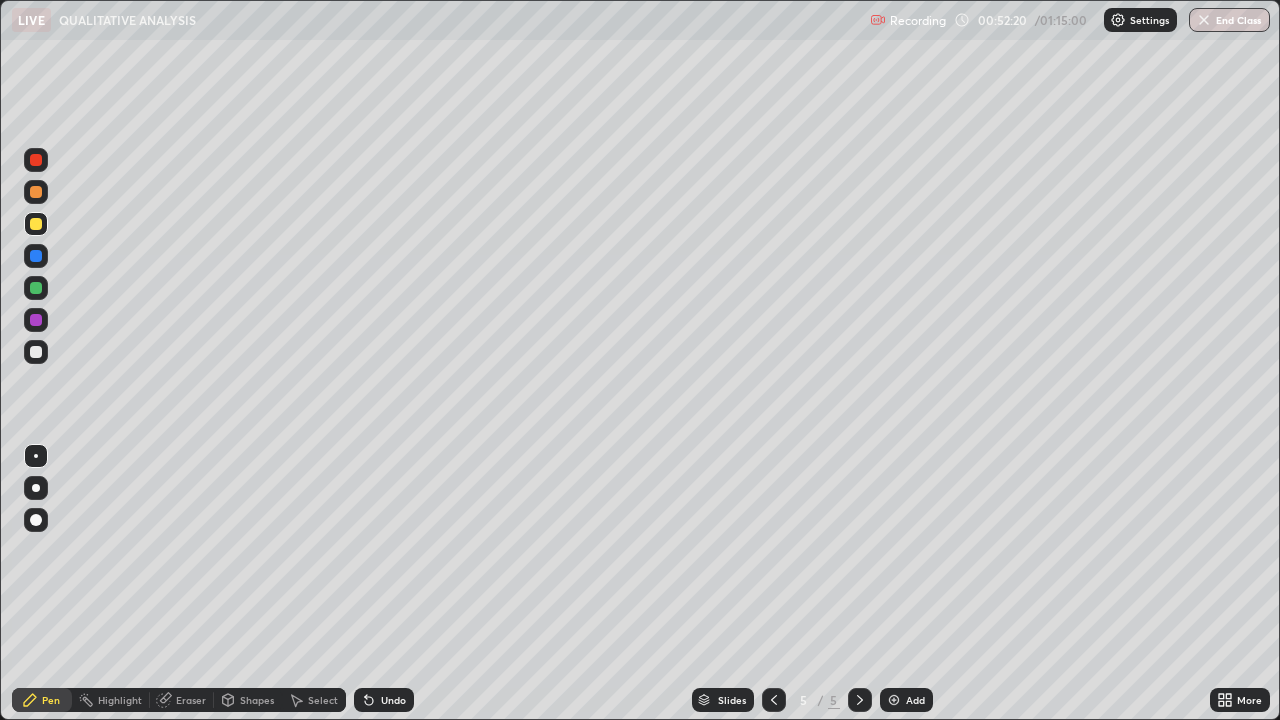 click on "Select" at bounding box center [323, 700] 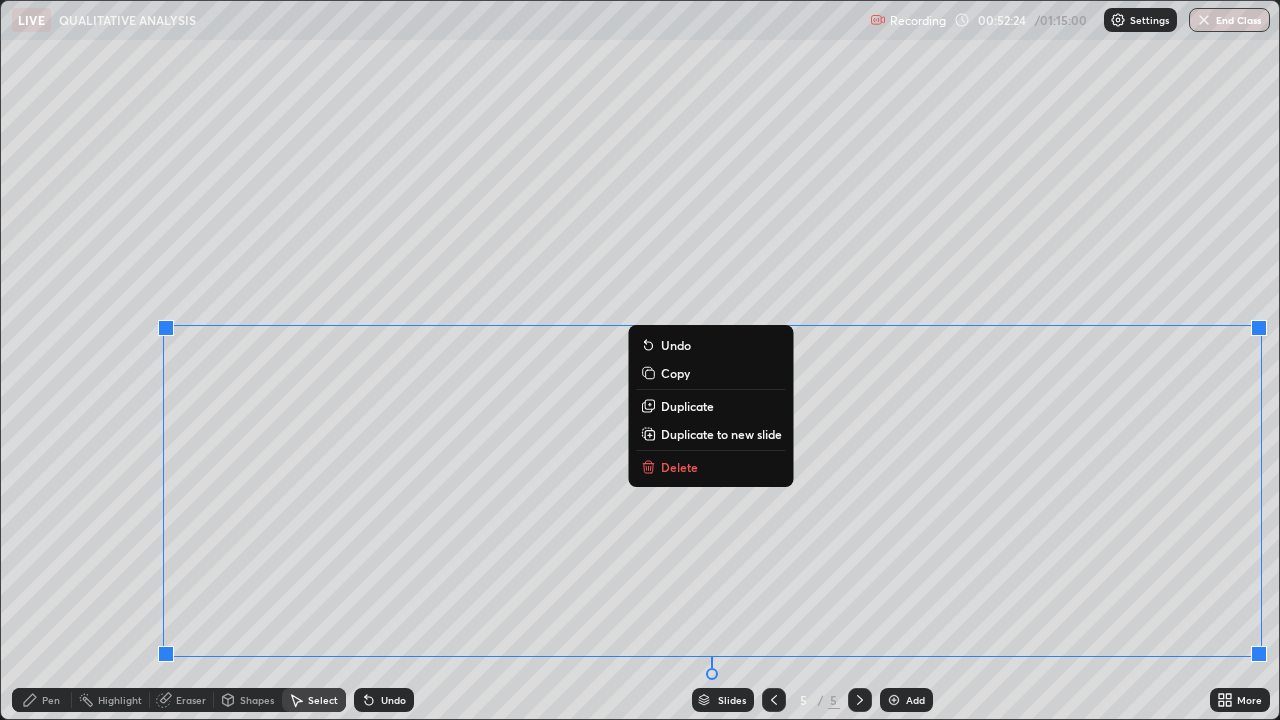 click on "Delete" at bounding box center (679, 467) 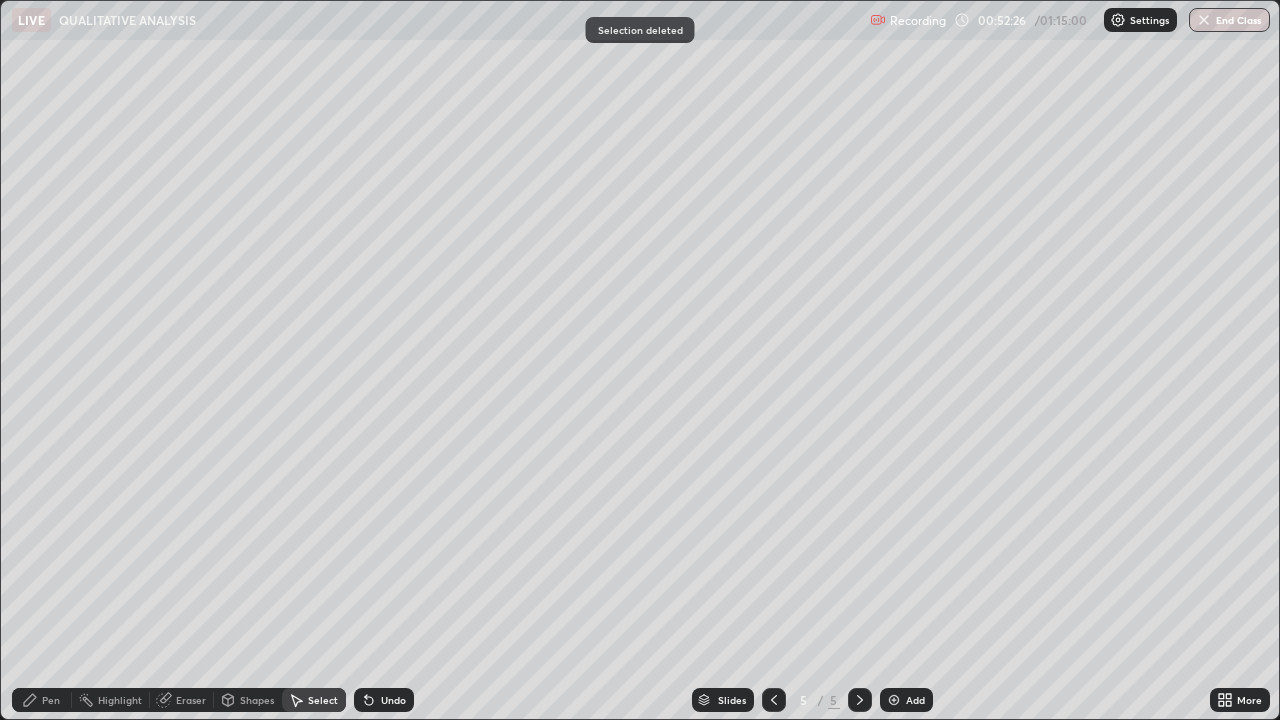 click on "Eraser" at bounding box center [191, 700] 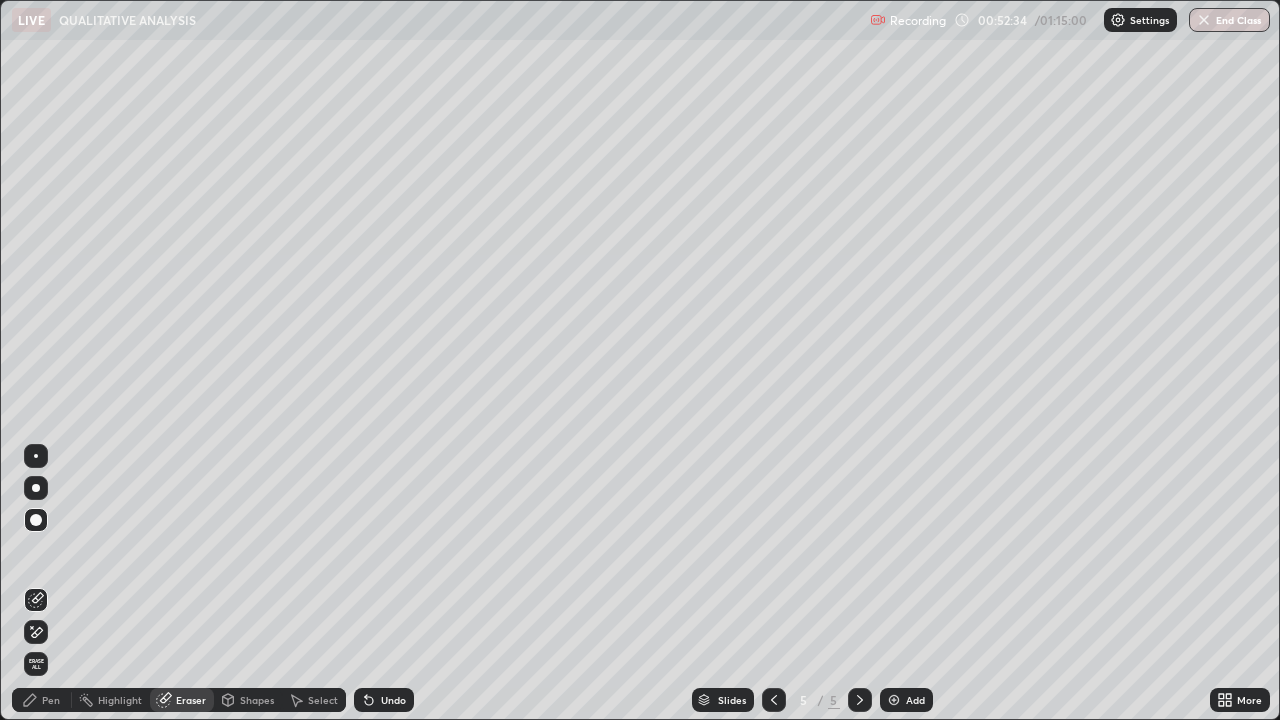 click on "Pen" at bounding box center [51, 700] 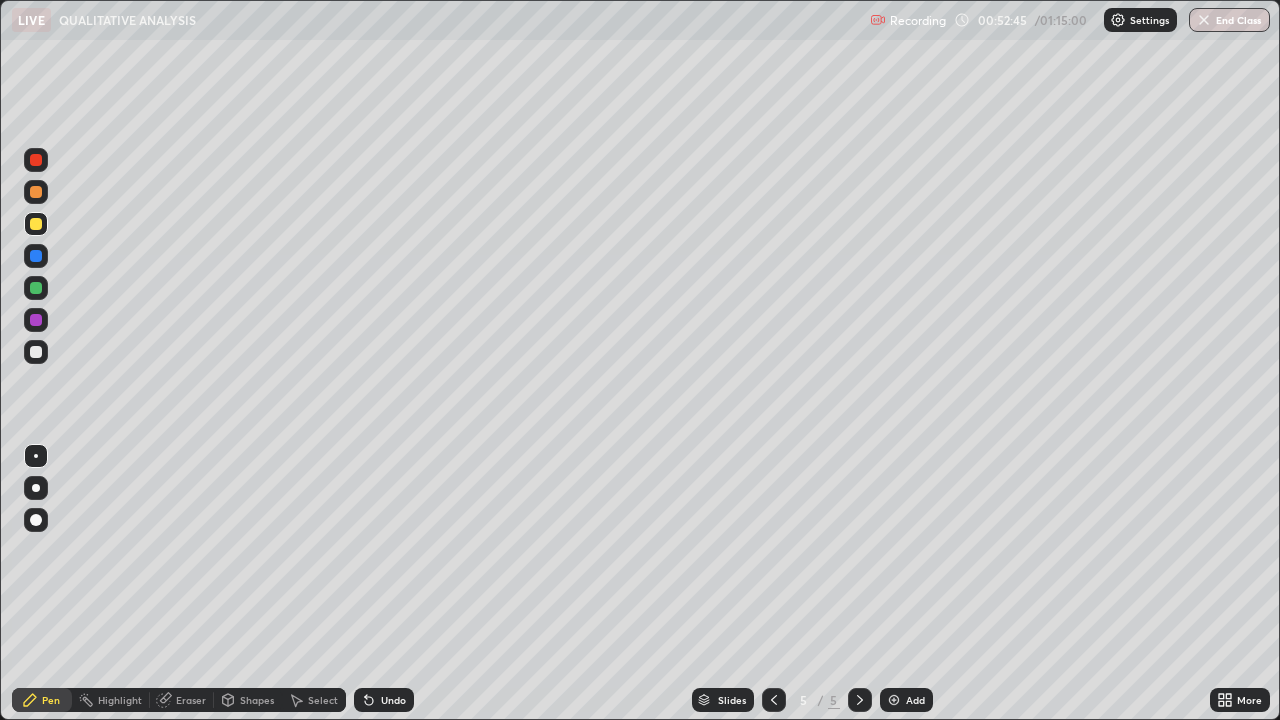click at bounding box center [36, 520] 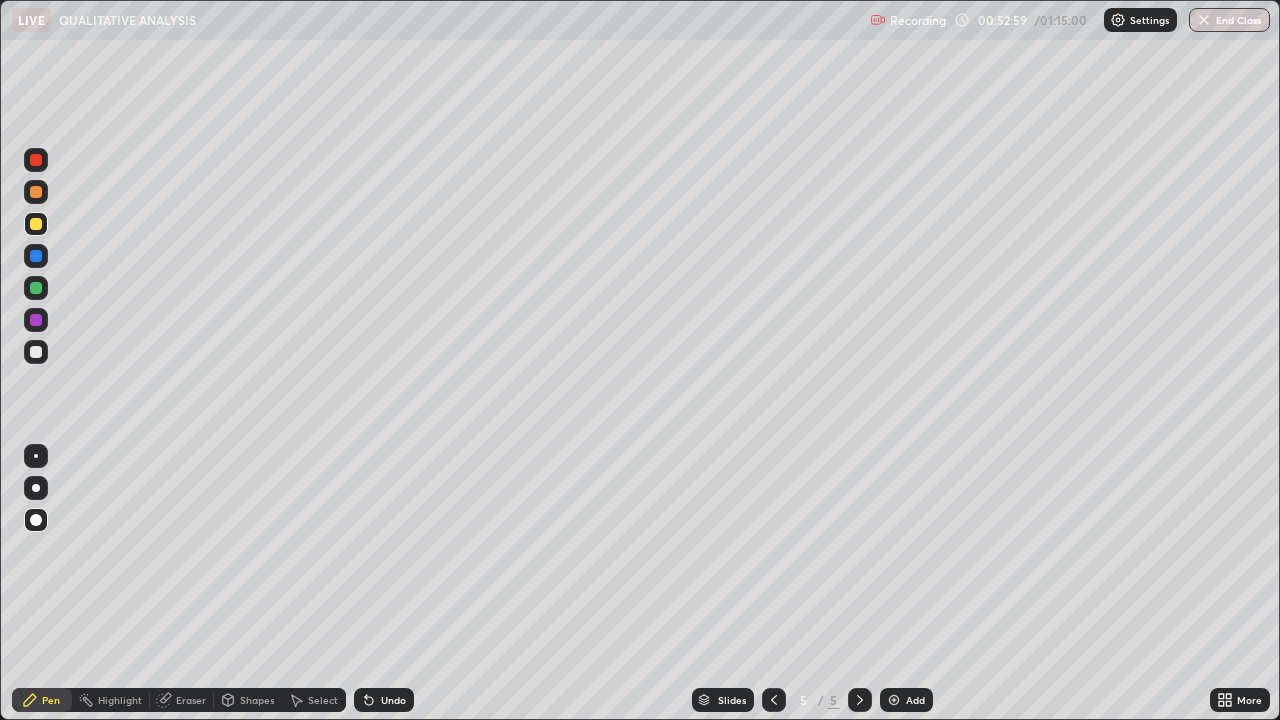 click 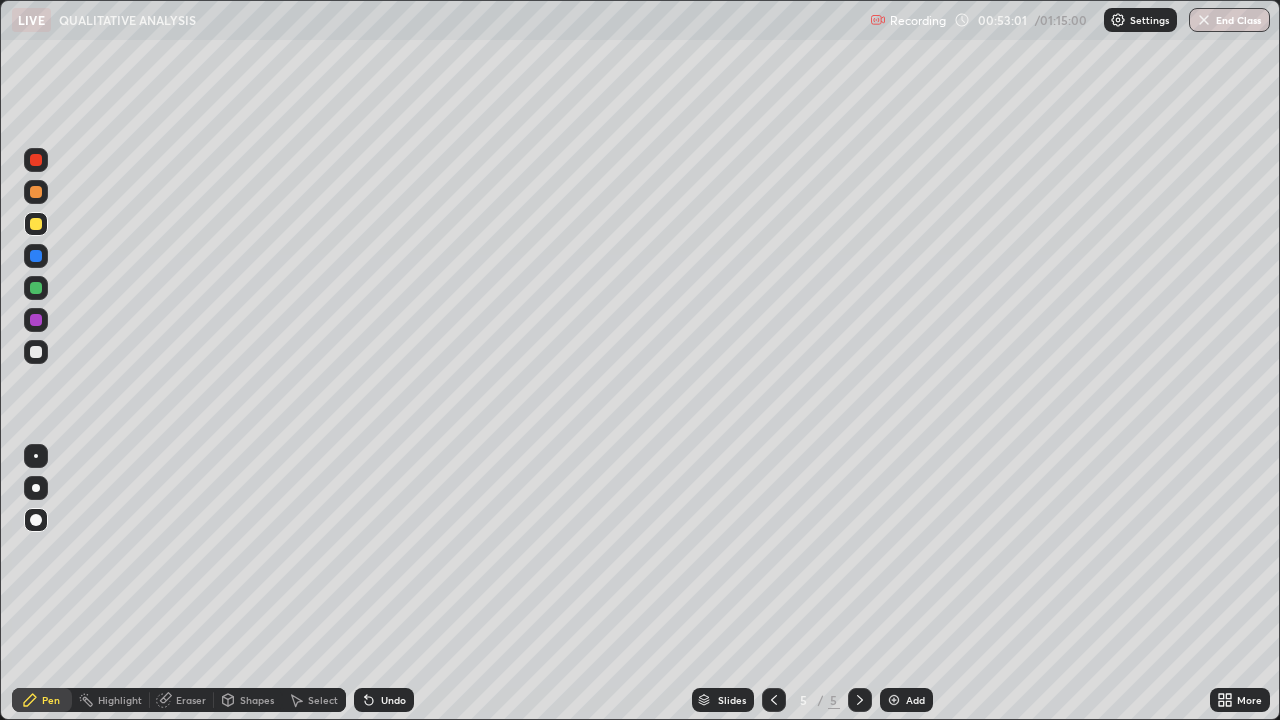 click at bounding box center [36, 352] 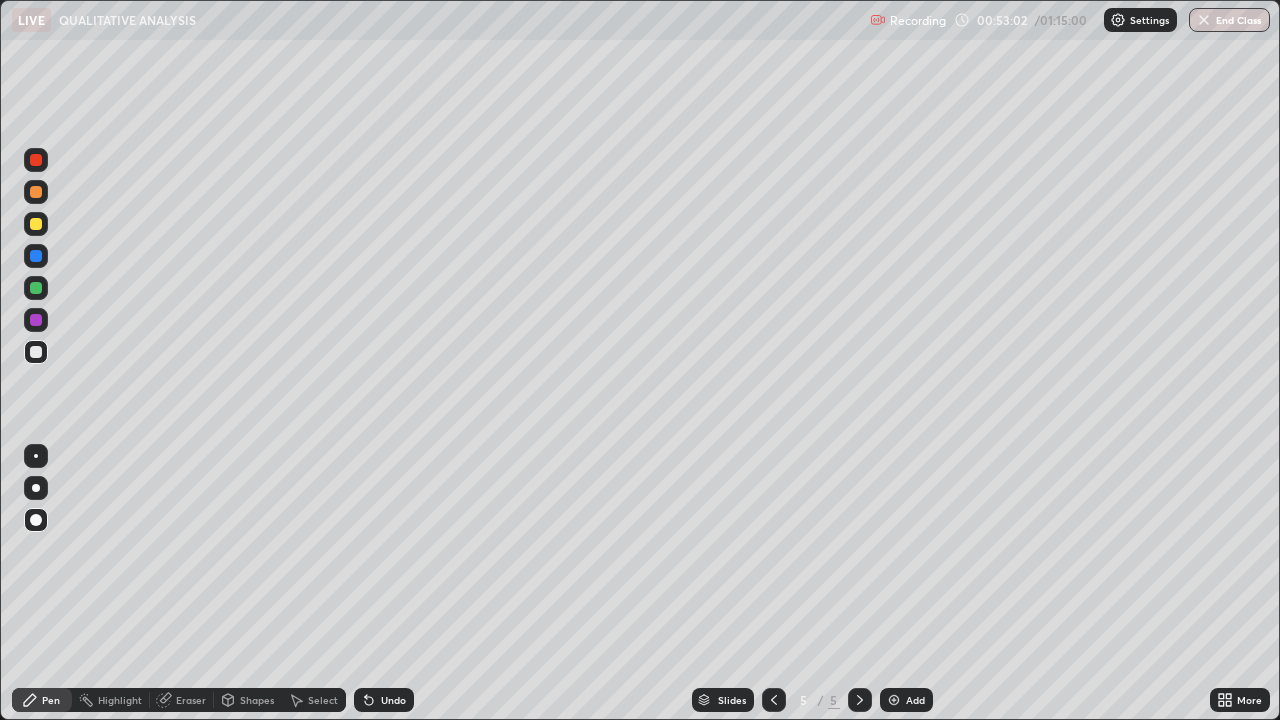 click at bounding box center [36, 456] 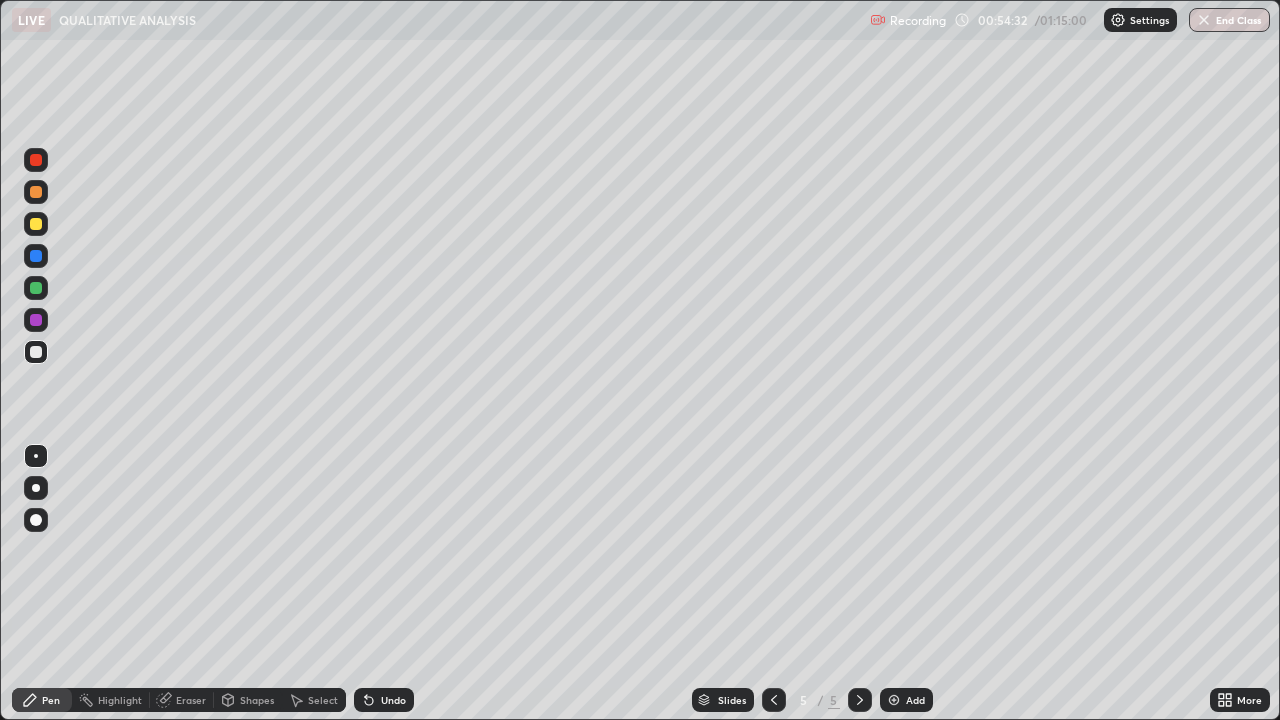 click on "Select" at bounding box center [323, 700] 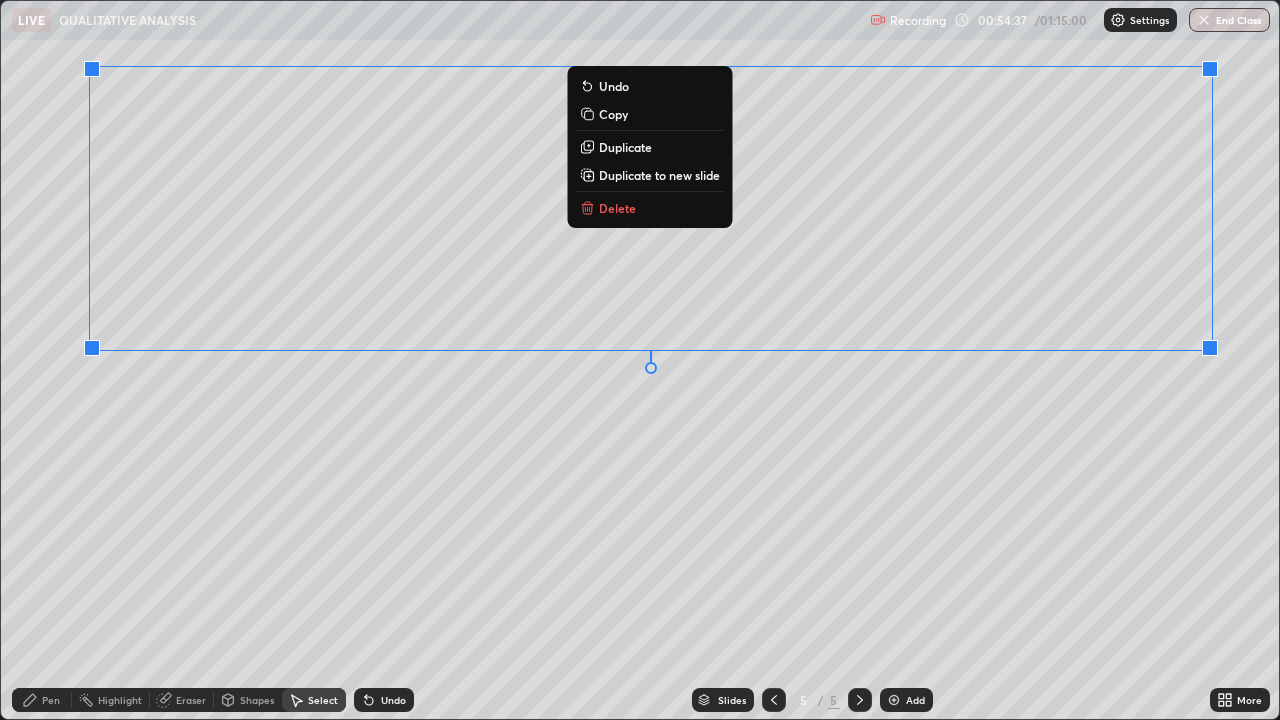 click on "Delete" at bounding box center [649, 208] 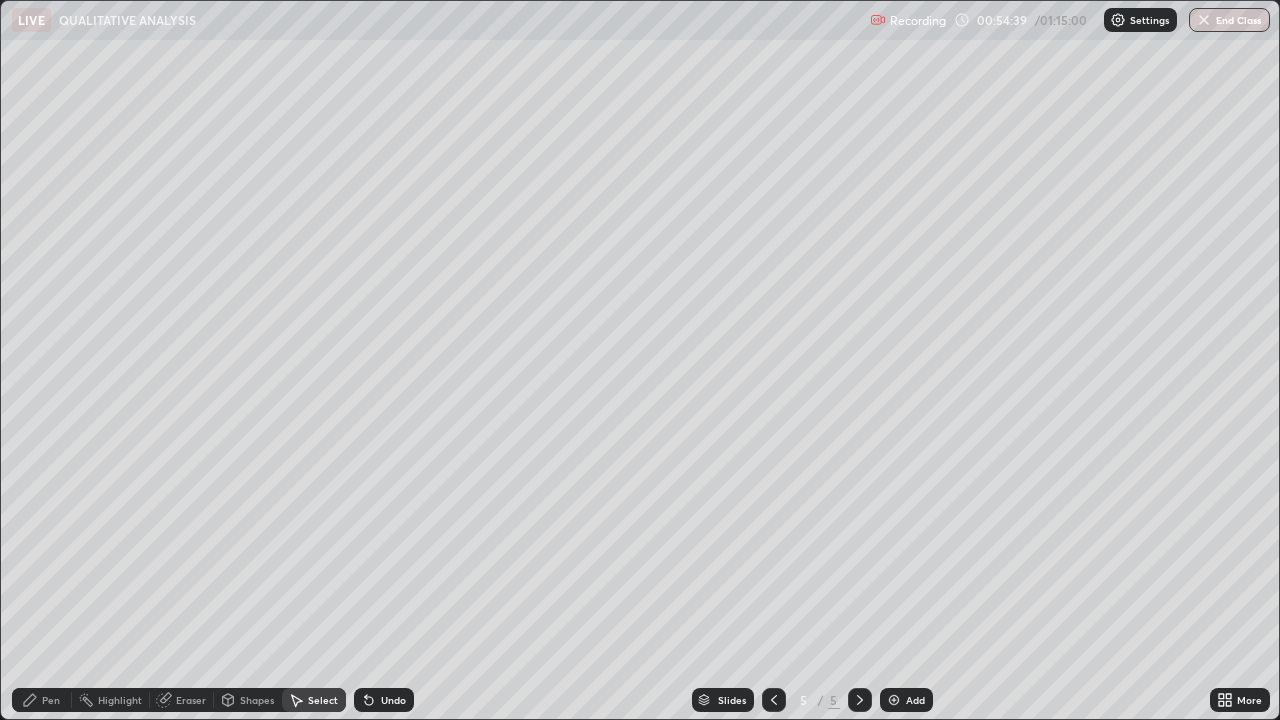 click on "Eraser" at bounding box center (191, 700) 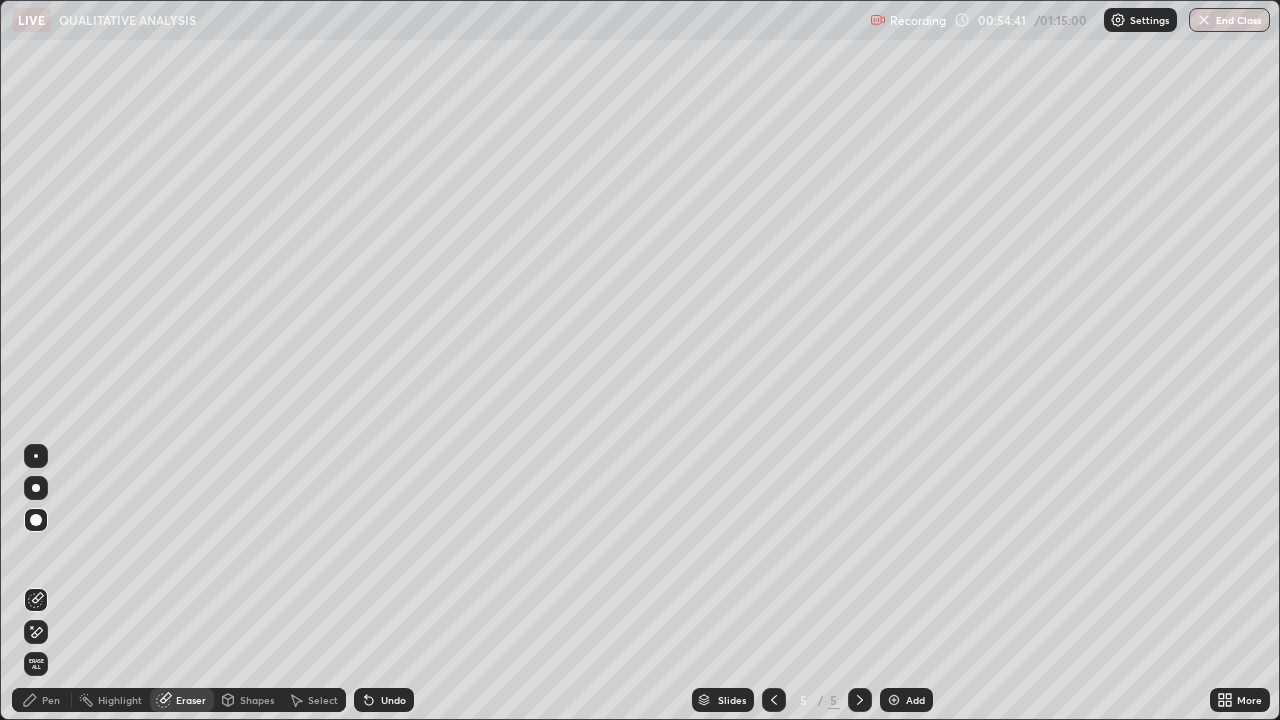 click on "Pen" at bounding box center (51, 700) 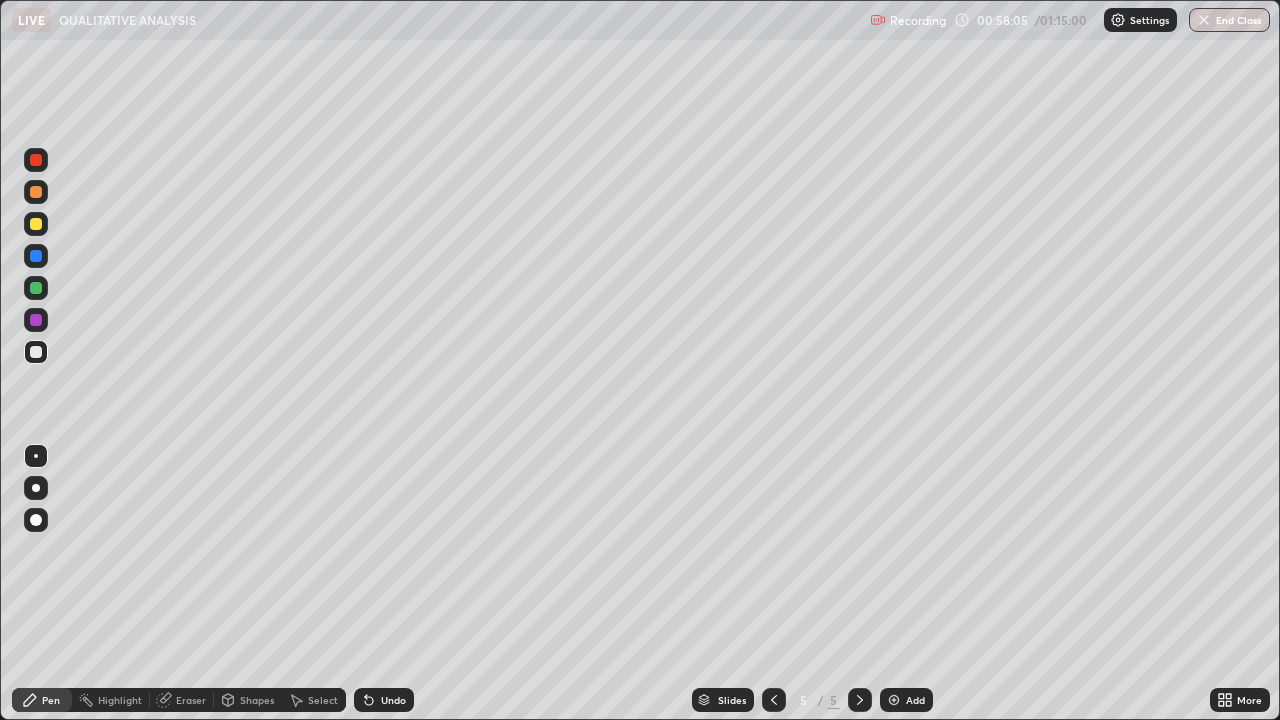 click on "Select" at bounding box center [314, 700] 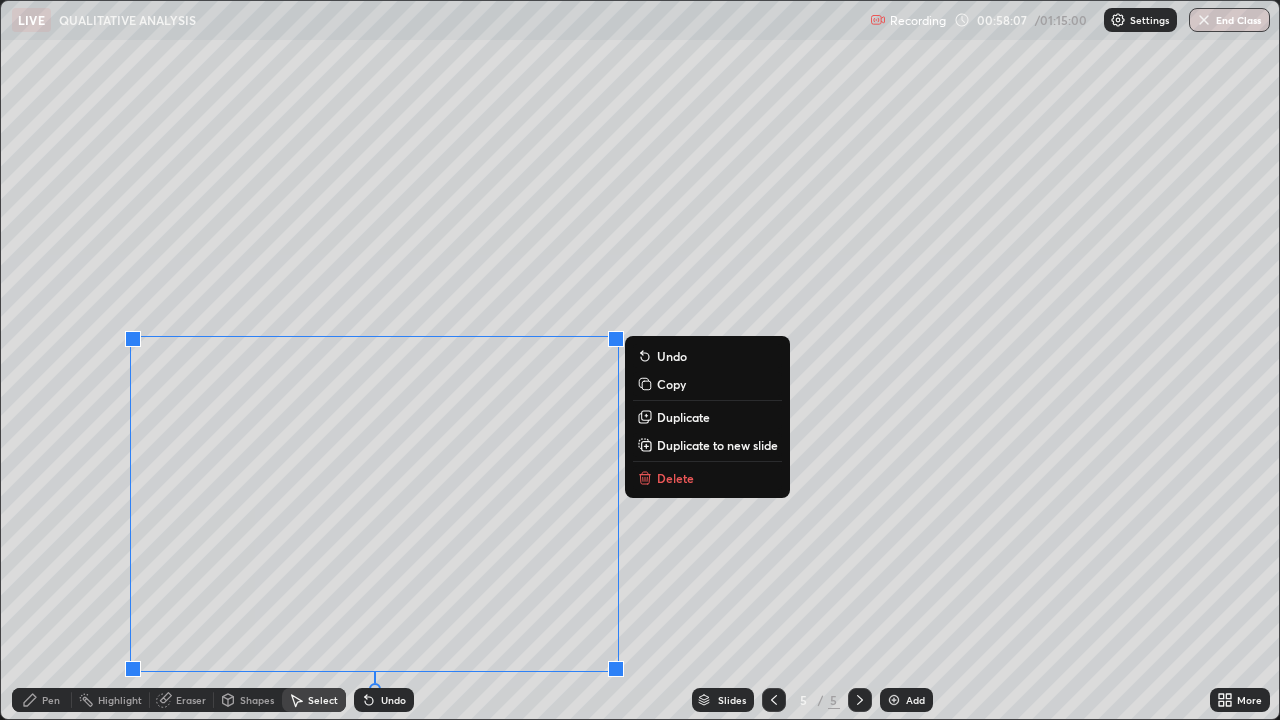 click on "Delete" at bounding box center (675, 478) 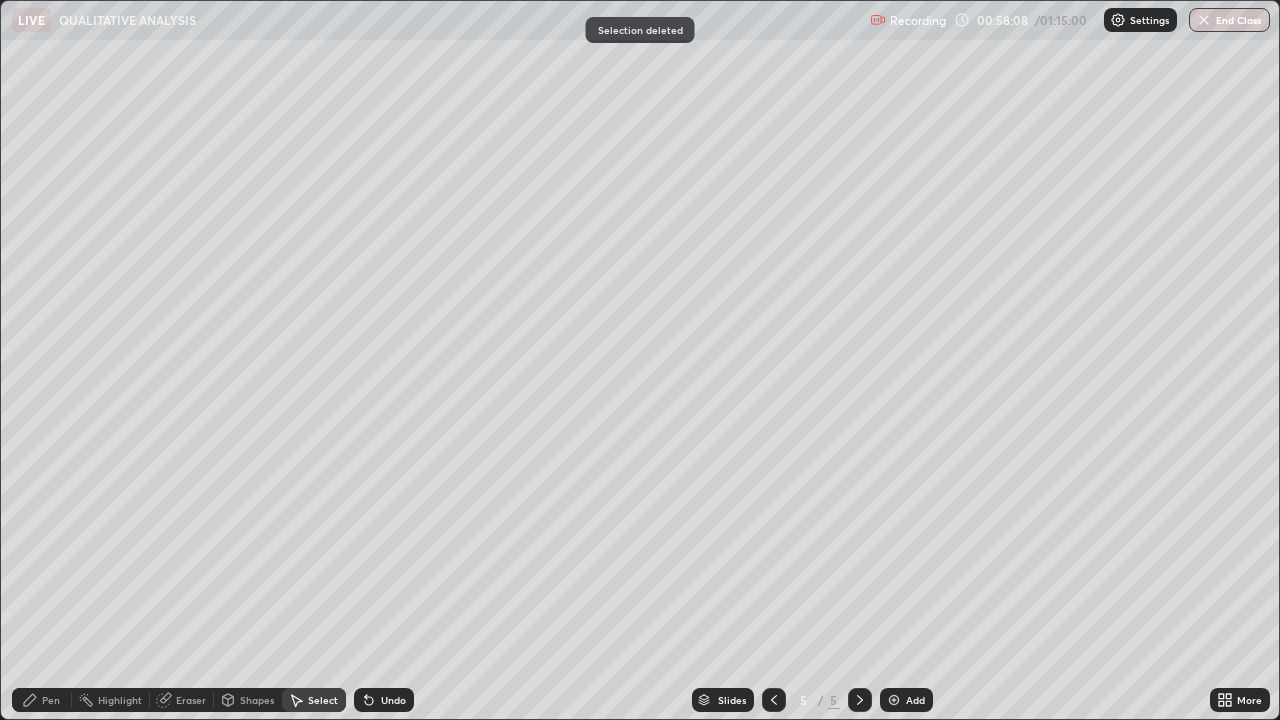 click on "Pen" at bounding box center [51, 700] 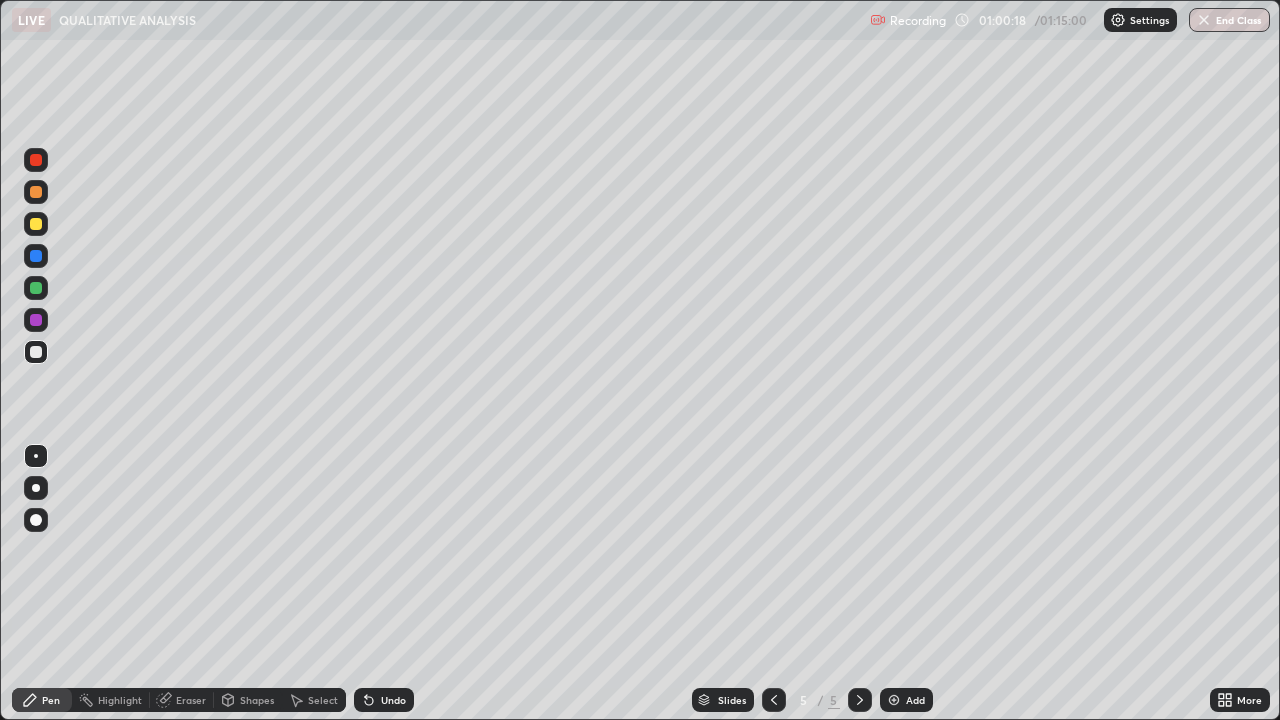 click on "Select" at bounding box center (323, 700) 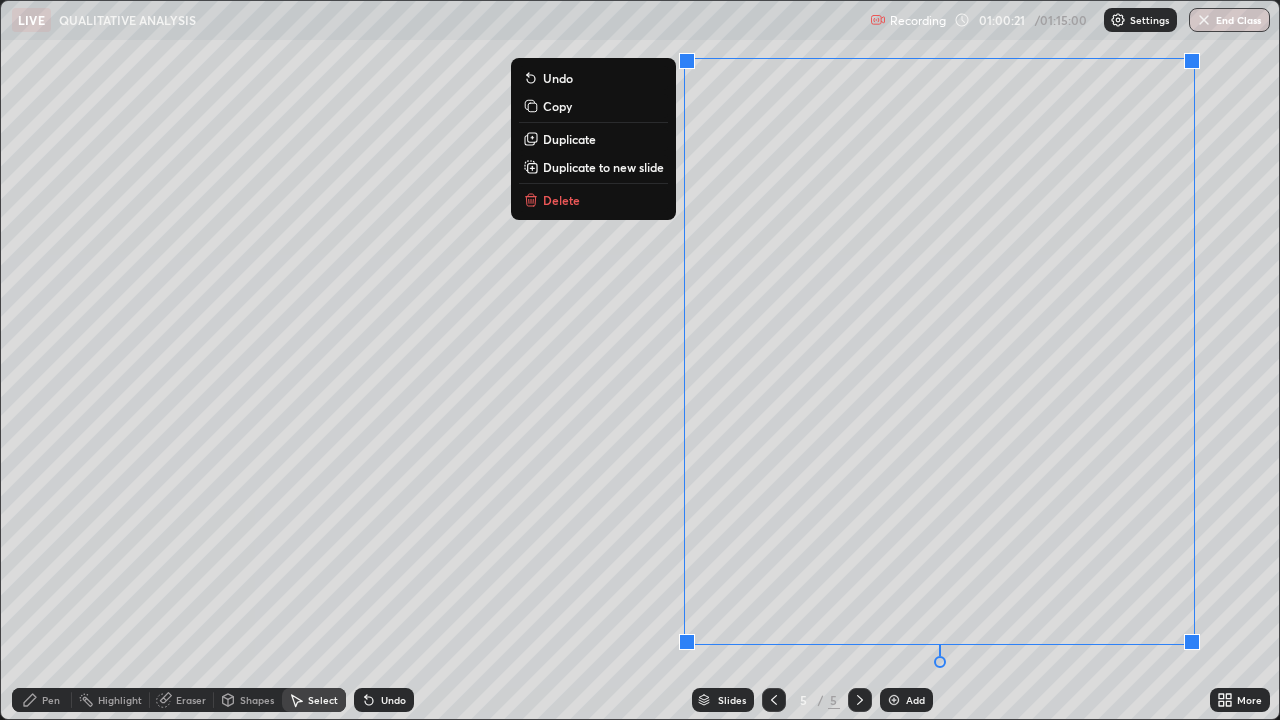 click on "Delete" at bounding box center (593, 200) 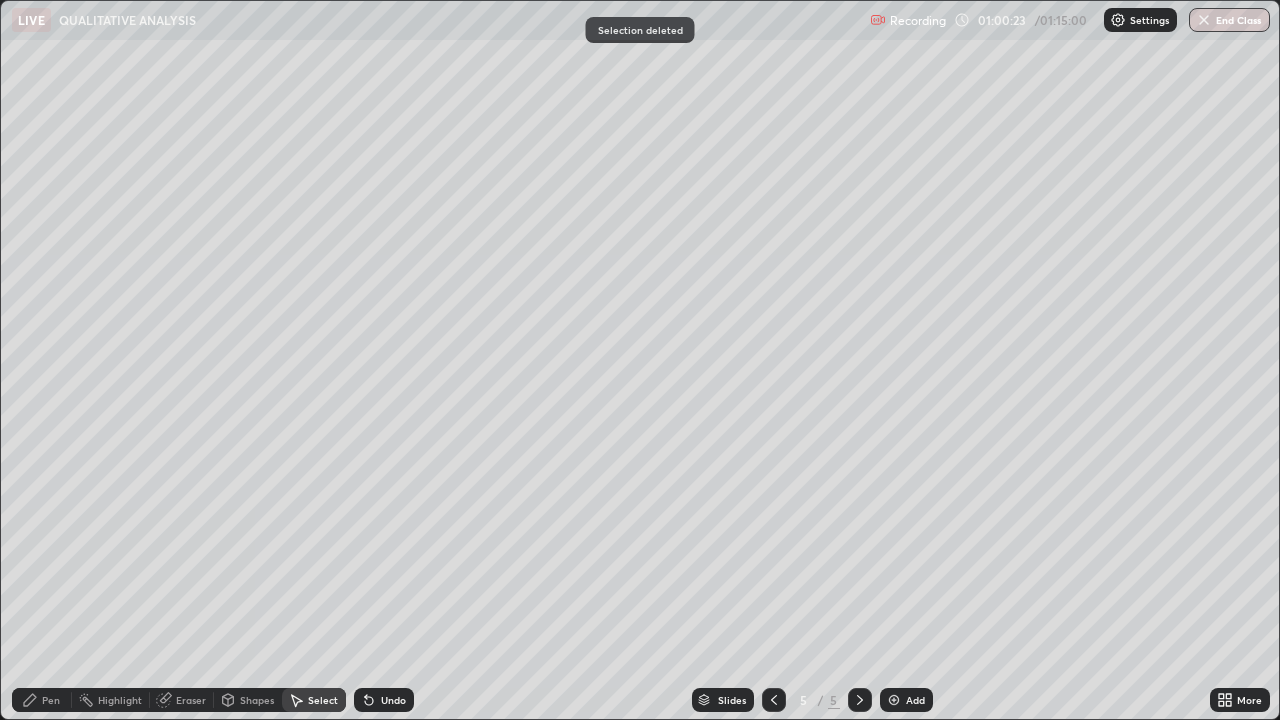 click on "Pen" at bounding box center [51, 700] 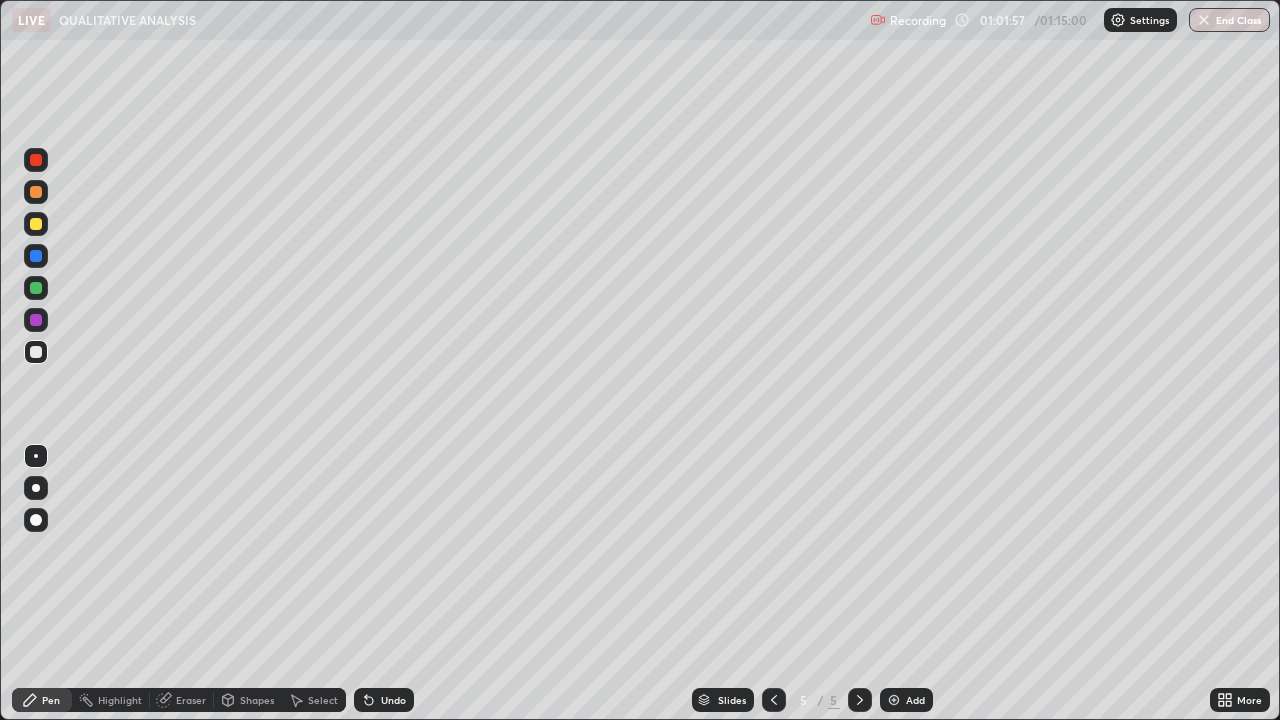 click on "Select" at bounding box center [323, 700] 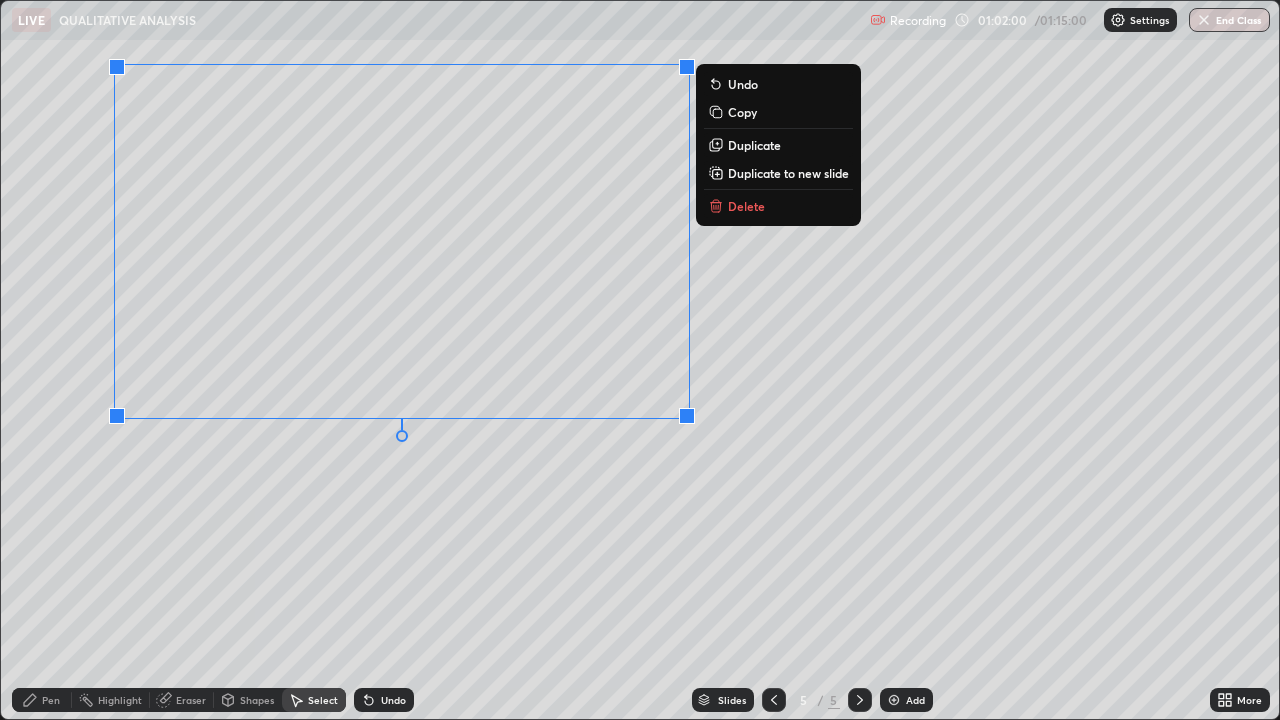 click 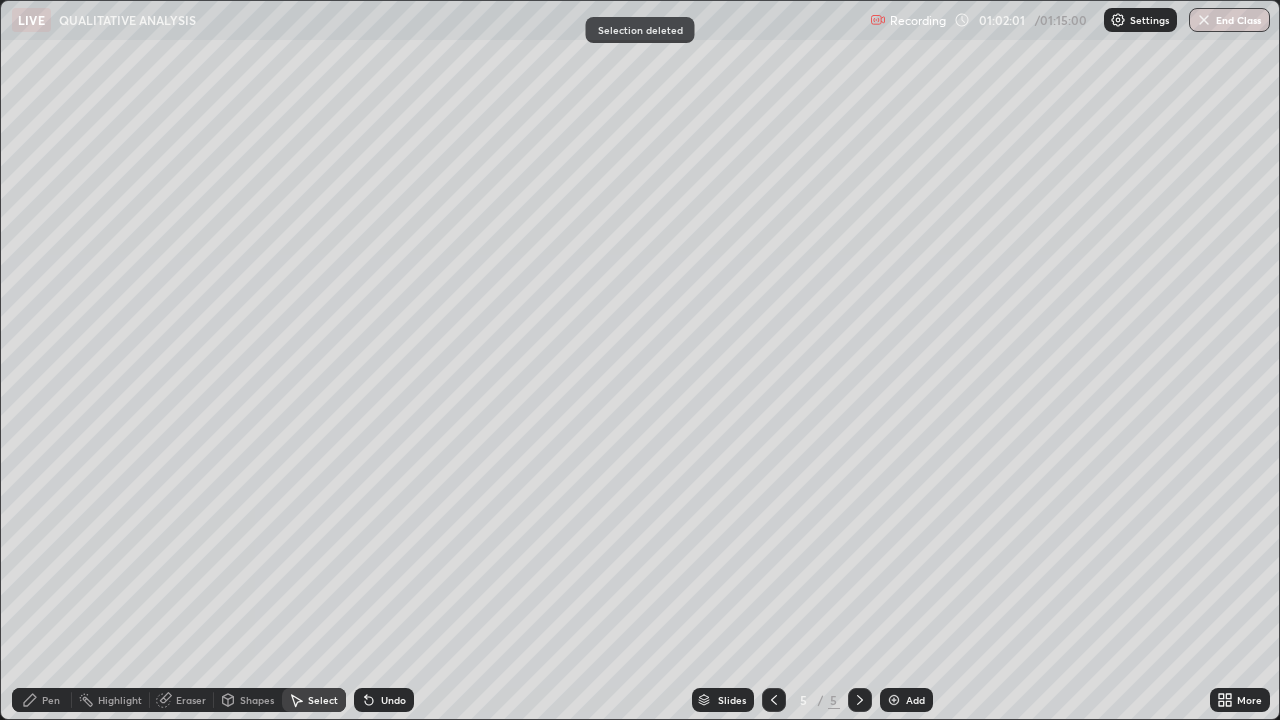 click on "Pen" at bounding box center [51, 700] 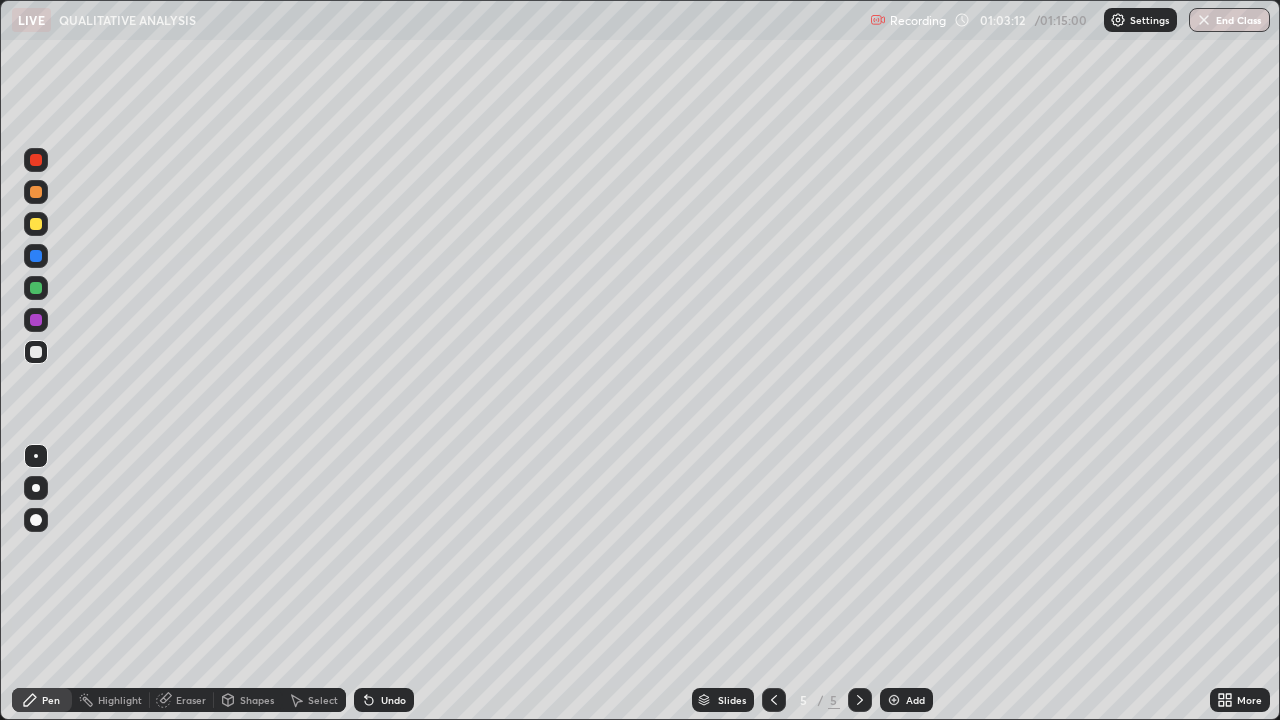 click on "Eraser" at bounding box center [191, 700] 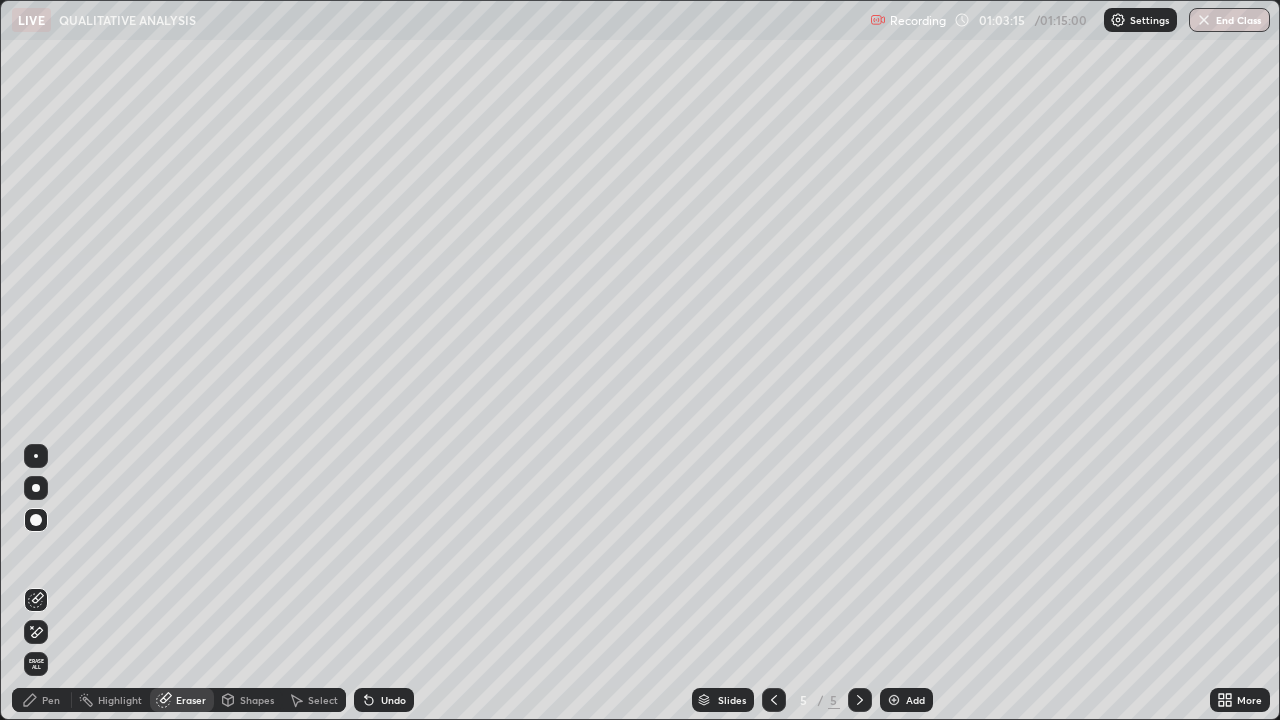 click on "Pen" at bounding box center (42, 700) 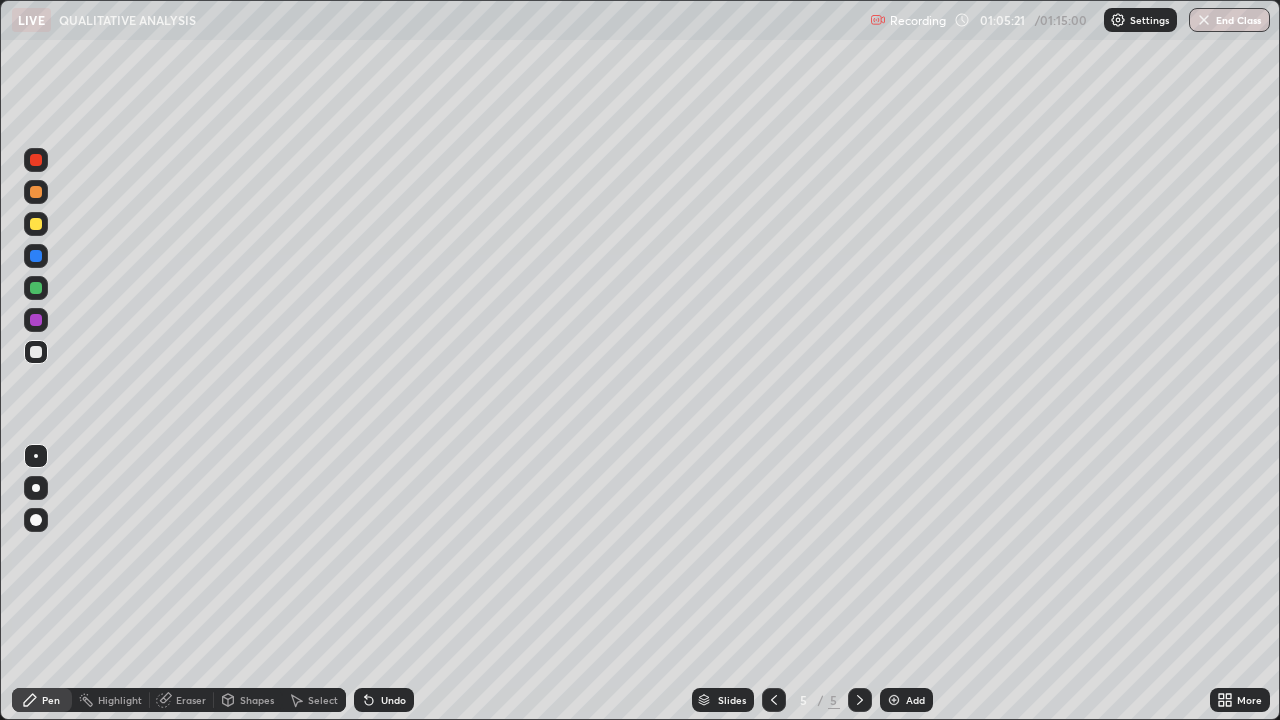click 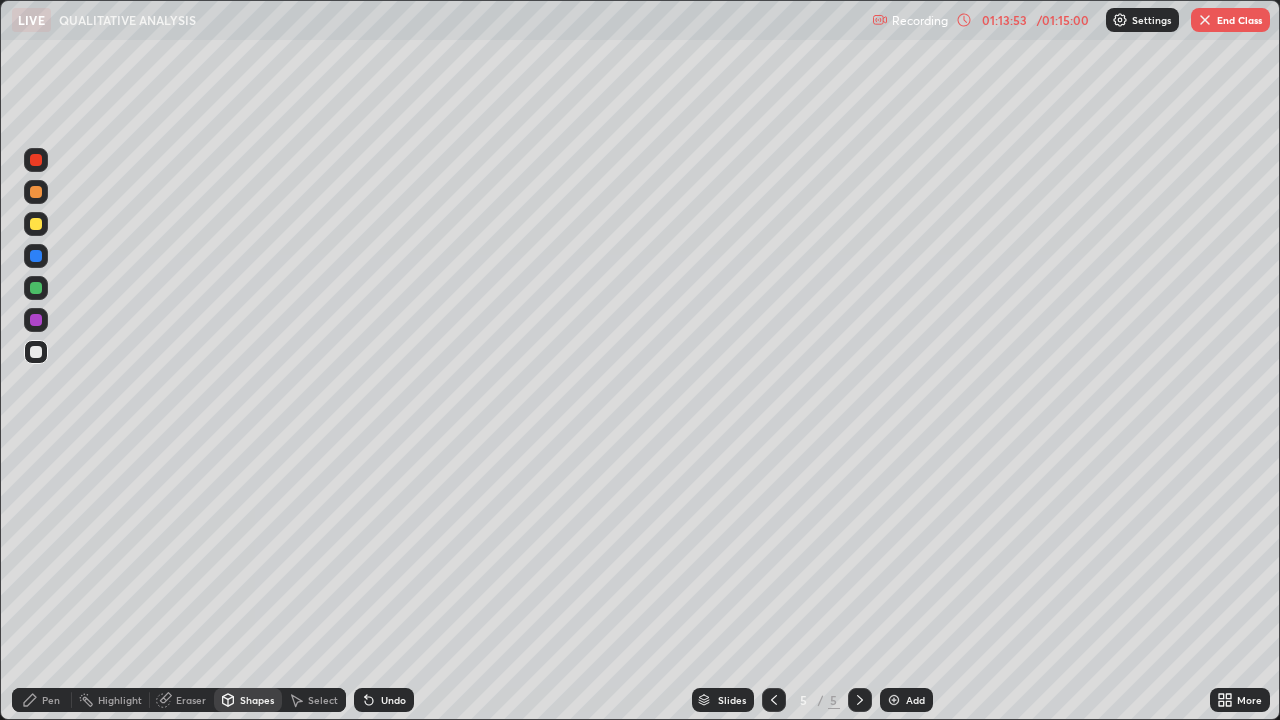 click on "End Class" at bounding box center [1230, 20] 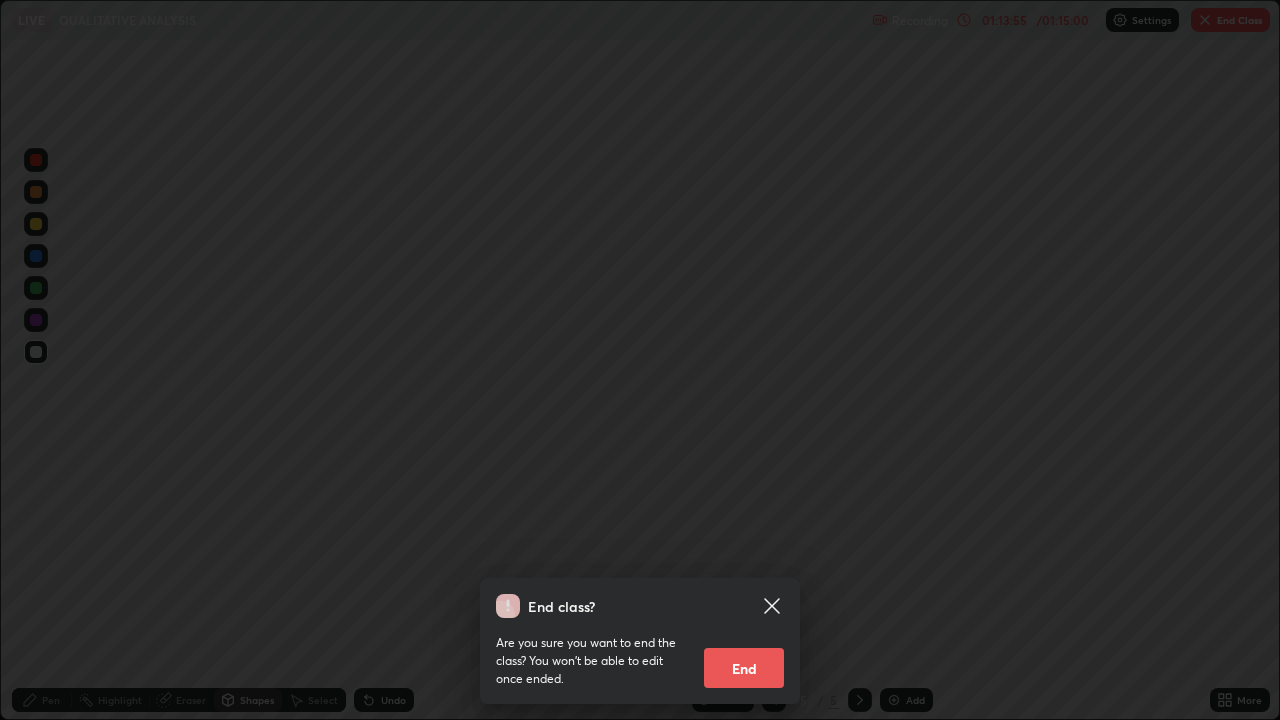 click on "End" at bounding box center [744, 668] 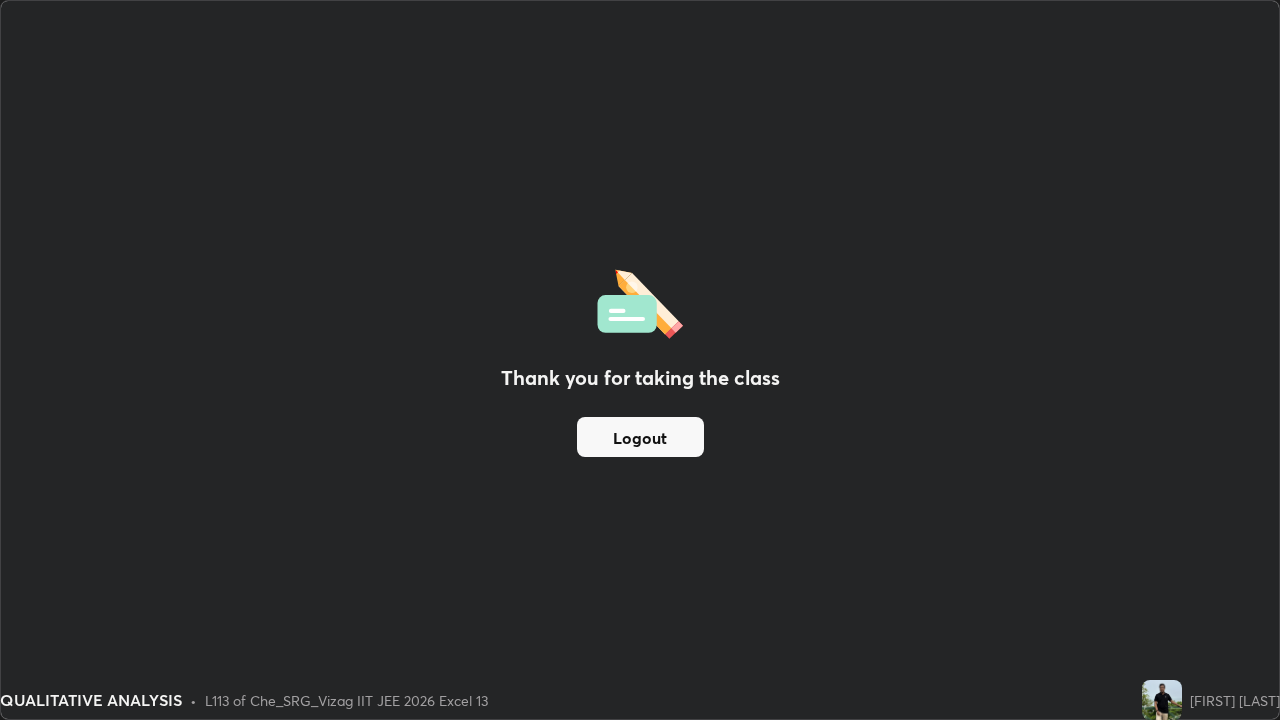 click on "Logout" at bounding box center (640, 437) 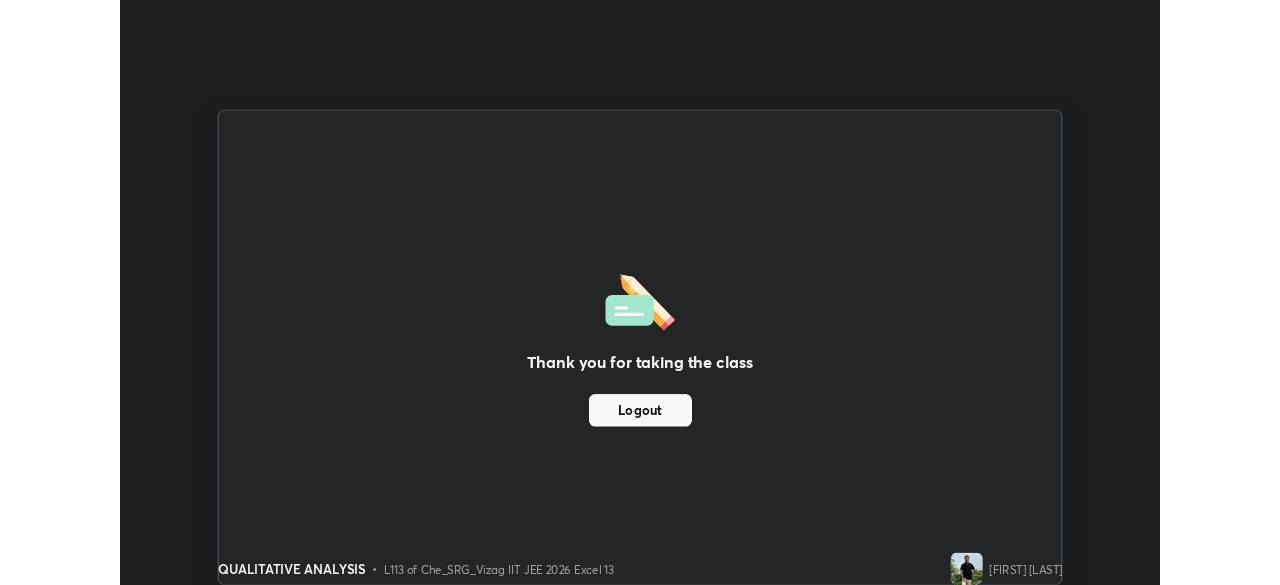 scroll, scrollTop: 585, scrollLeft: 1280, axis: both 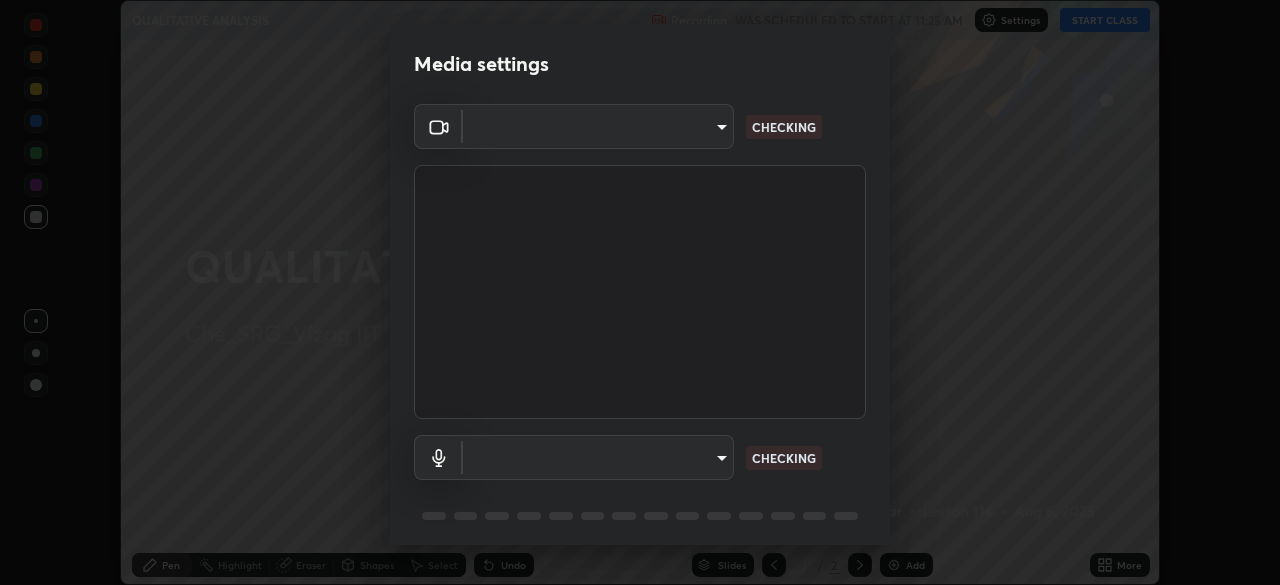 type on "60e4d704cc8f24c1cb46315f93dea7131adeebca537fc4a4d6c1d7a5e743d867" 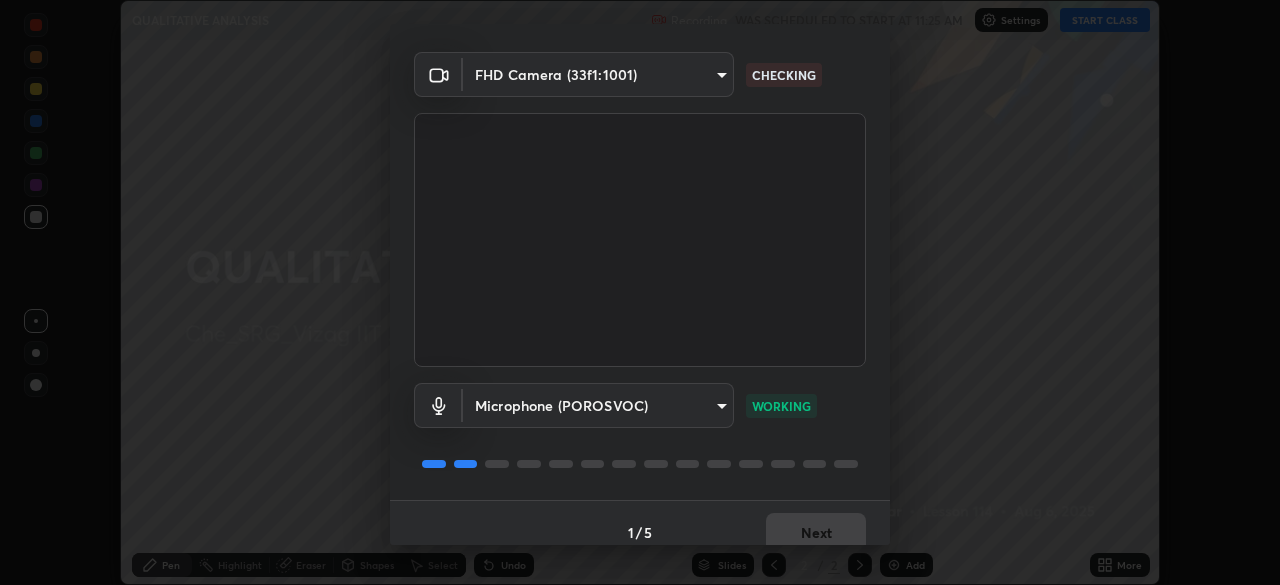 scroll, scrollTop: 71, scrollLeft: 0, axis: vertical 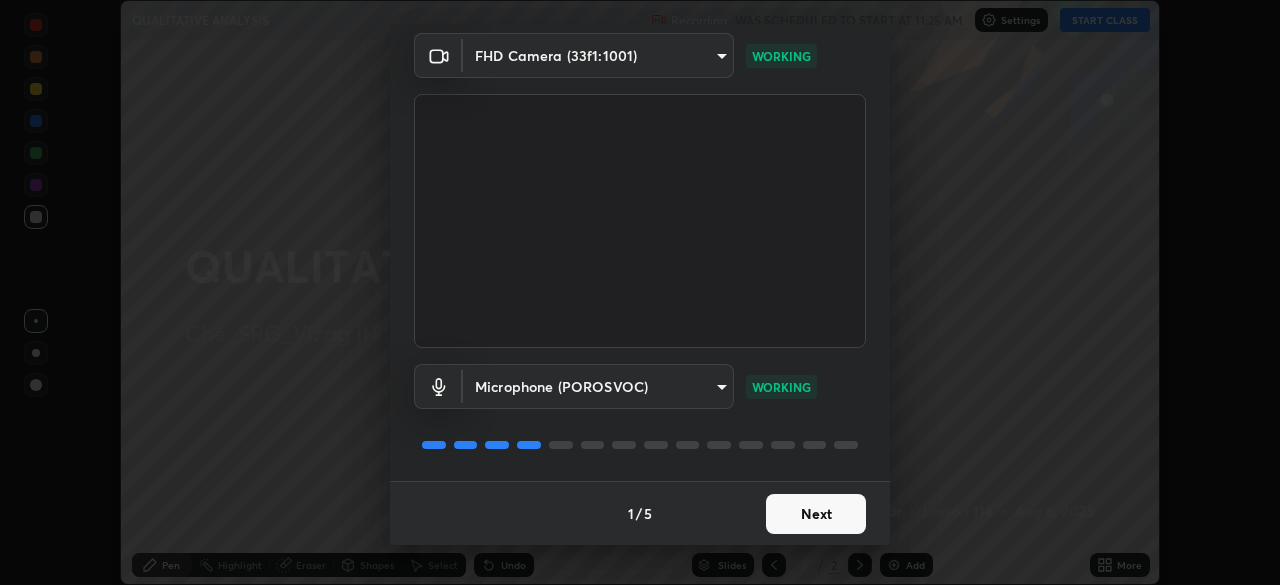 click on "Next" at bounding box center (816, 514) 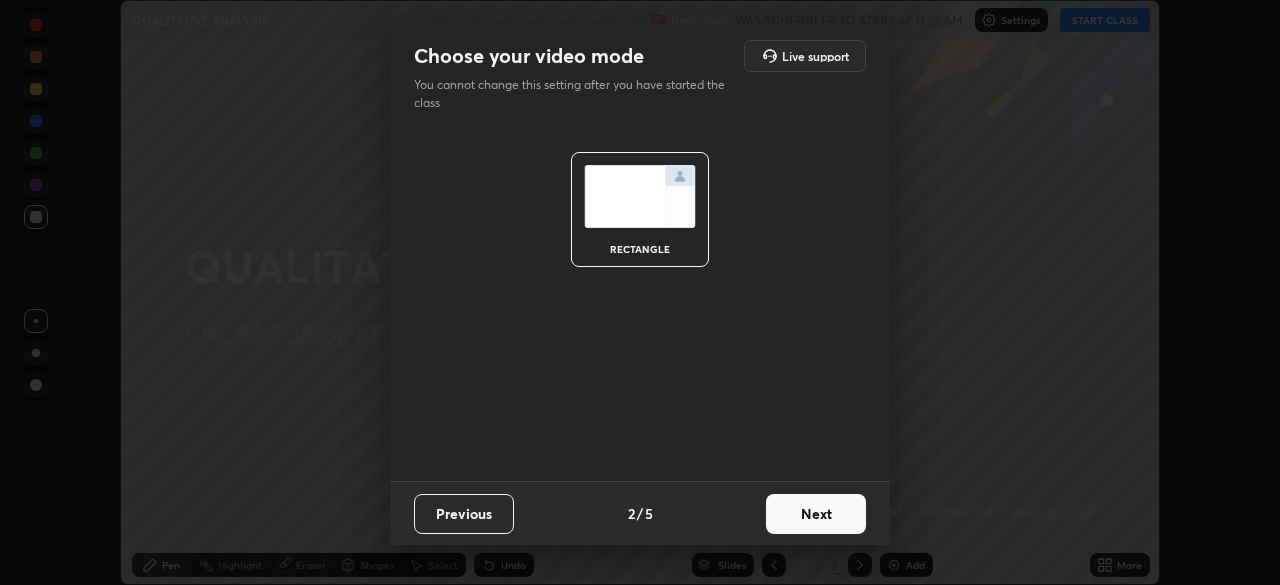 scroll, scrollTop: 0, scrollLeft: 0, axis: both 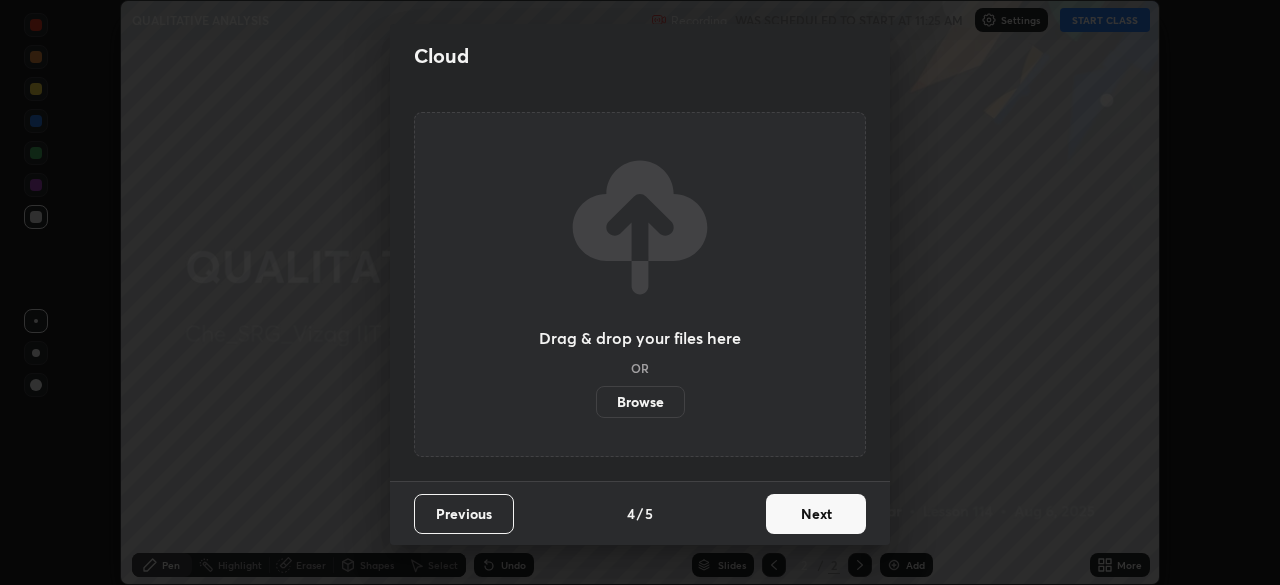 click on "Next" at bounding box center (816, 514) 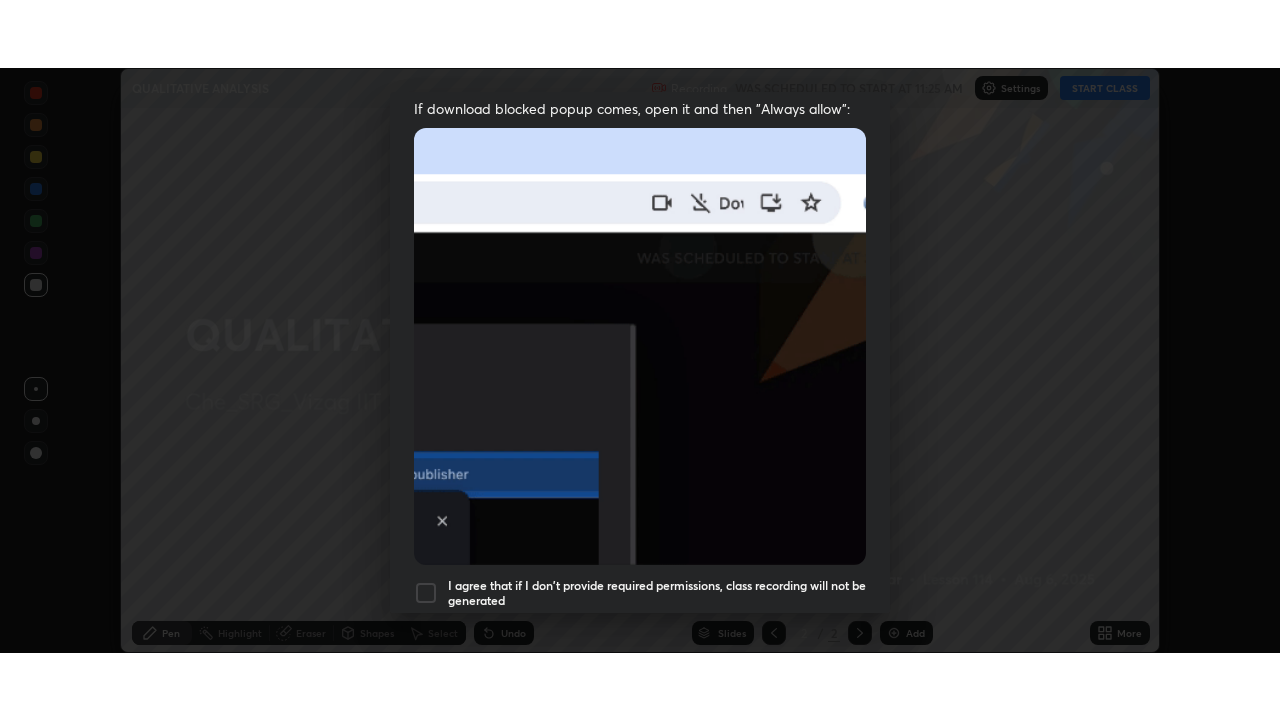 scroll, scrollTop: 479, scrollLeft: 0, axis: vertical 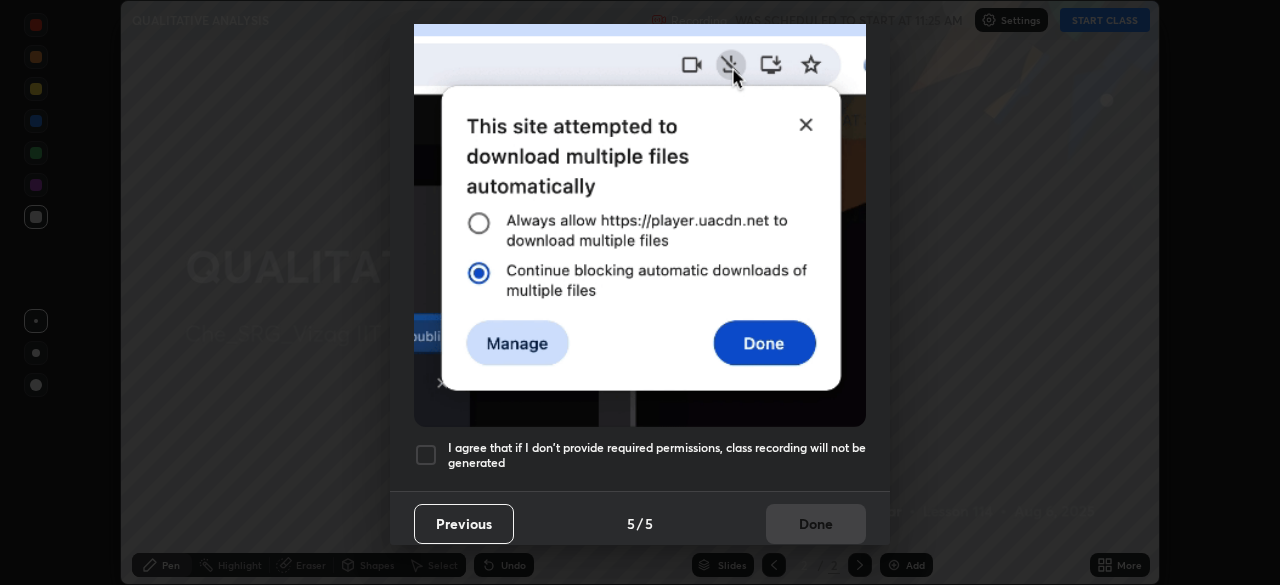 click on "I agree that if I don't provide required permissions, class recording will not be generated" at bounding box center [657, 455] 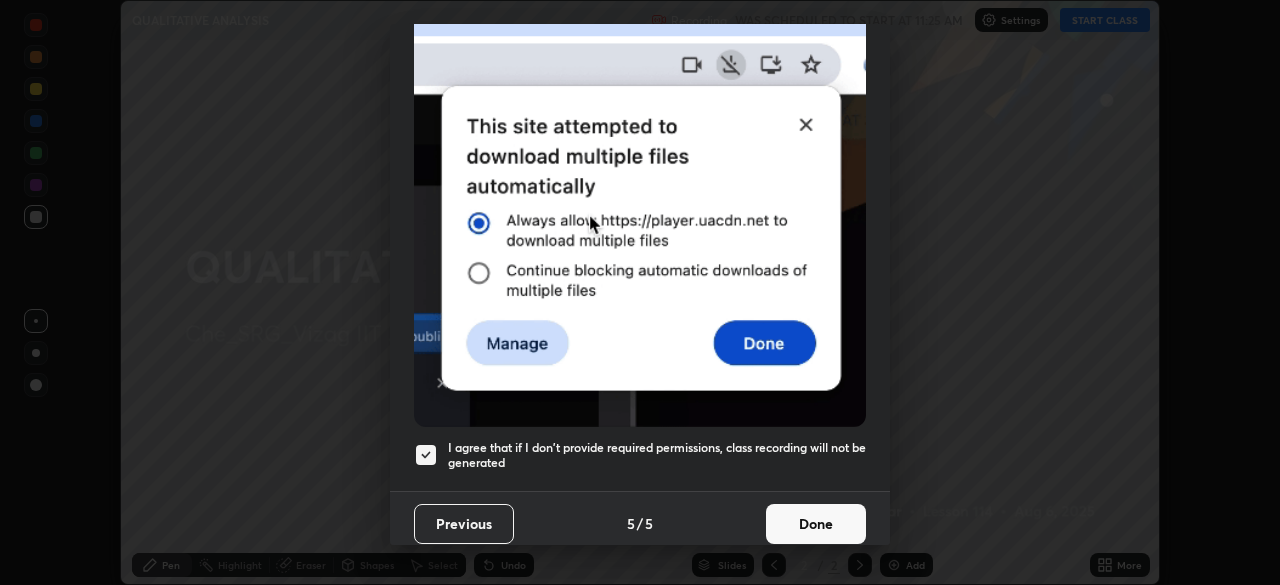 click on "Done" at bounding box center (816, 524) 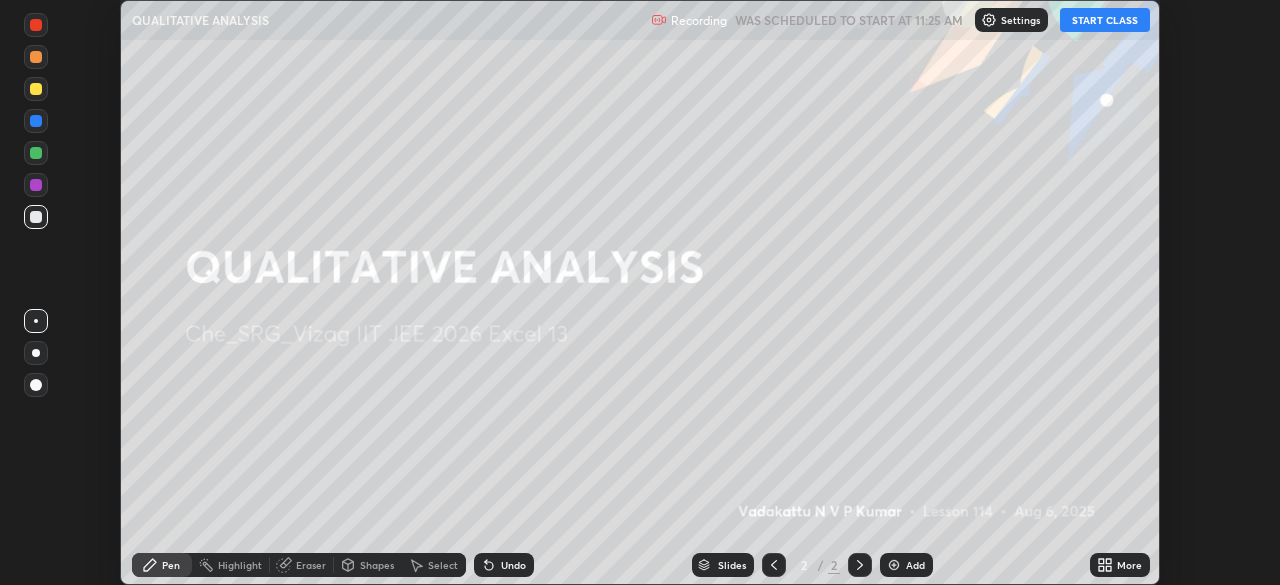 click on "START CLASS" at bounding box center (1105, 20) 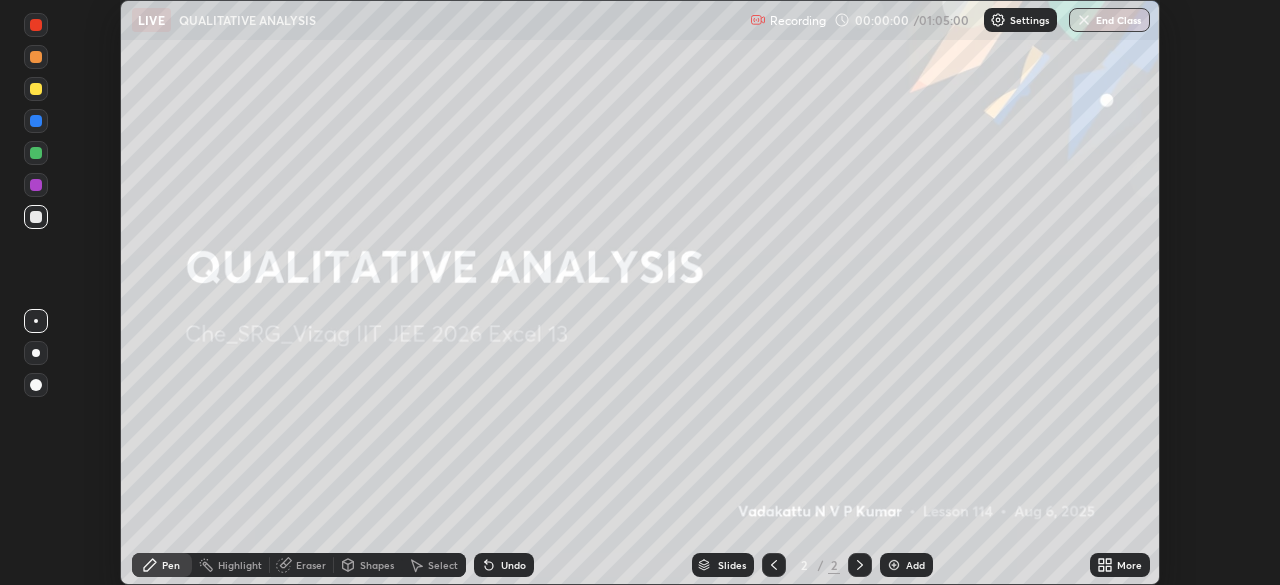 click 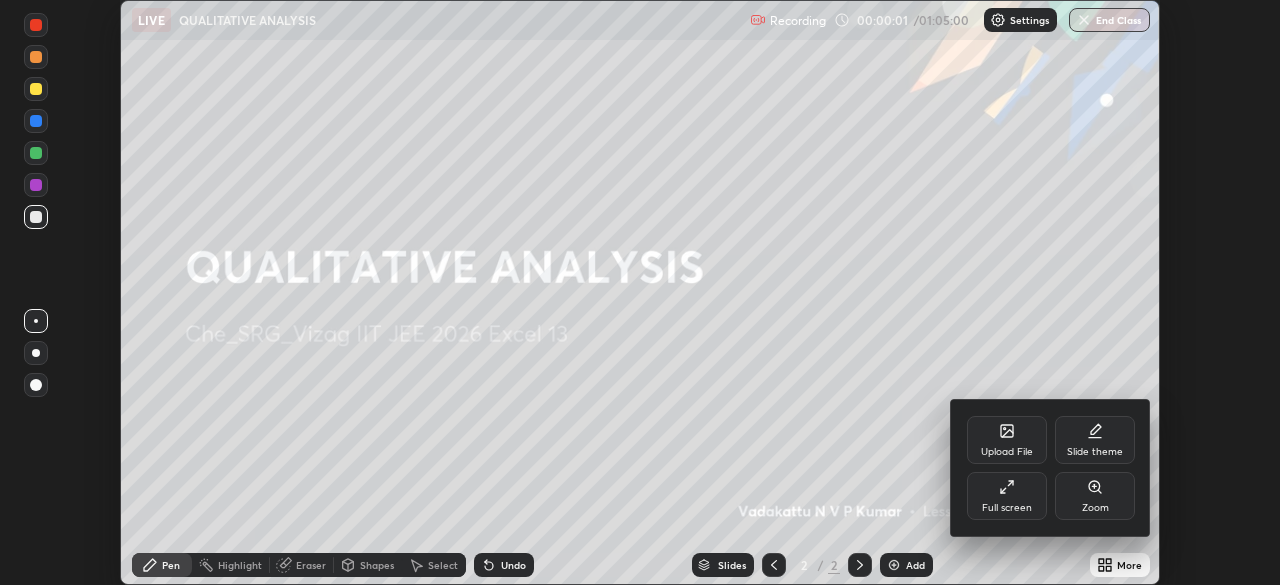 click 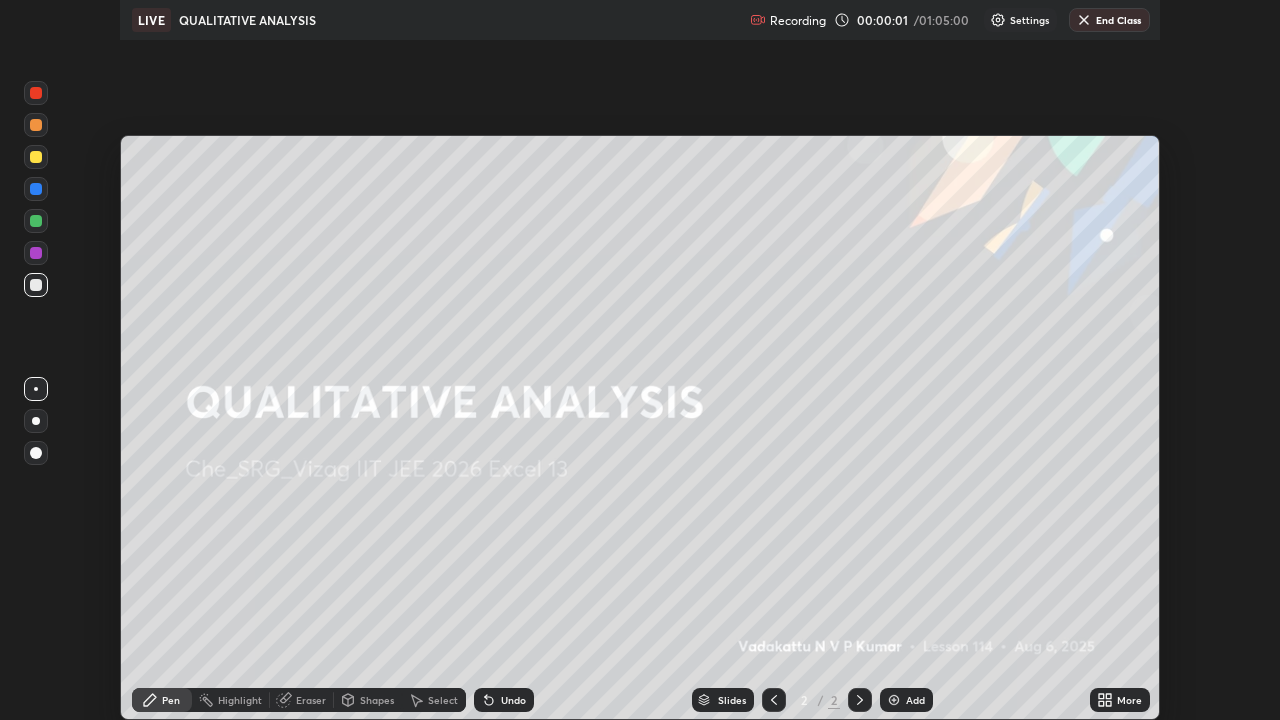 scroll, scrollTop: 99280, scrollLeft: 98720, axis: both 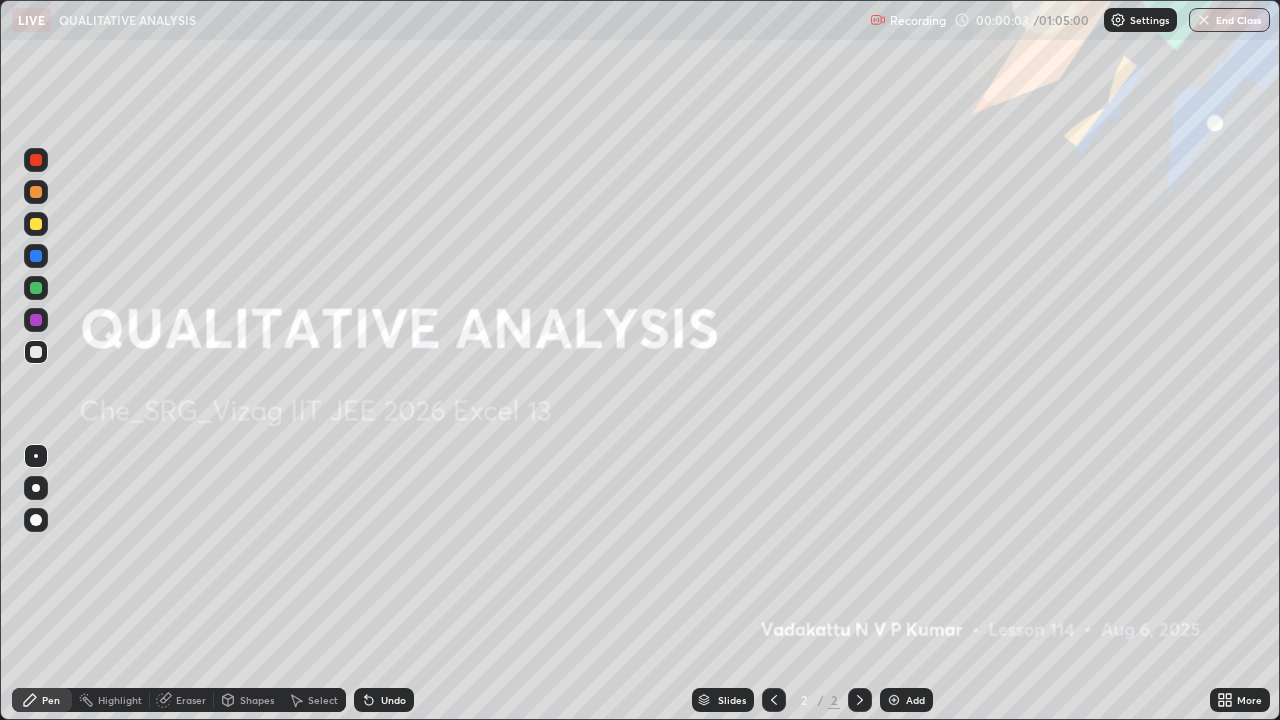 click on "Add" at bounding box center [906, 700] 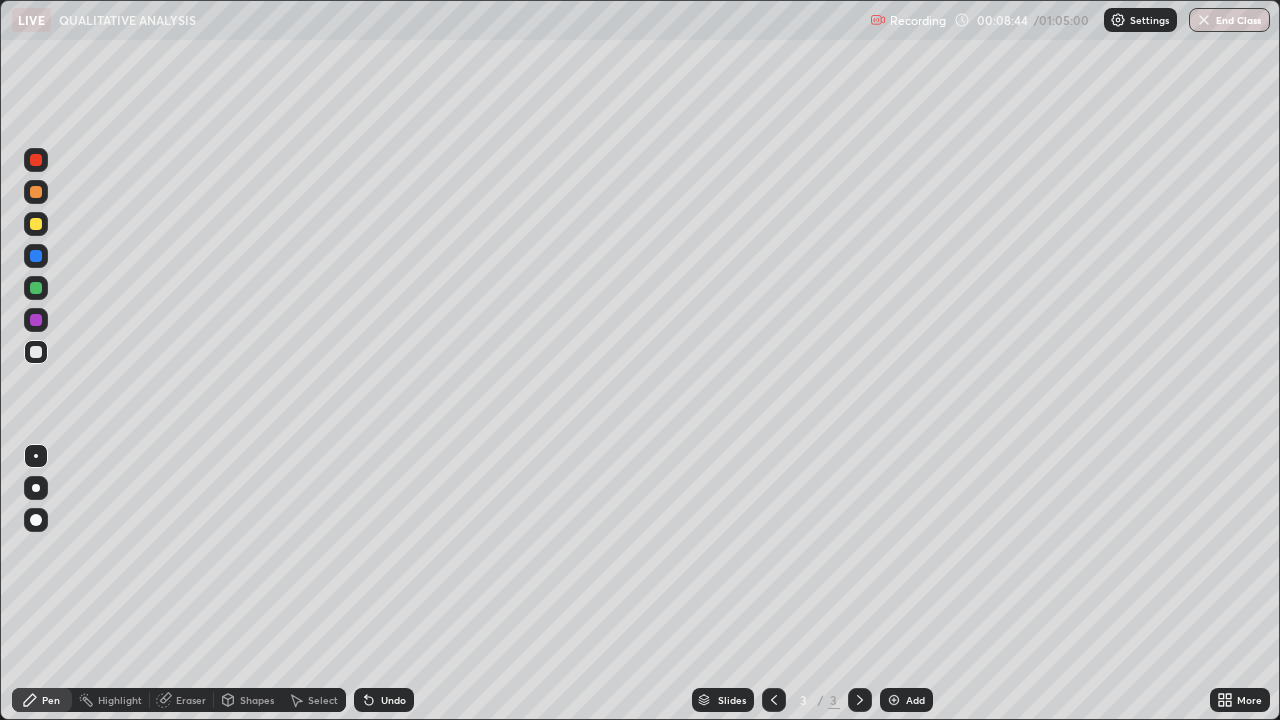 click at bounding box center [894, 700] 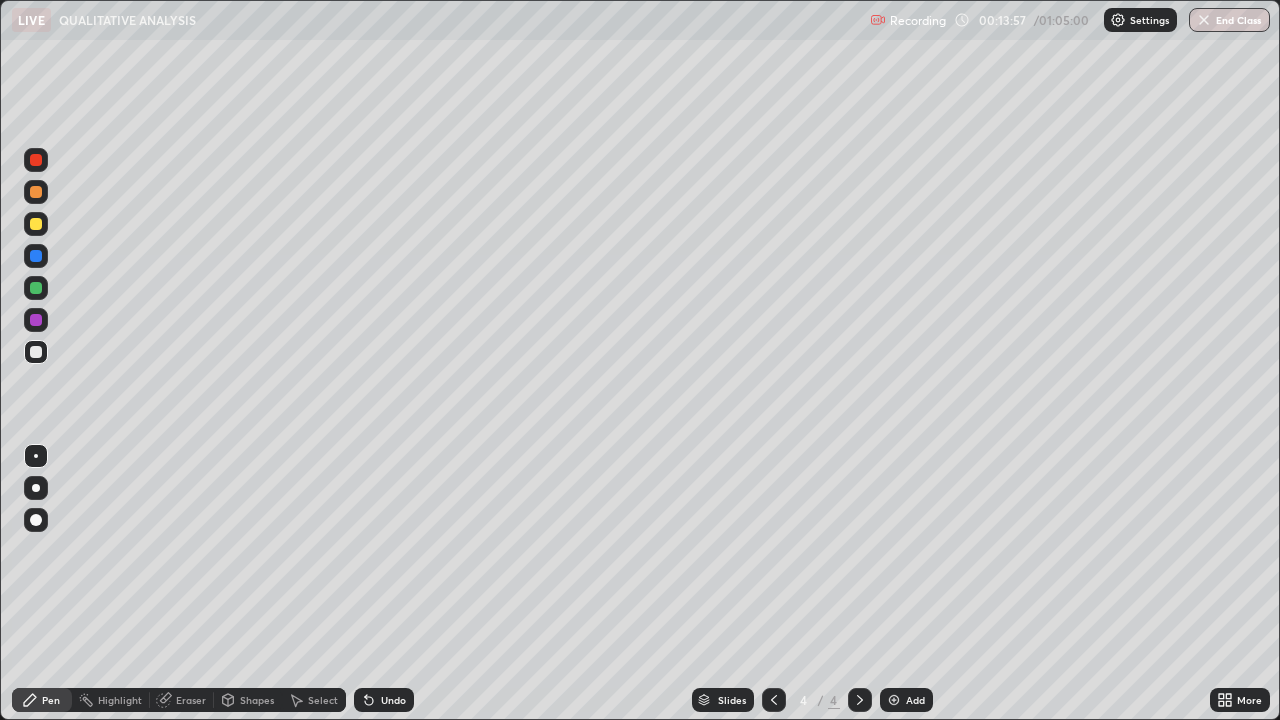 click at bounding box center (894, 700) 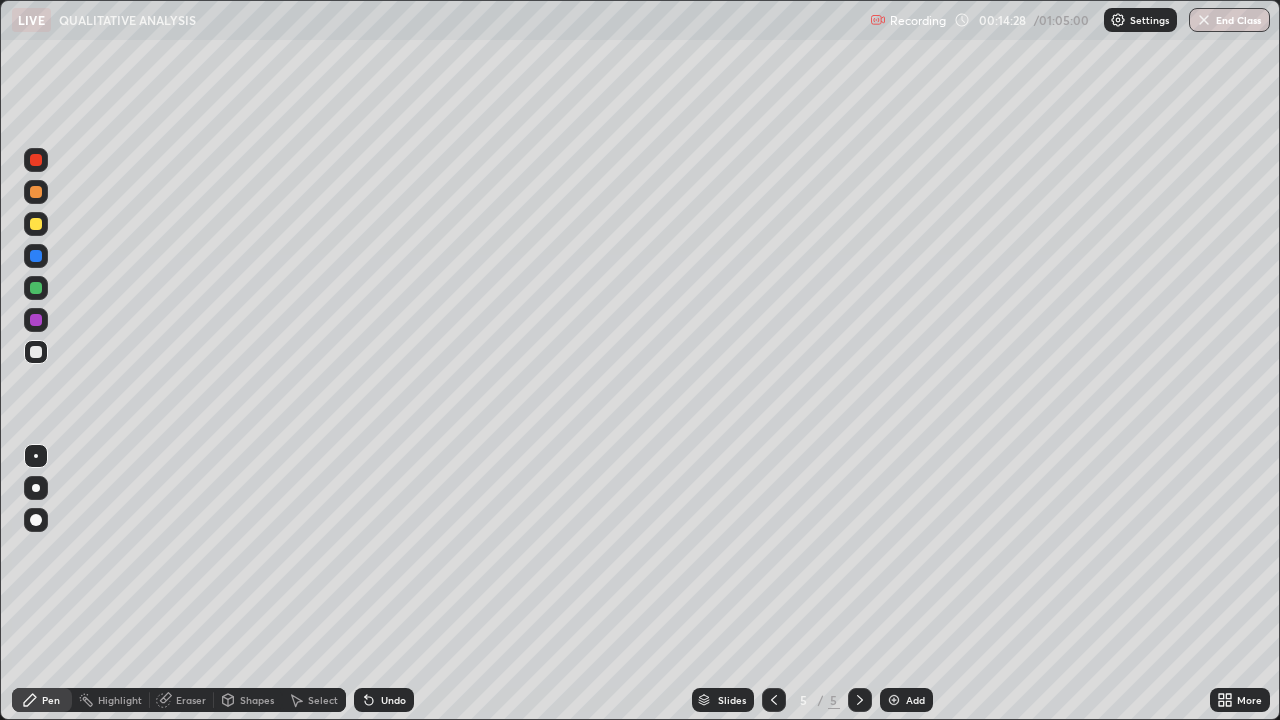 click on "Shapes" at bounding box center [257, 700] 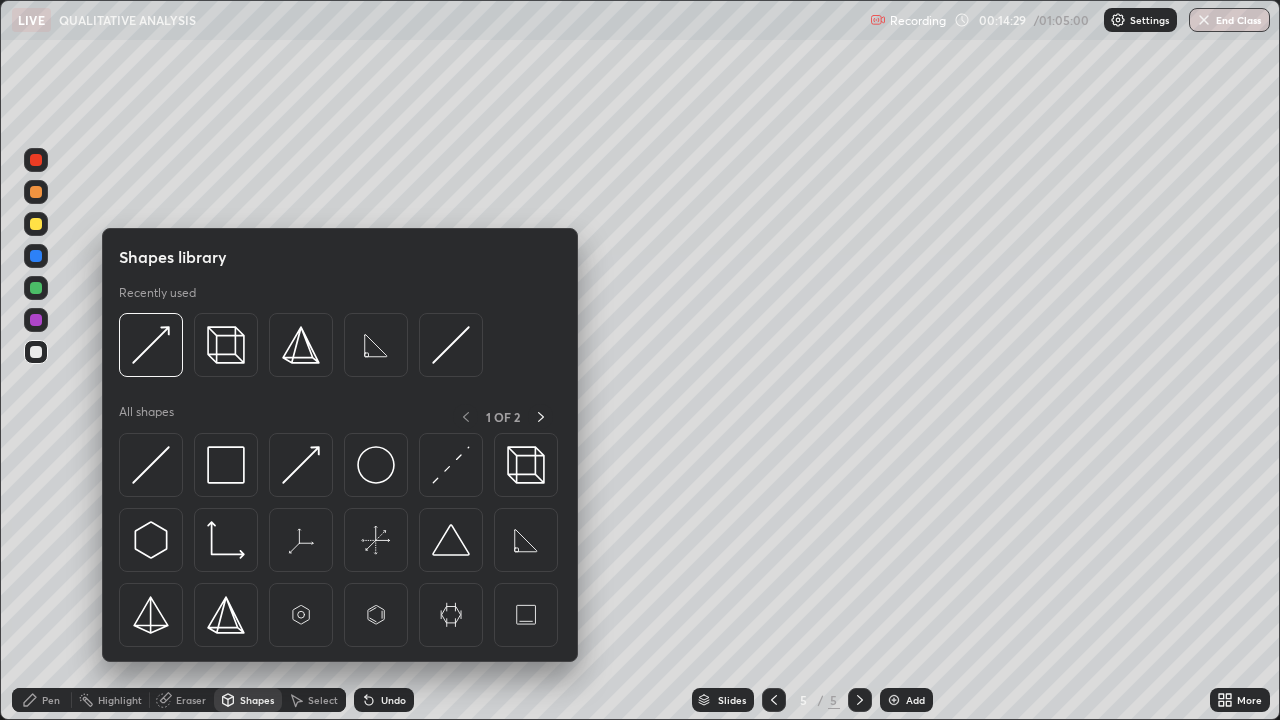 click on "Eraser" at bounding box center [191, 700] 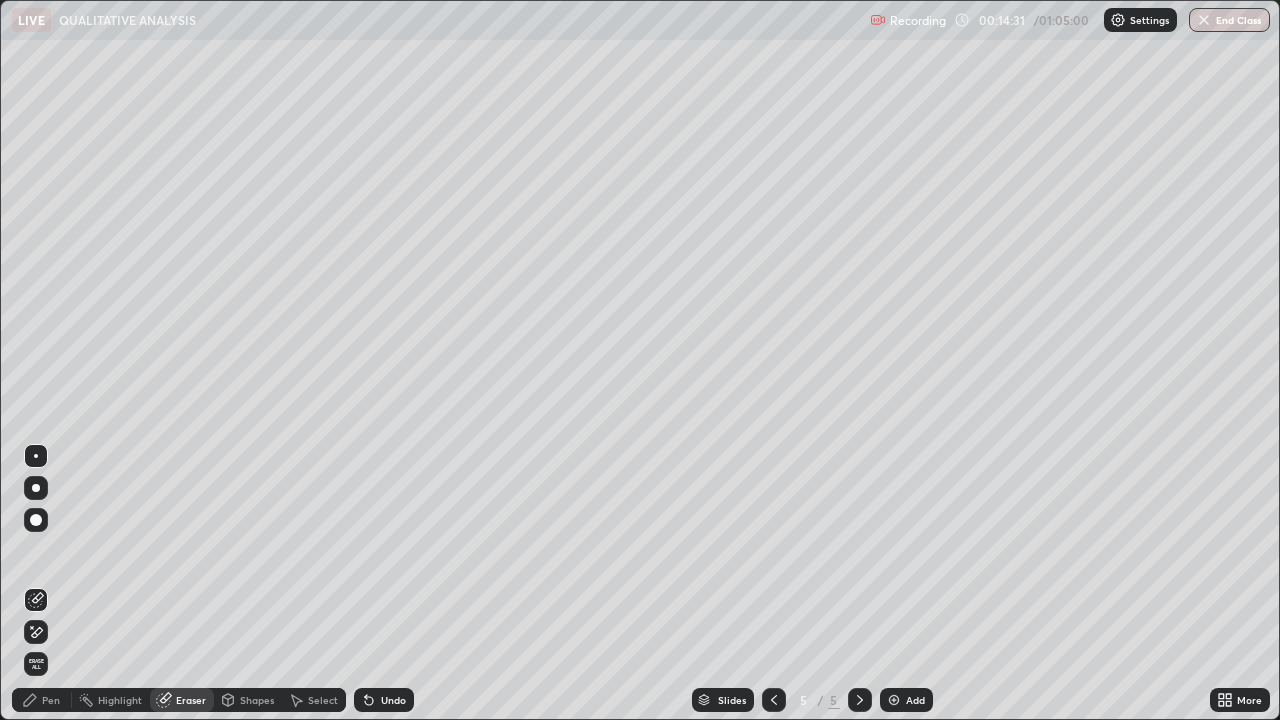 click on "Pen" at bounding box center [51, 700] 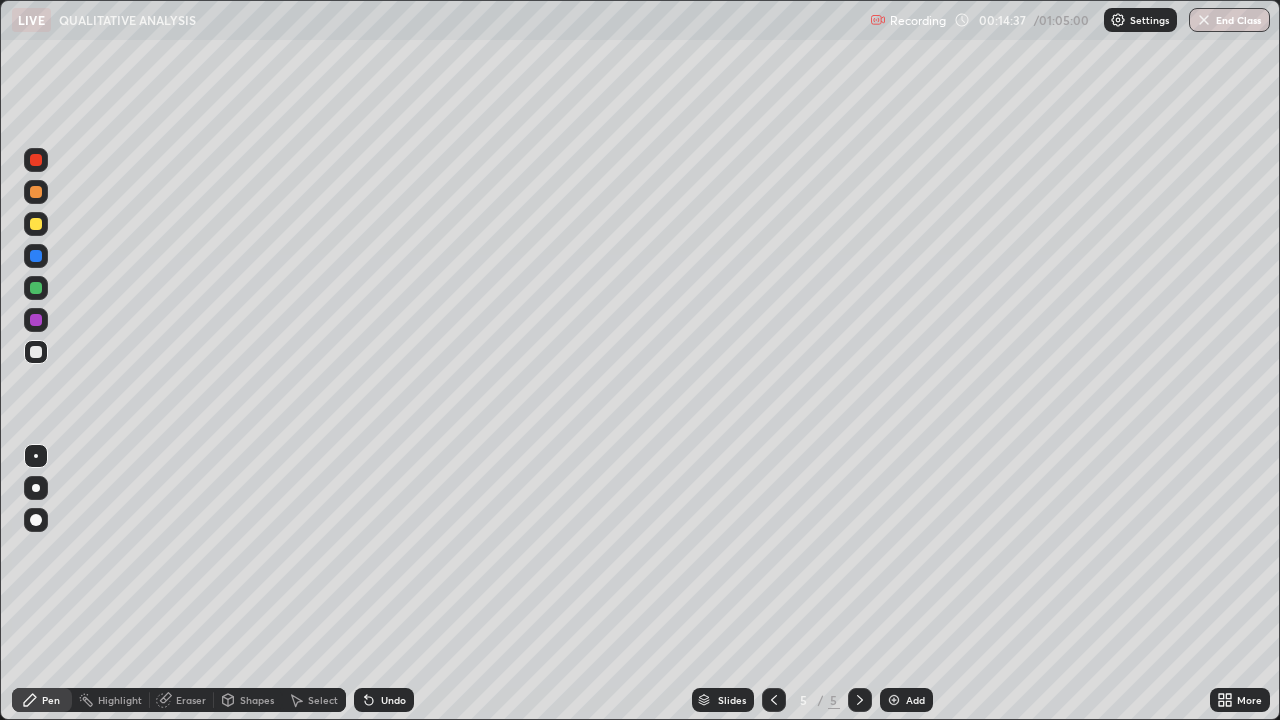 click on "Eraser" at bounding box center [191, 700] 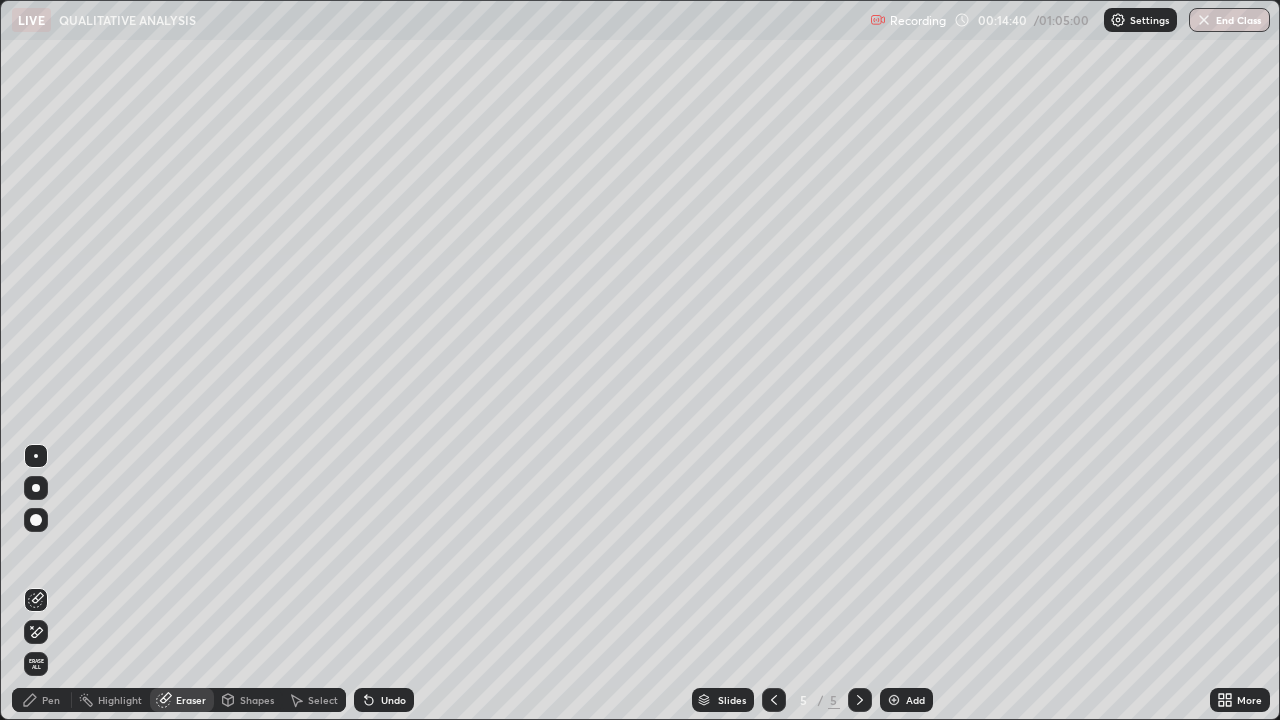 click on "Pen" at bounding box center [51, 700] 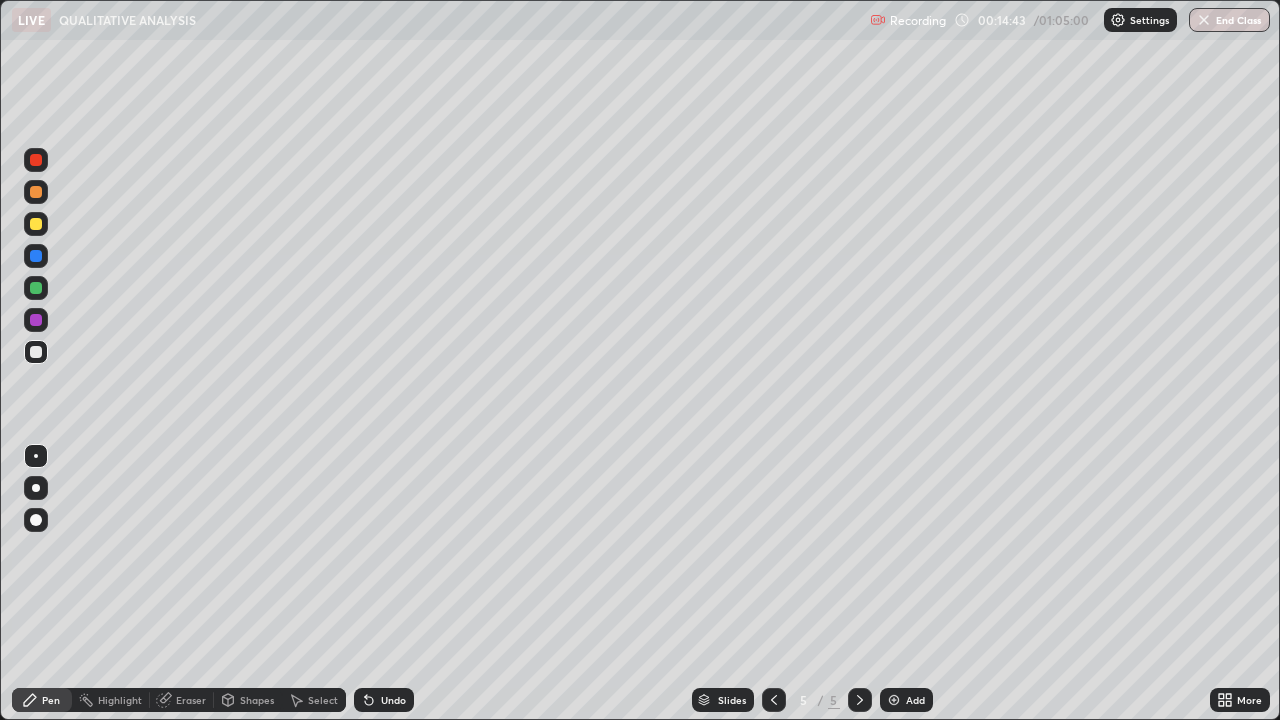 click on "Eraser" at bounding box center [191, 700] 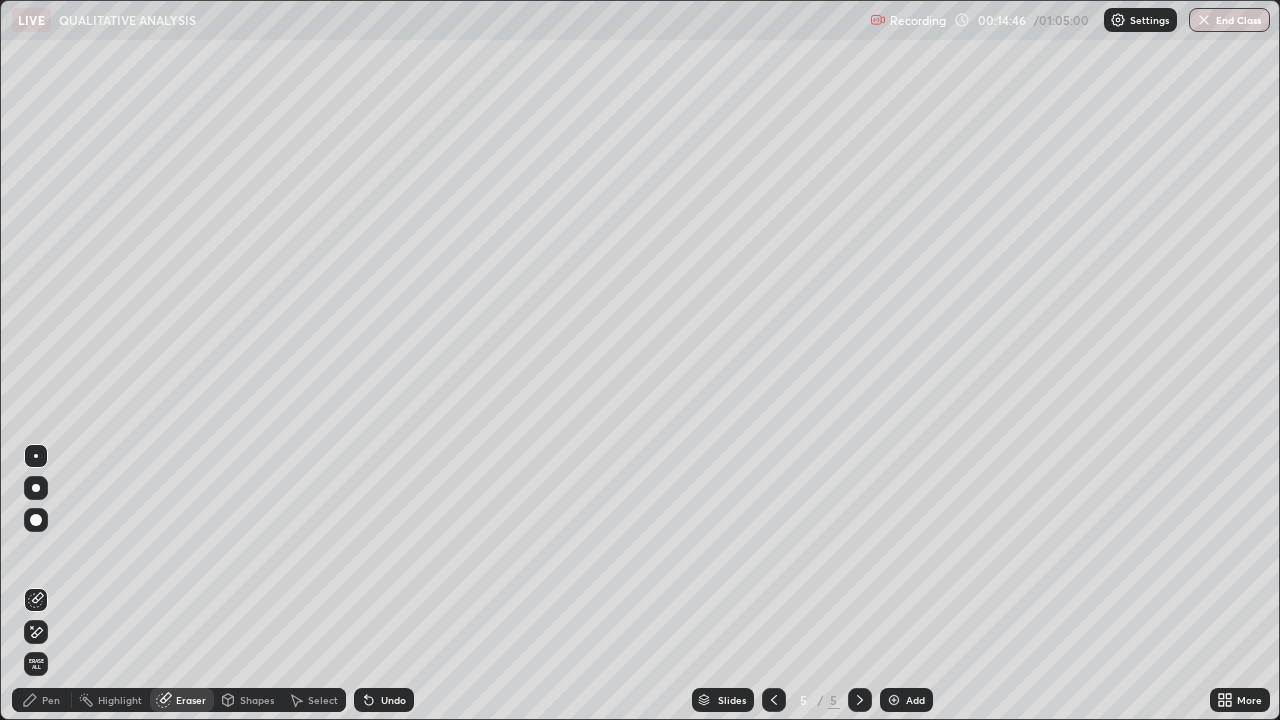 click on "Pen" at bounding box center [51, 700] 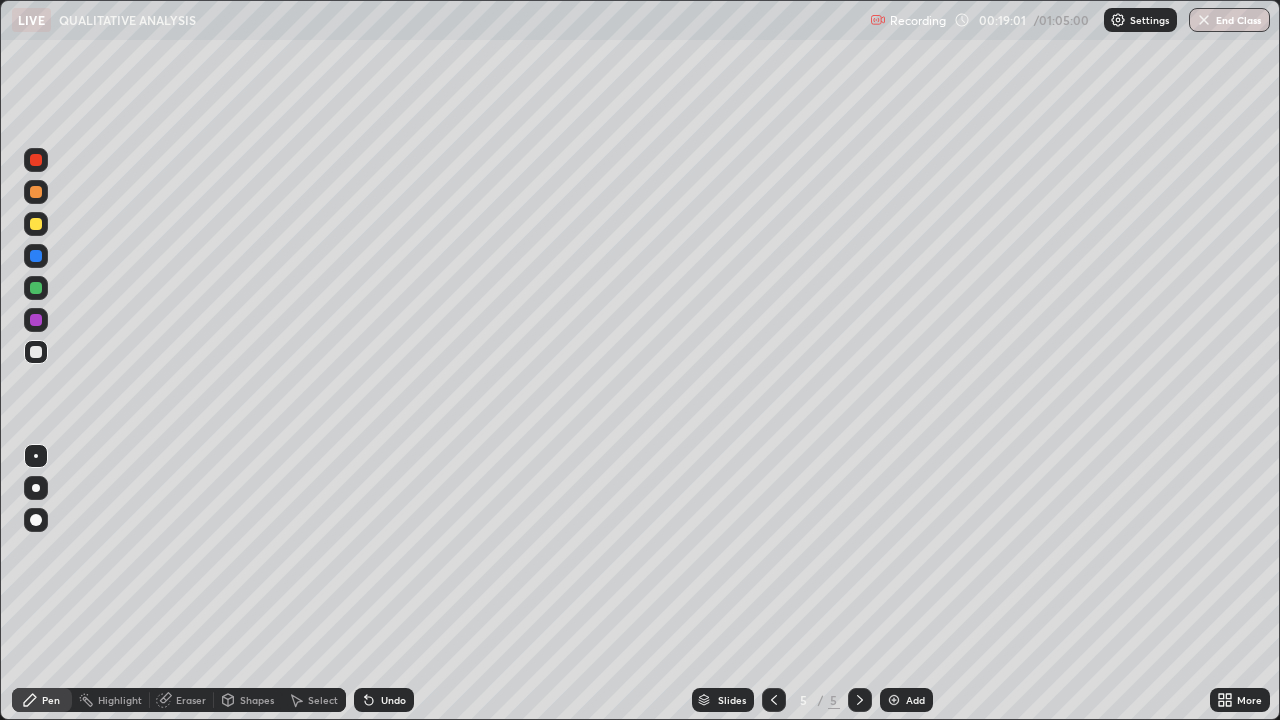 click at bounding box center (894, 700) 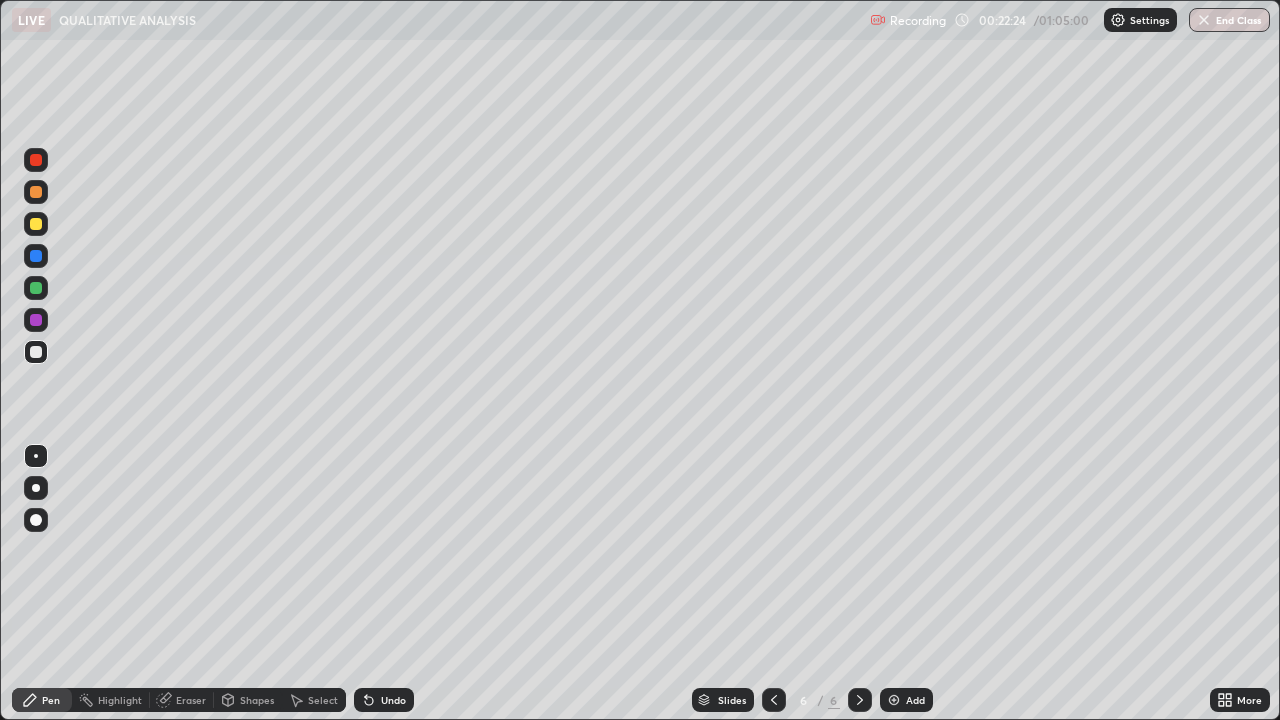 click on "Select" at bounding box center (323, 700) 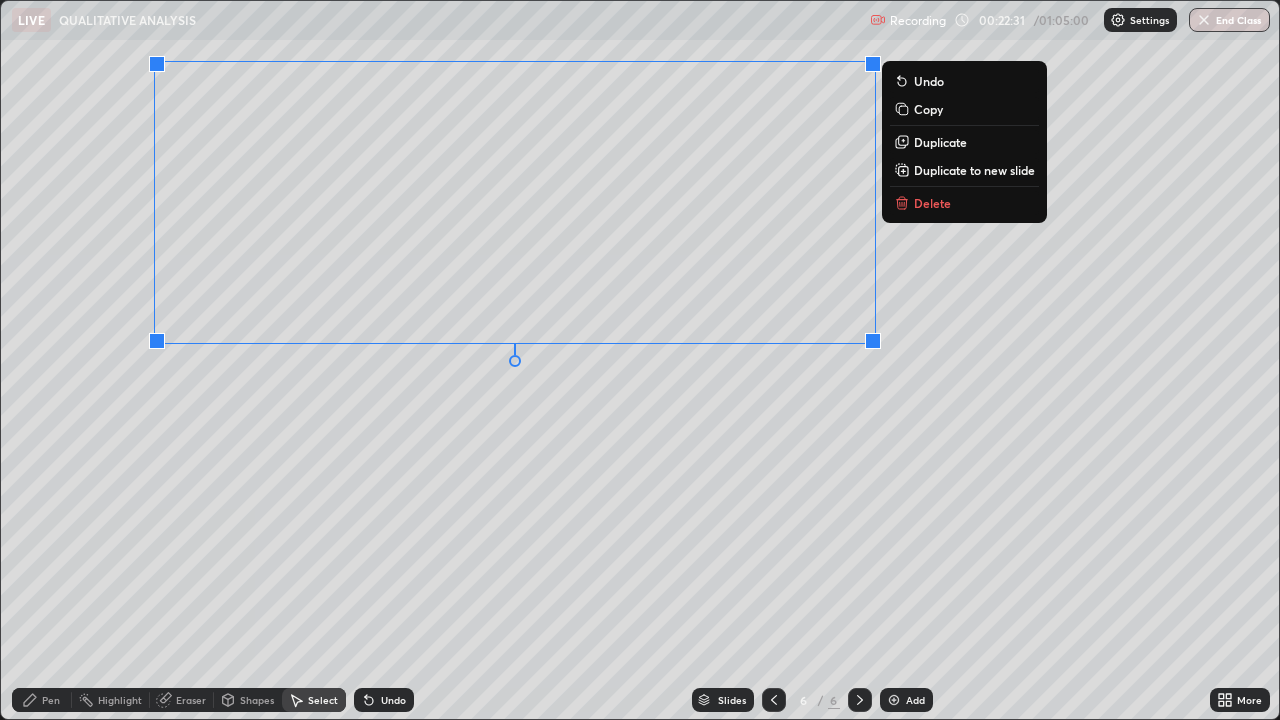 click 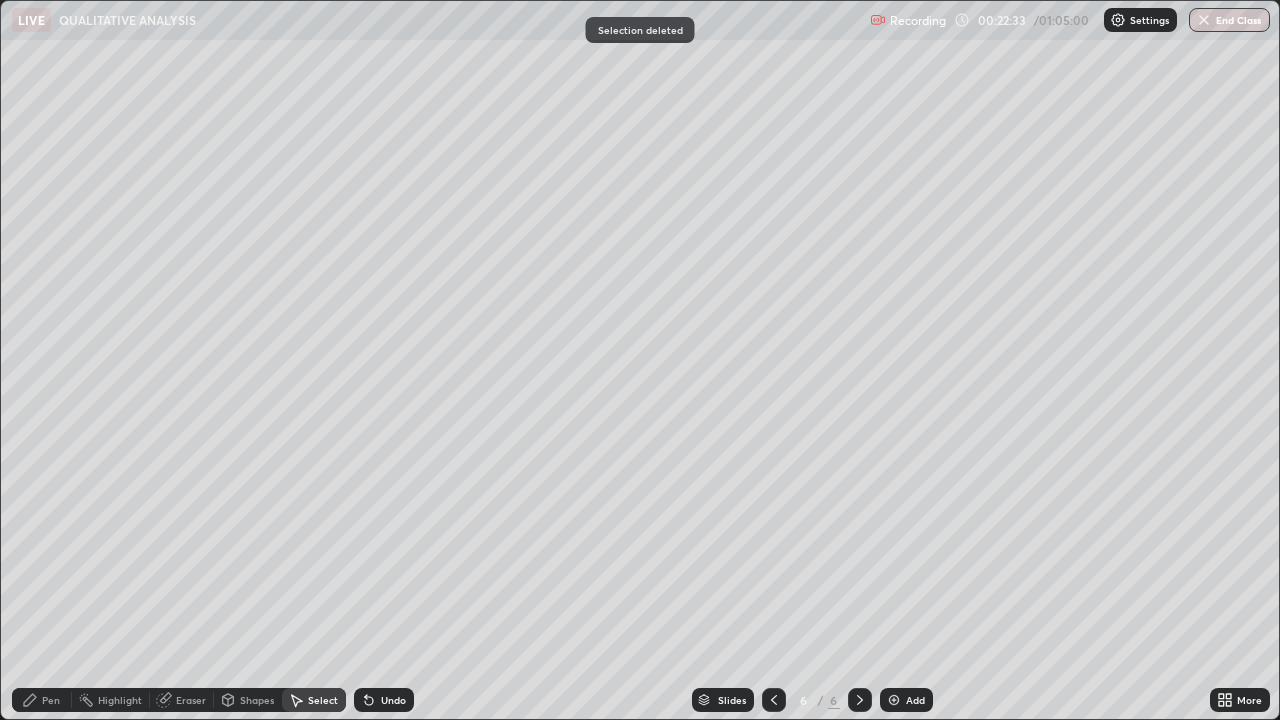 click on "Pen" at bounding box center (51, 700) 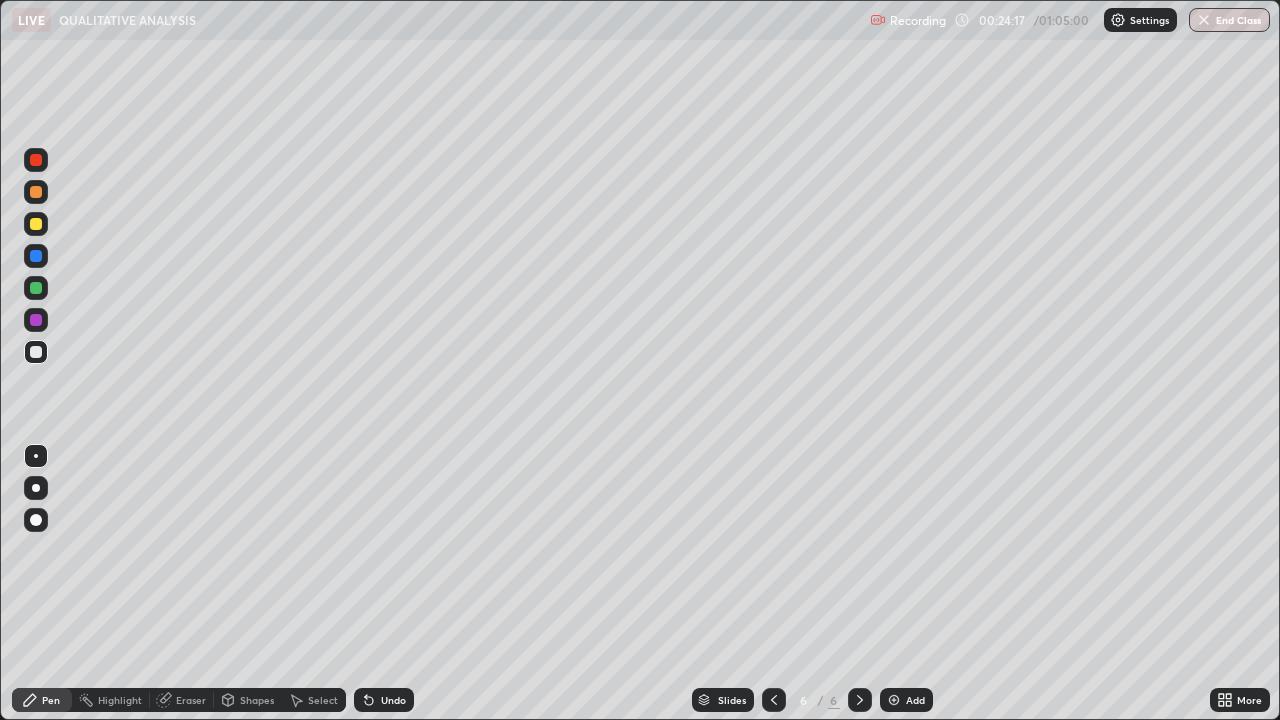 click on "Eraser" at bounding box center [191, 700] 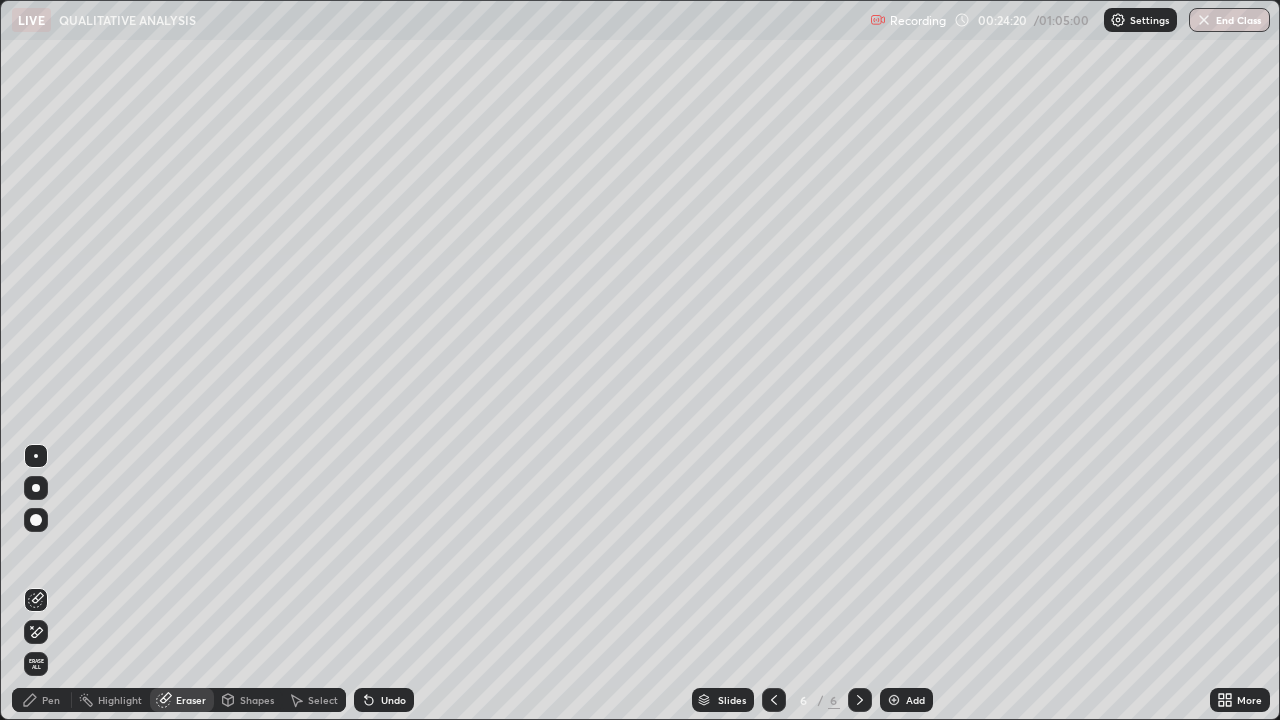 click on "Pen" at bounding box center [42, 700] 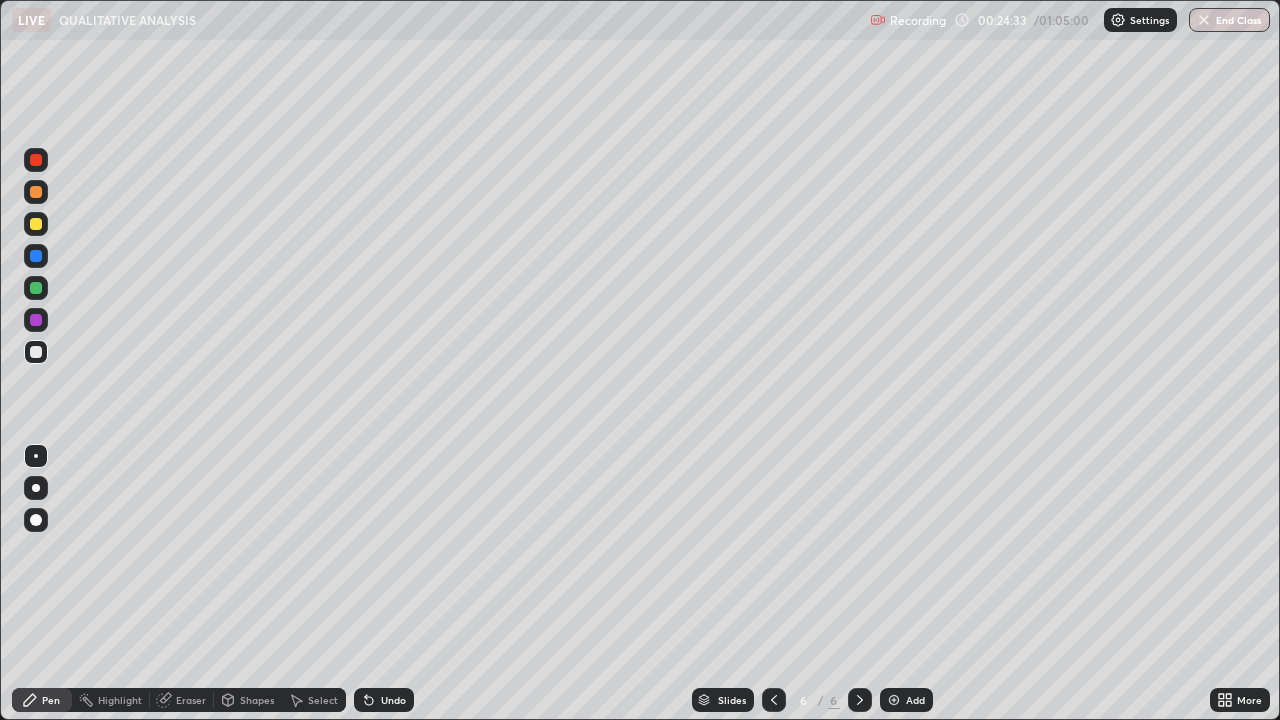 click on "Eraser" at bounding box center [191, 700] 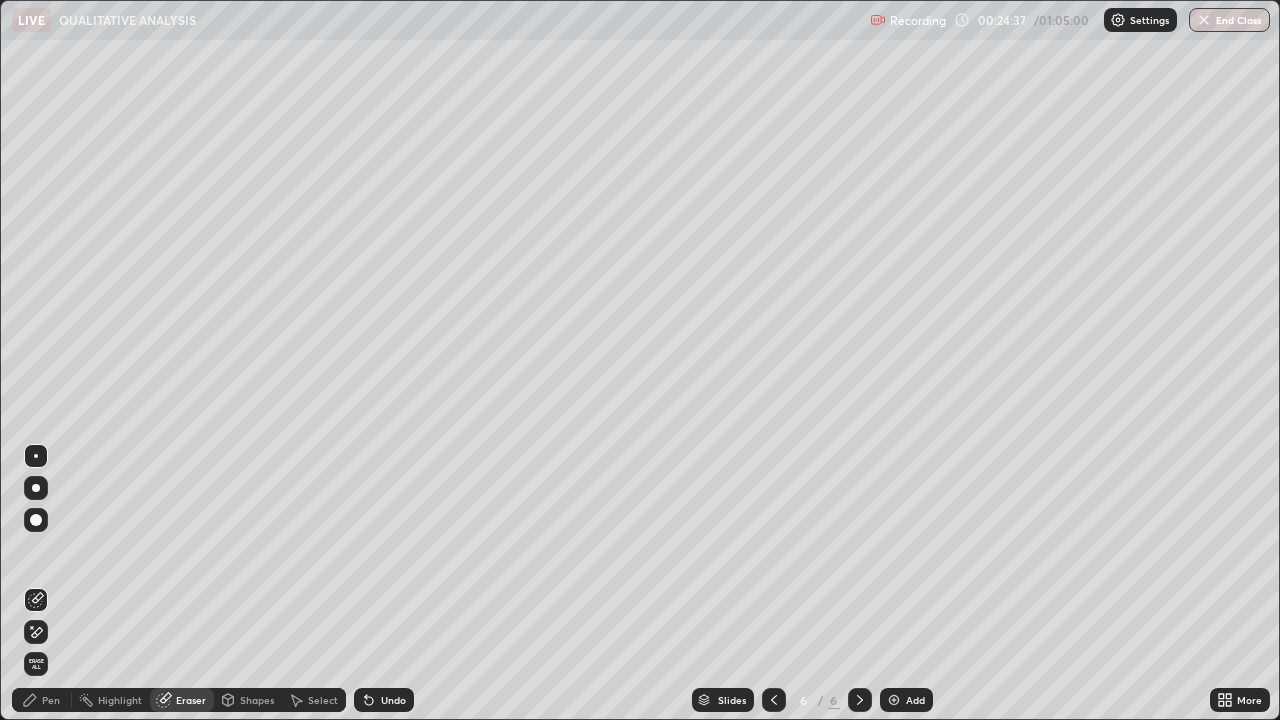 click on "Pen" at bounding box center (42, 700) 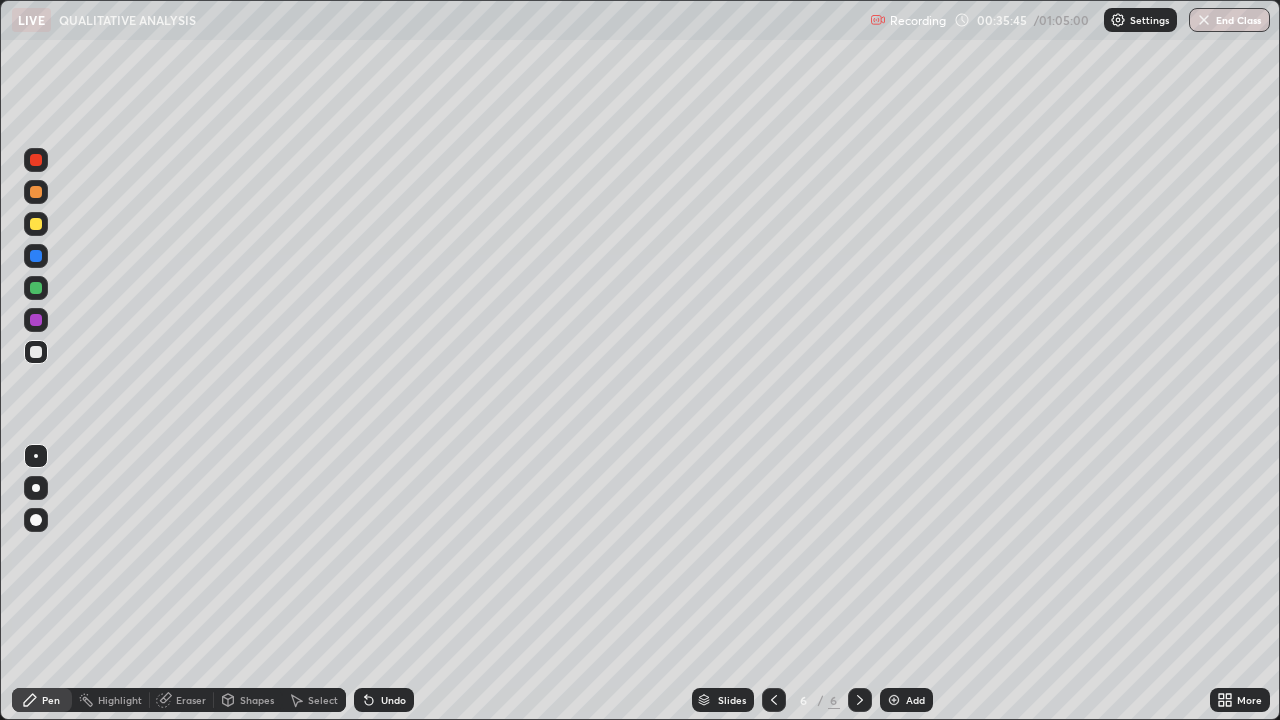 click at bounding box center (894, 700) 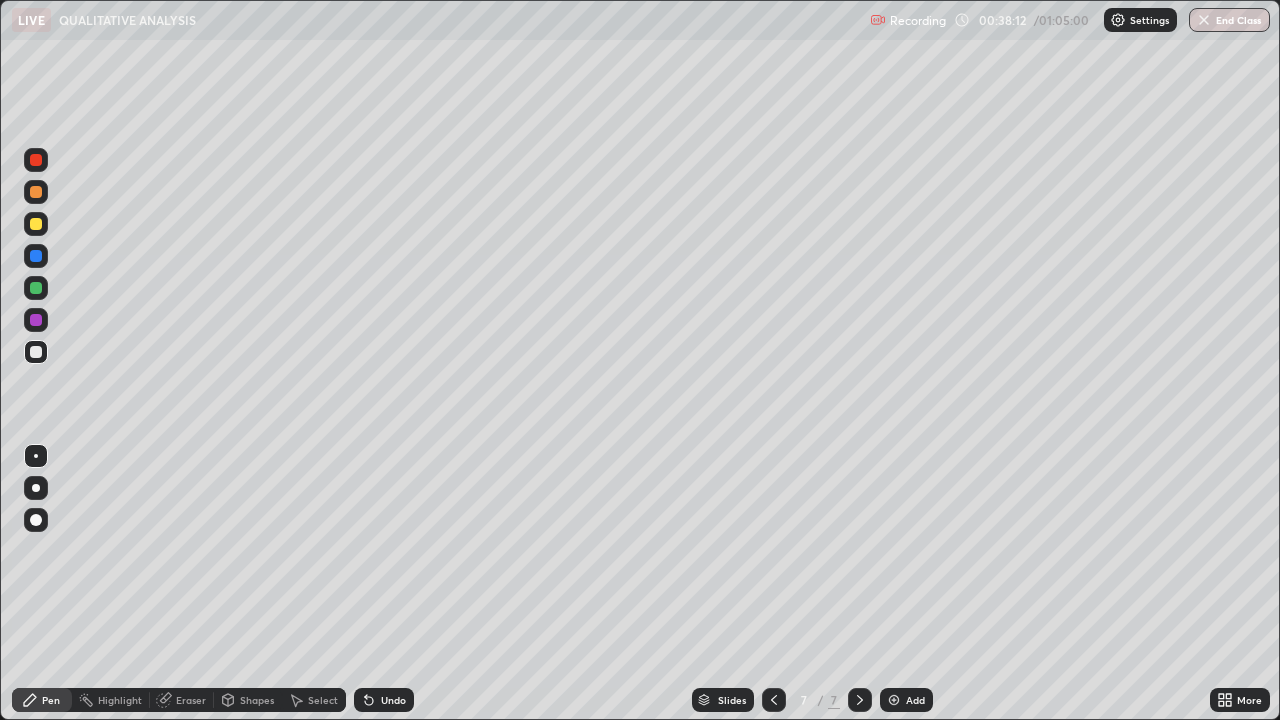 click on "Select" at bounding box center [323, 700] 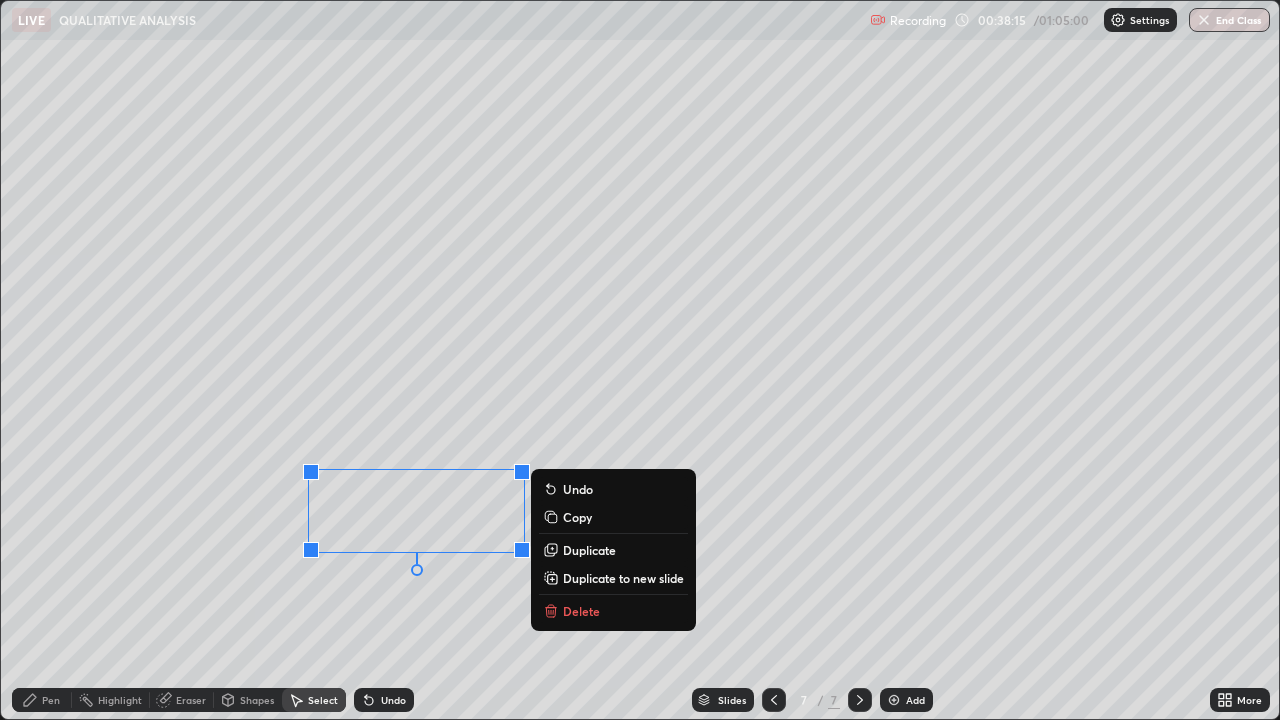 click on "Delete" at bounding box center [581, 611] 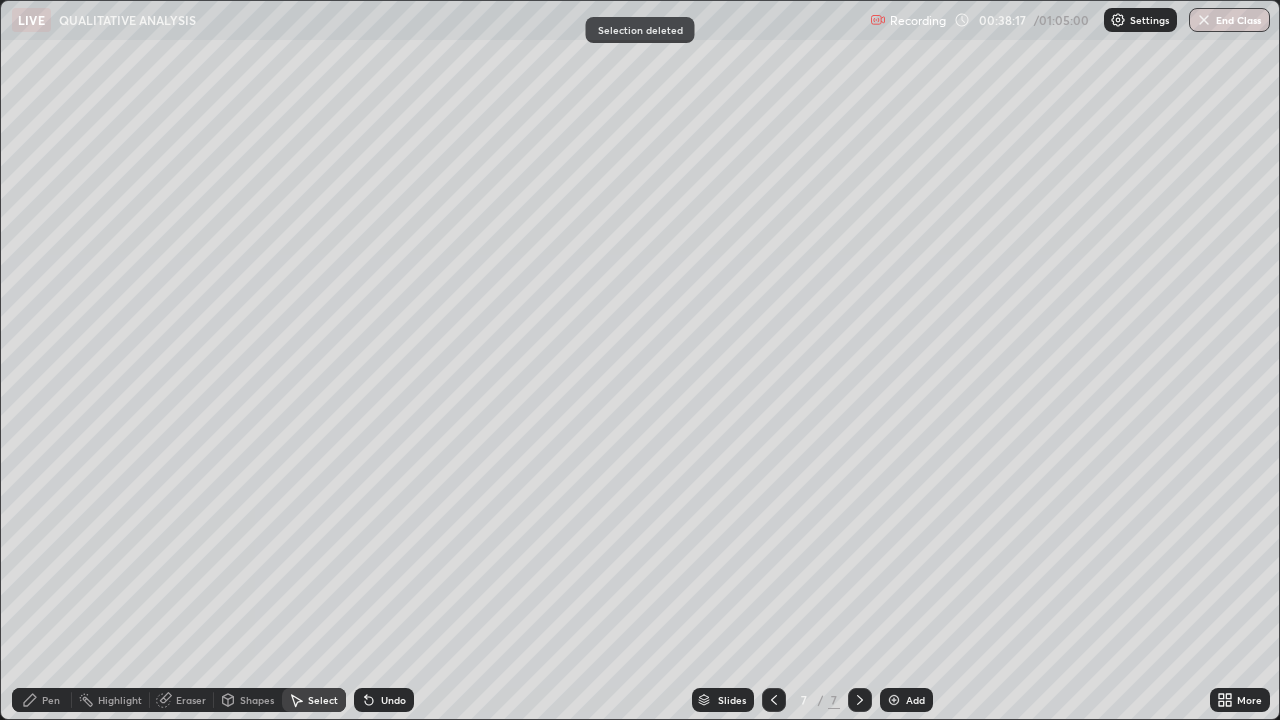 click on "Eraser" at bounding box center [191, 700] 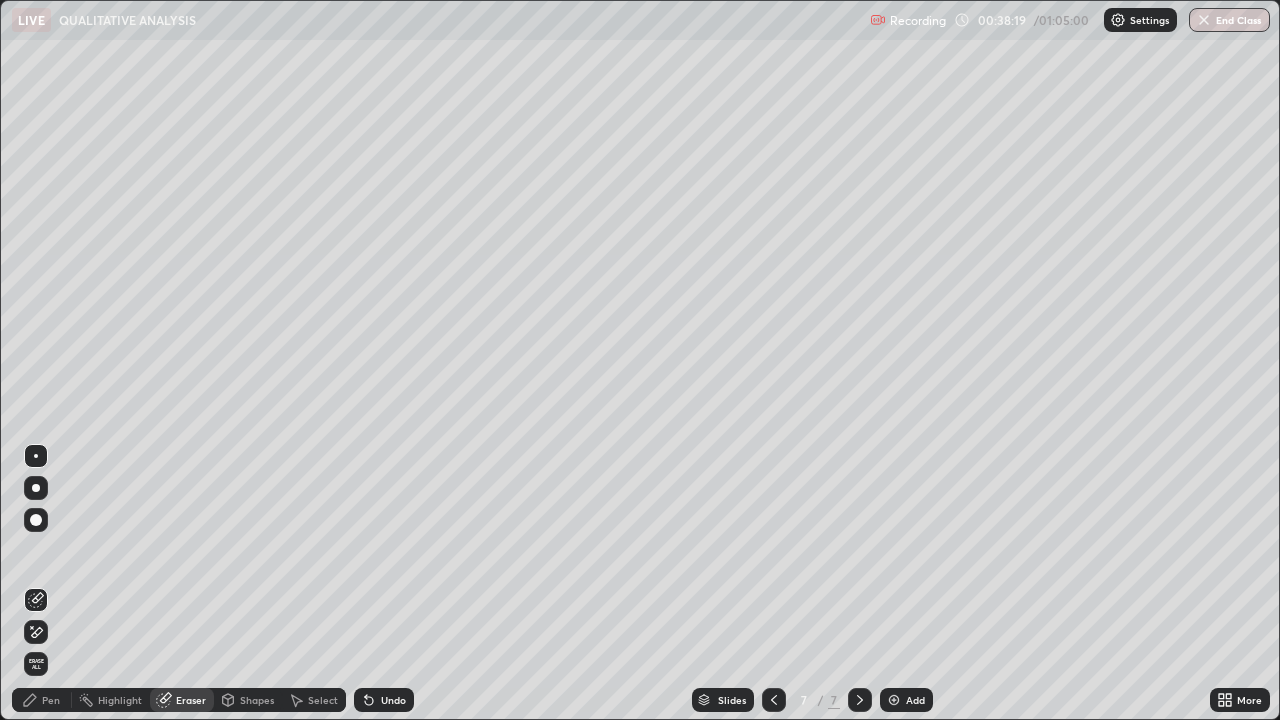 click on "Pen" at bounding box center [42, 700] 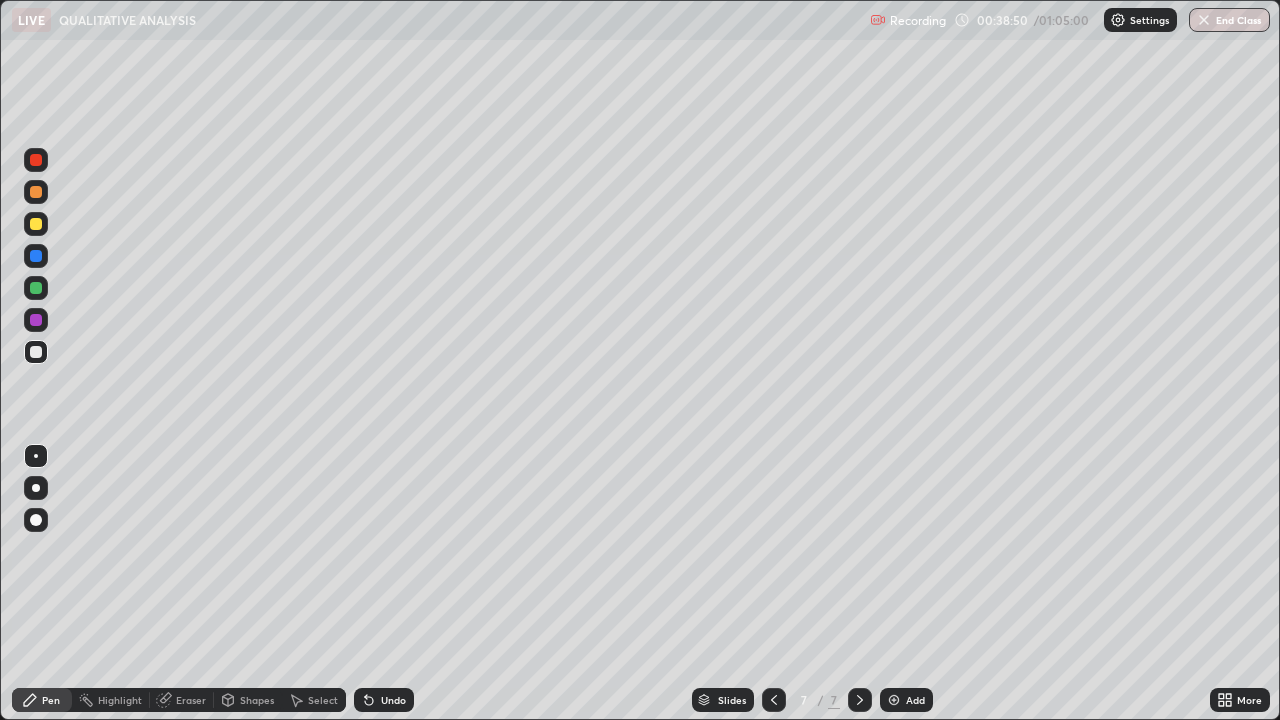 click on "Eraser" at bounding box center [191, 700] 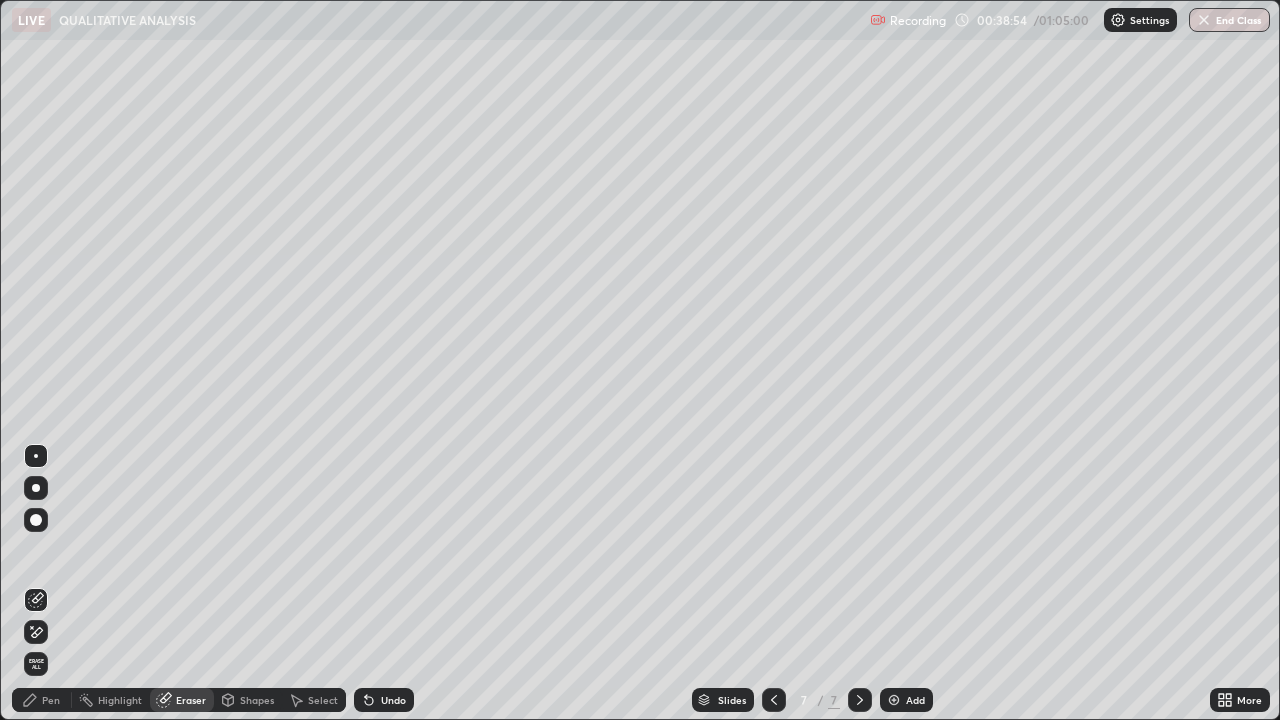 click on "Pen" at bounding box center (42, 700) 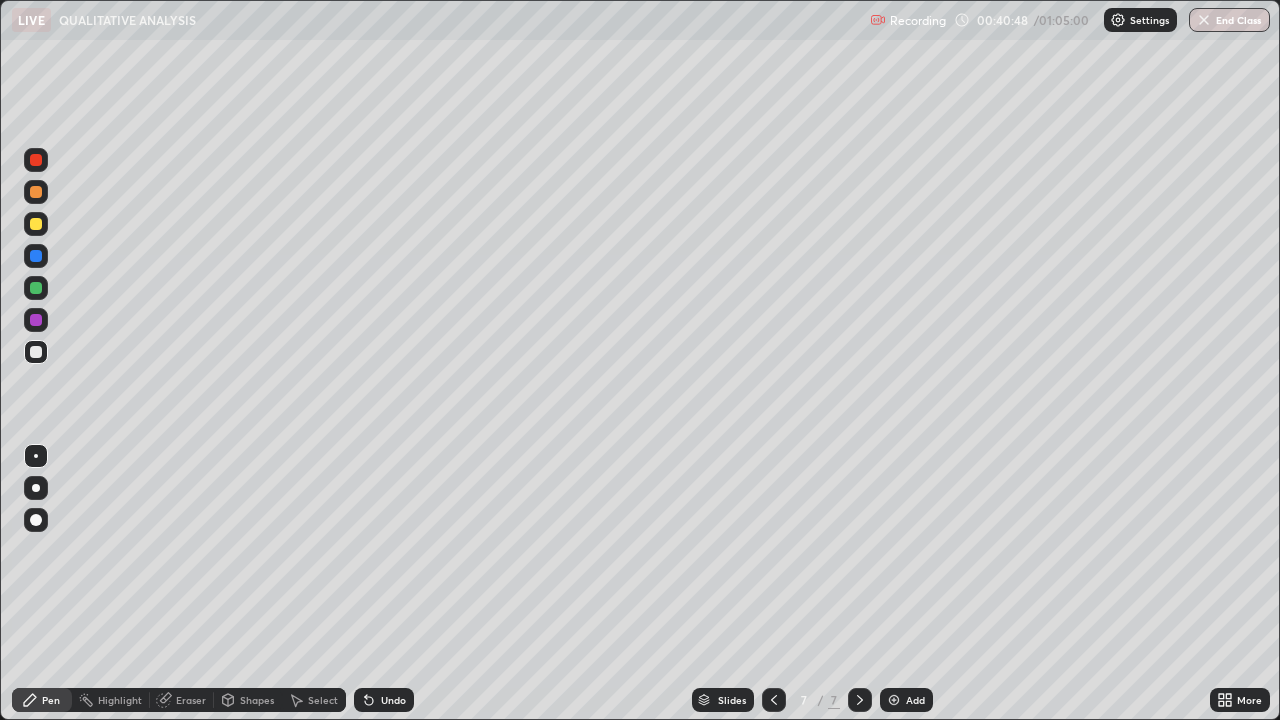 click on "Select" at bounding box center [323, 700] 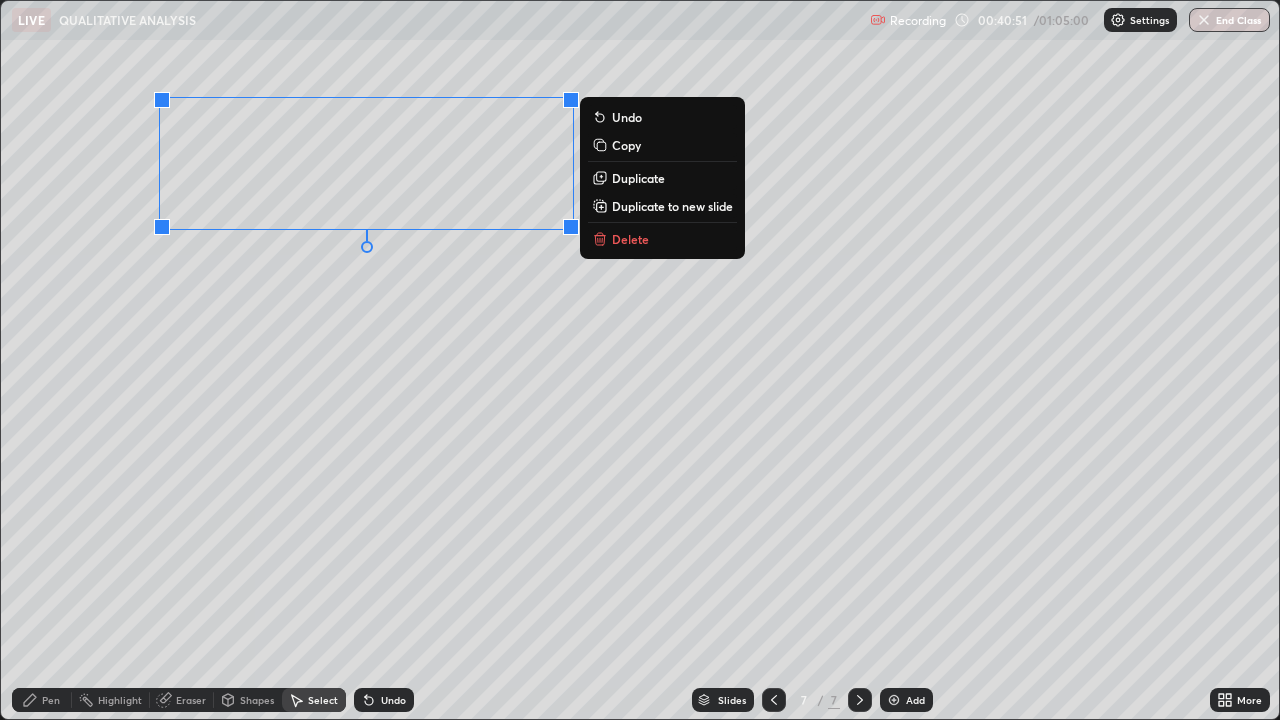 click on "Delete" at bounding box center [630, 239] 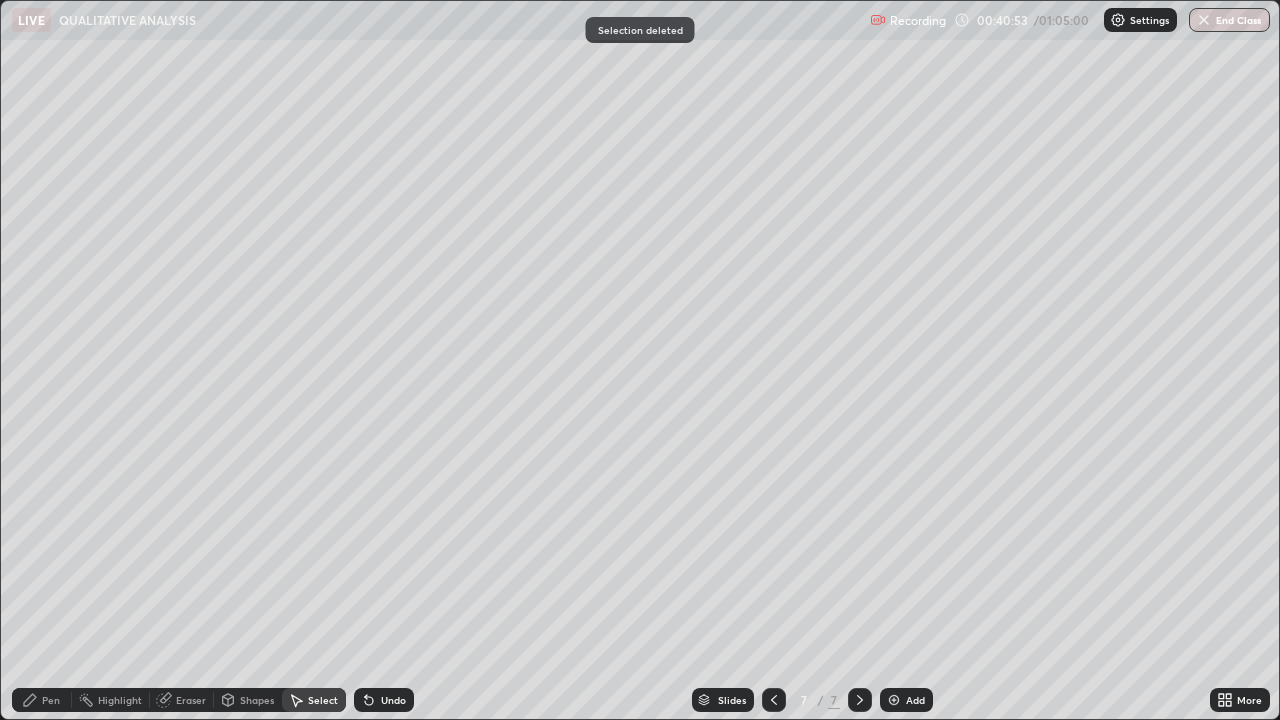 click on "Pen" at bounding box center [51, 700] 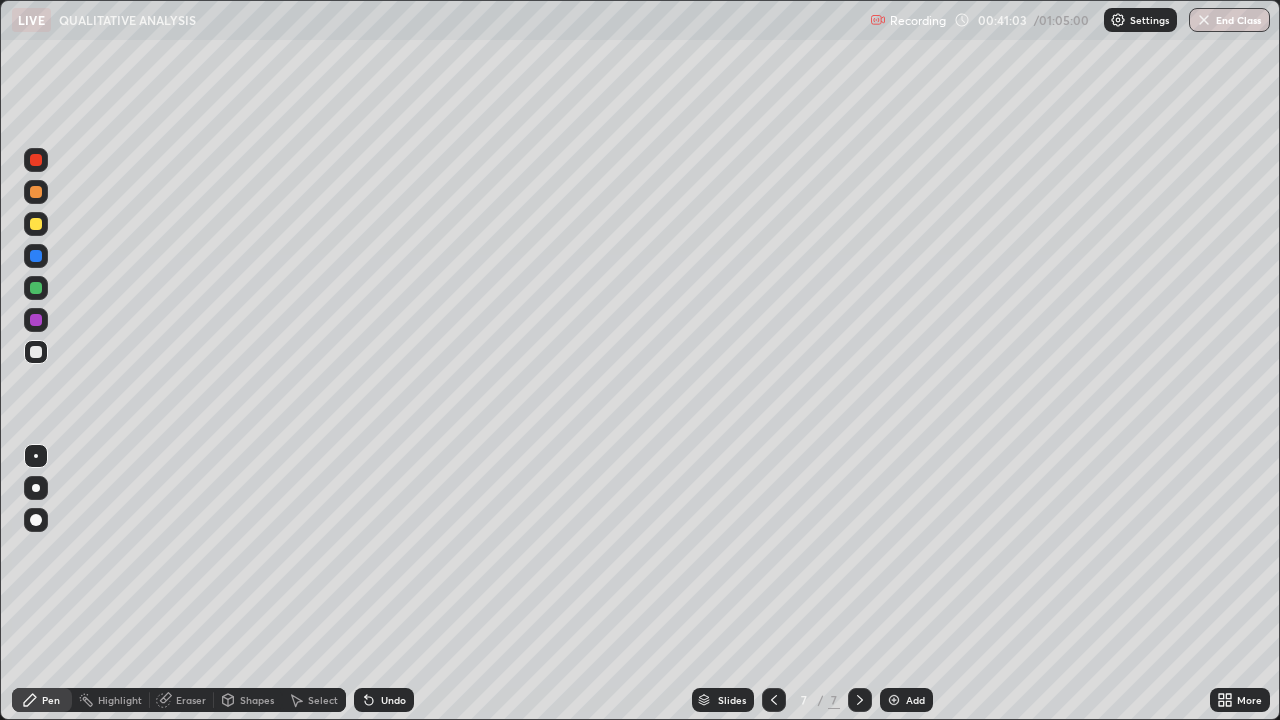 click on "Eraser" at bounding box center (191, 700) 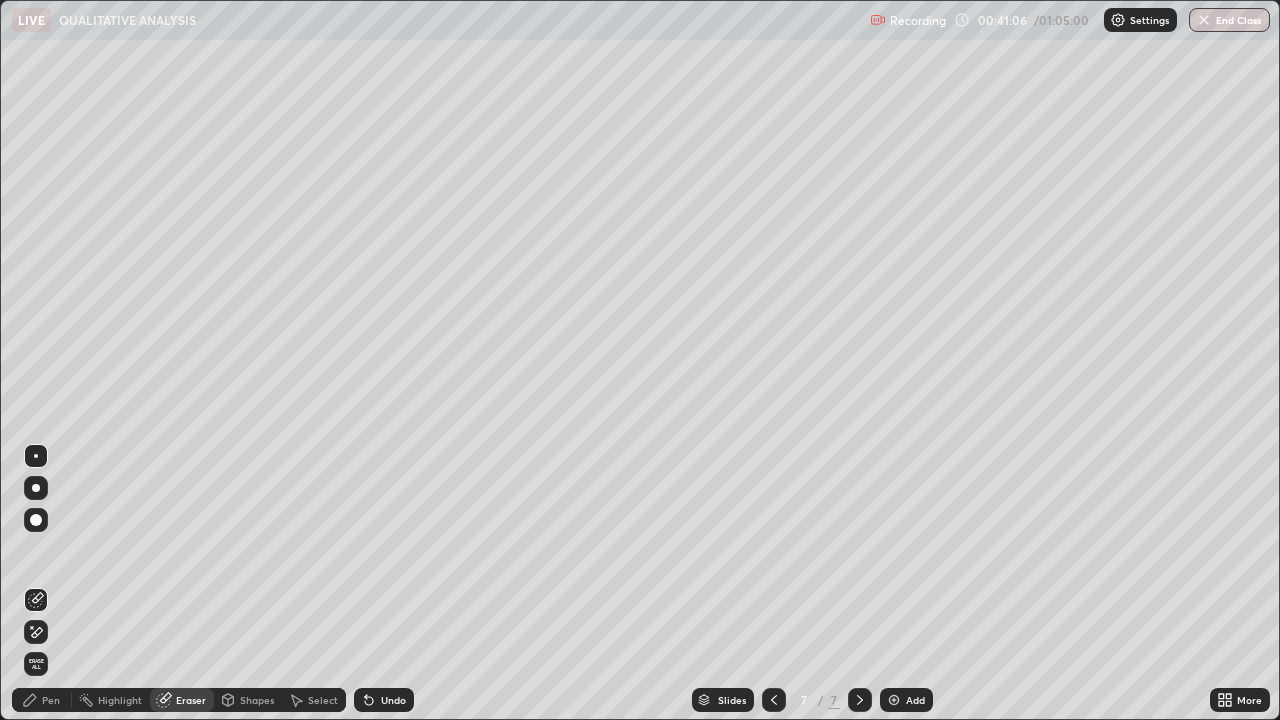 click on "Pen" at bounding box center (51, 700) 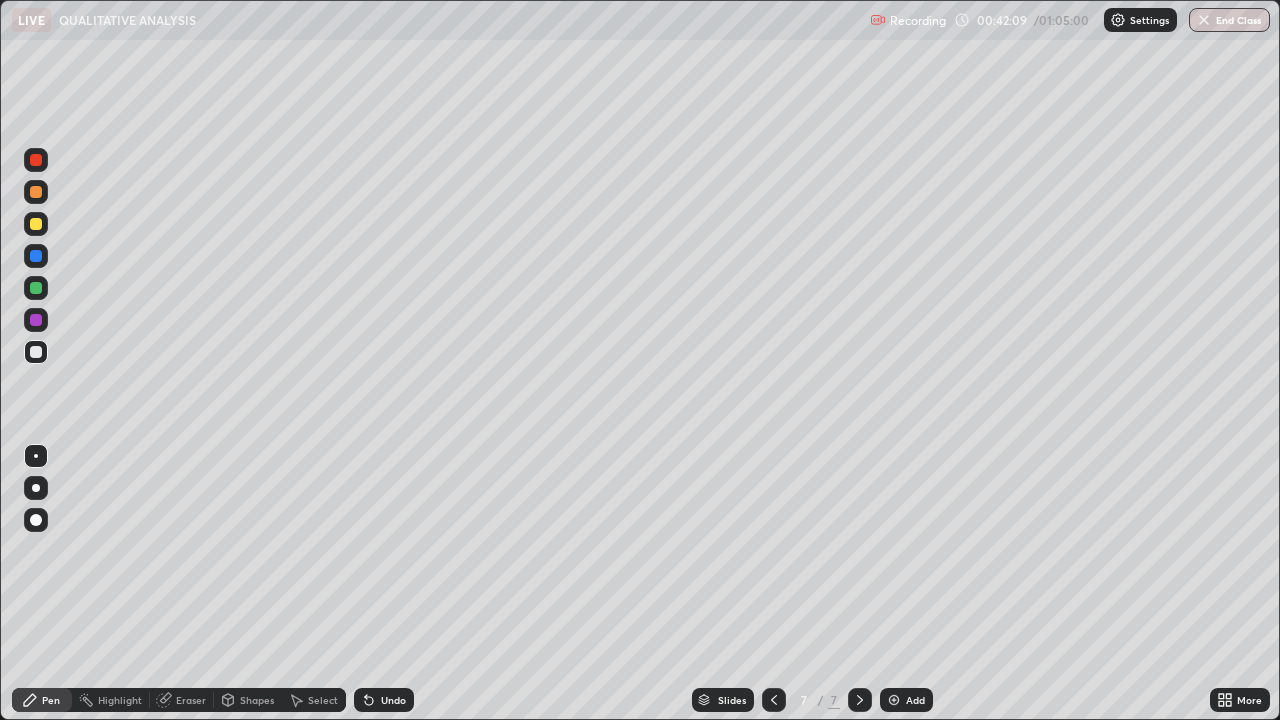 click on "Select" at bounding box center [323, 700] 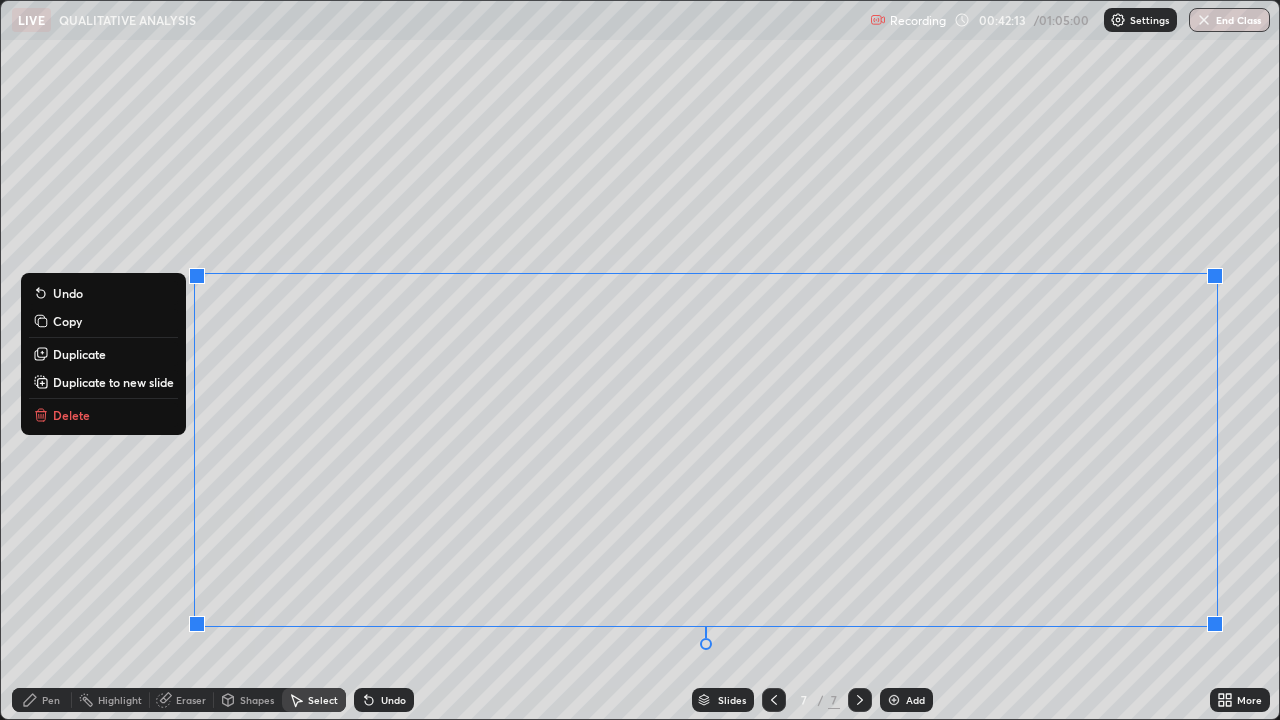 click on "Delete" at bounding box center [103, 415] 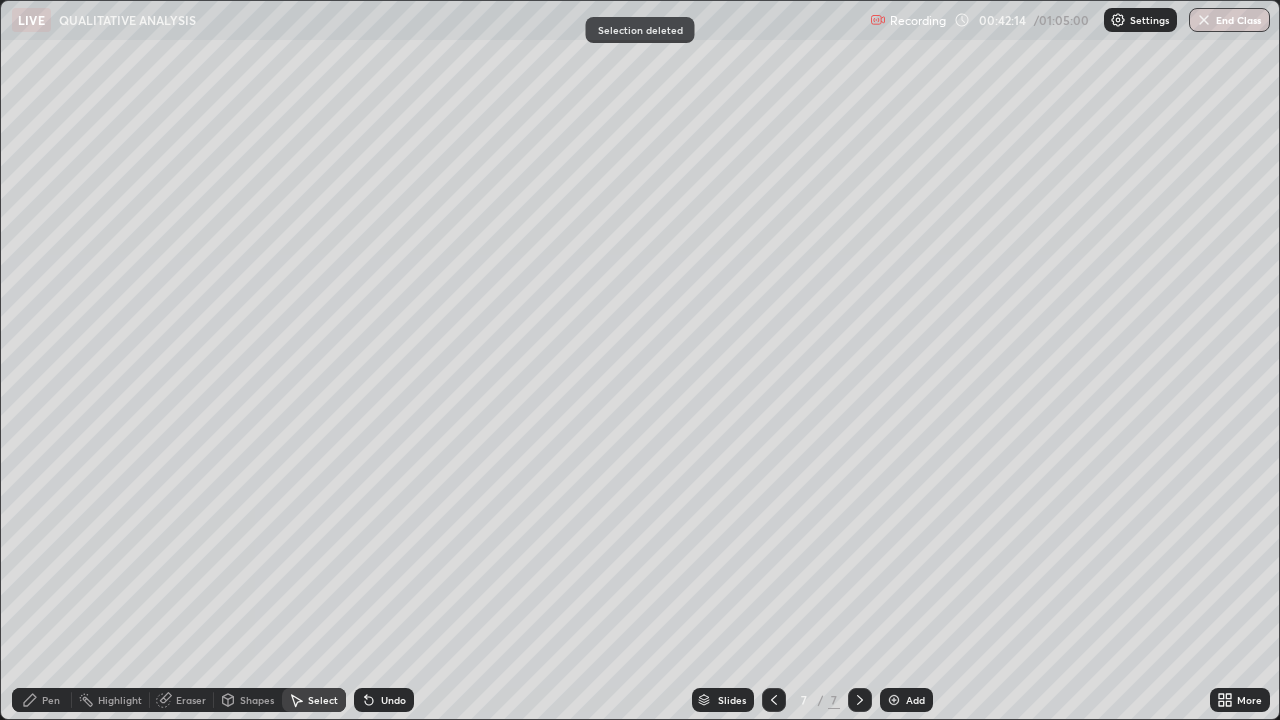 click on "Eraser" at bounding box center (191, 700) 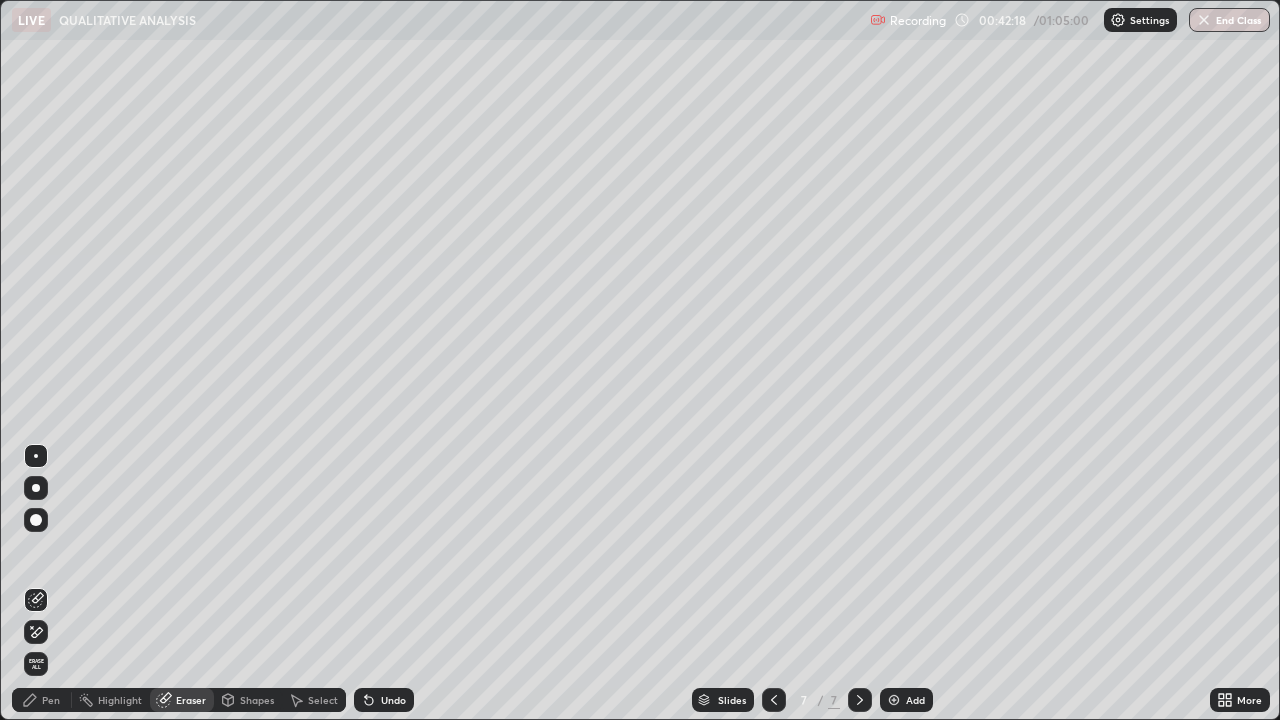 click on "Pen" at bounding box center (51, 700) 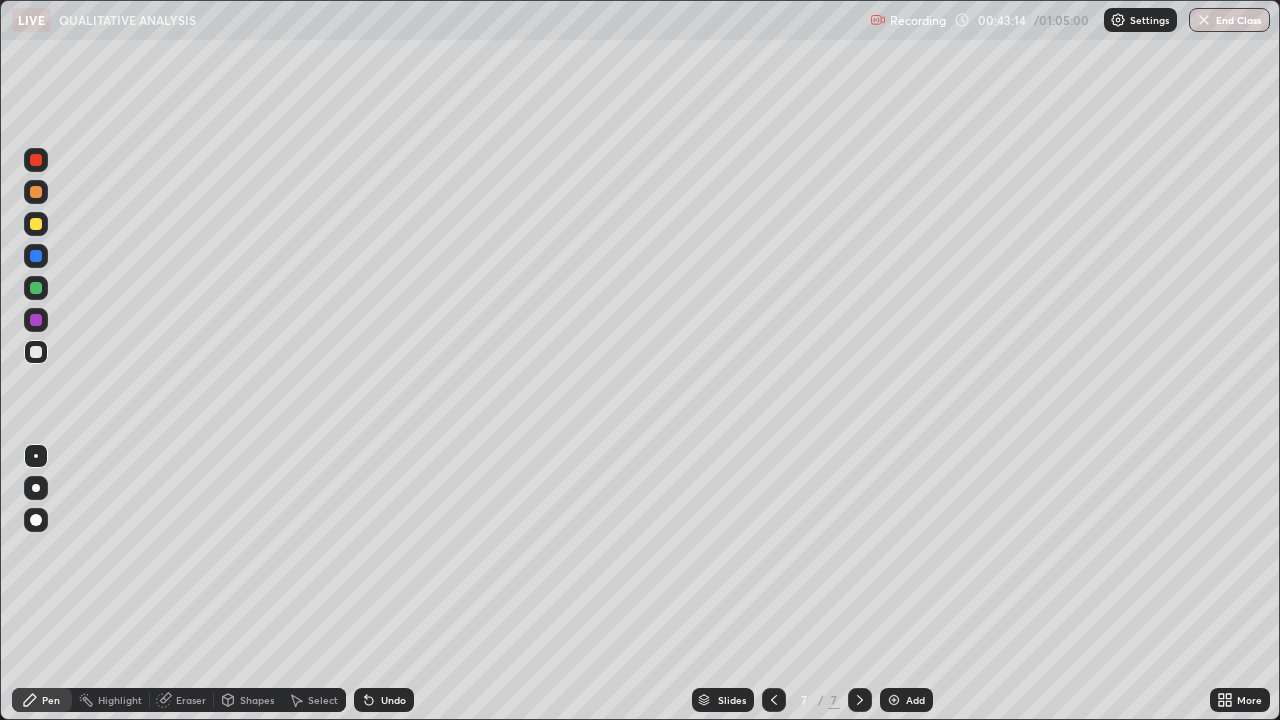 click on "Eraser" at bounding box center [191, 700] 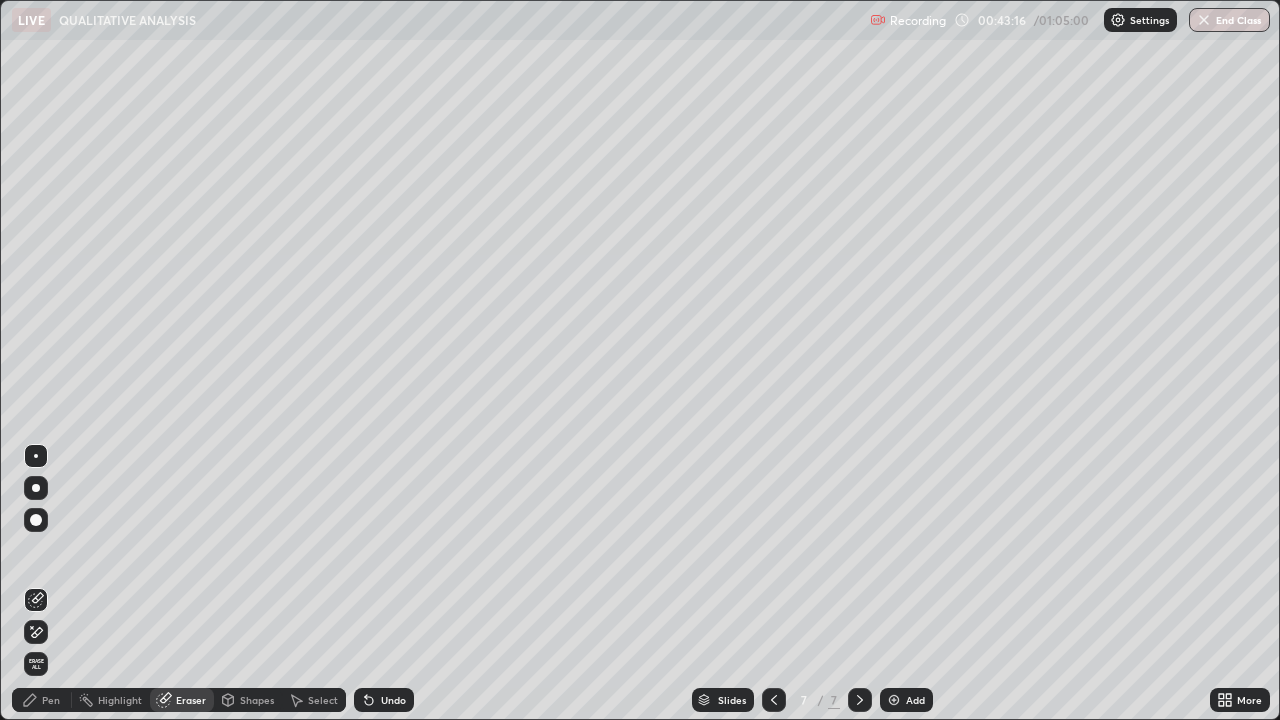 click on "Pen" at bounding box center (42, 700) 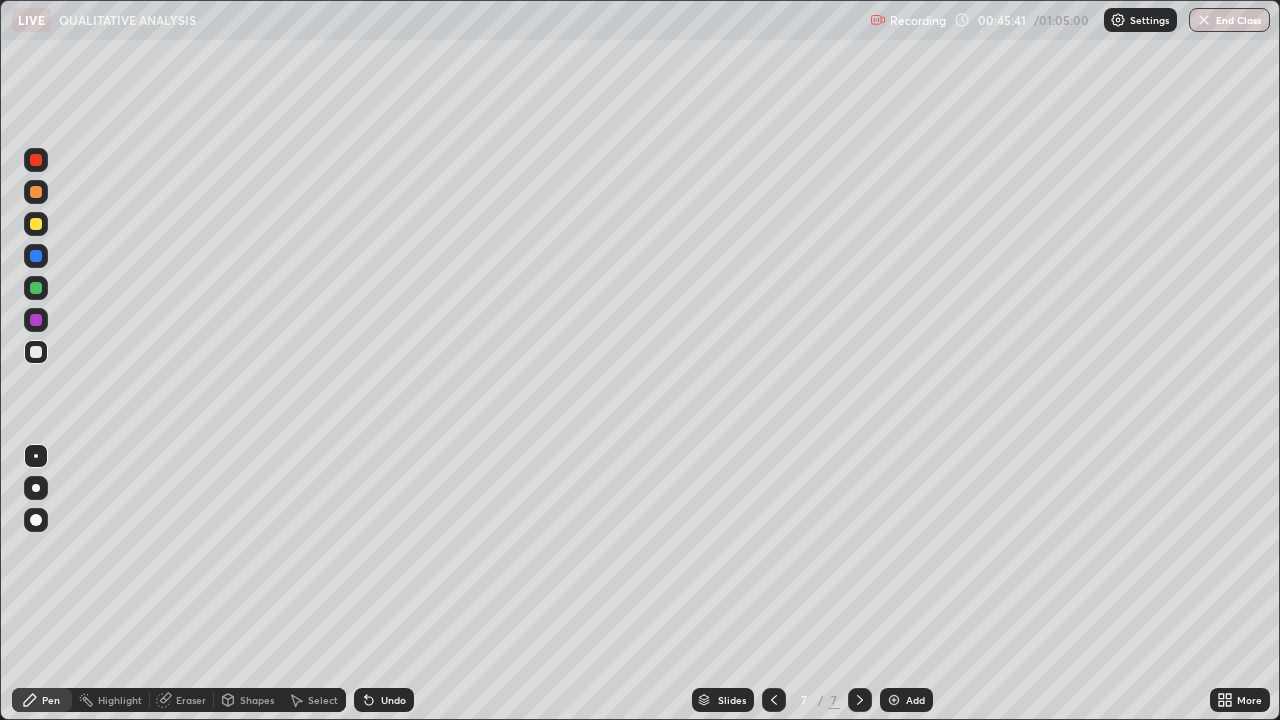 click at bounding box center [894, 700] 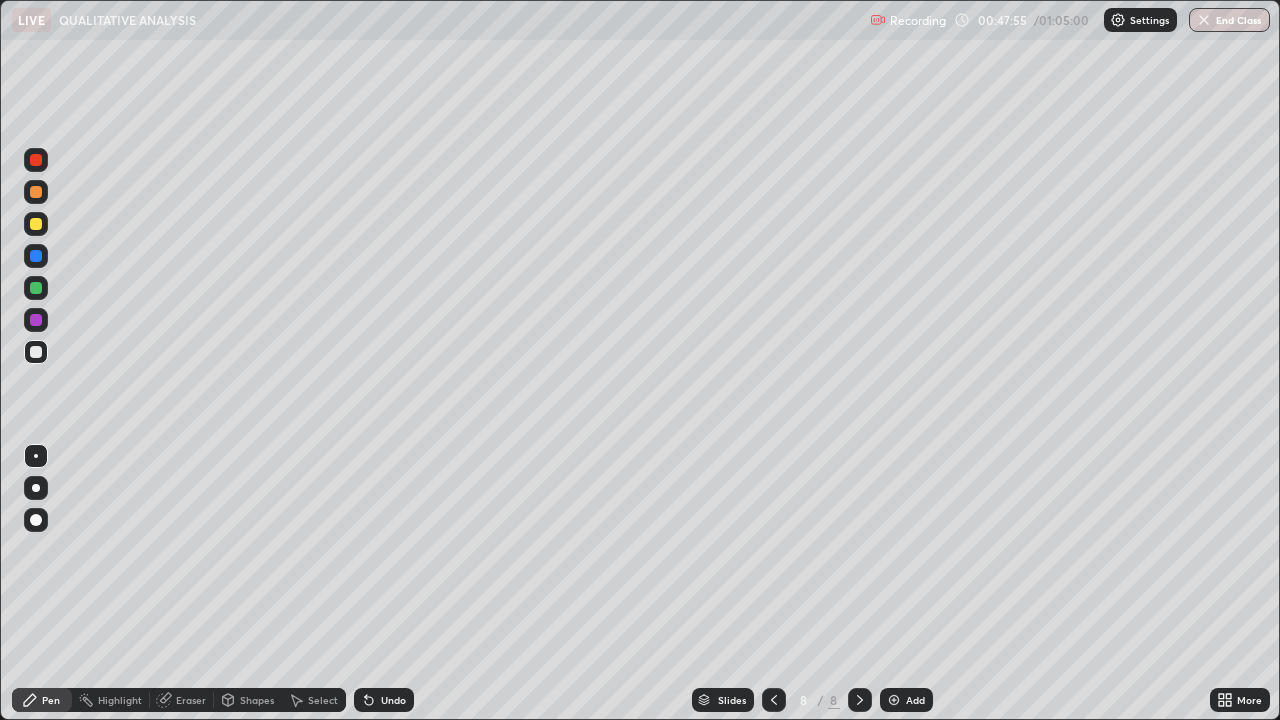 click on "Eraser" at bounding box center (191, 700) 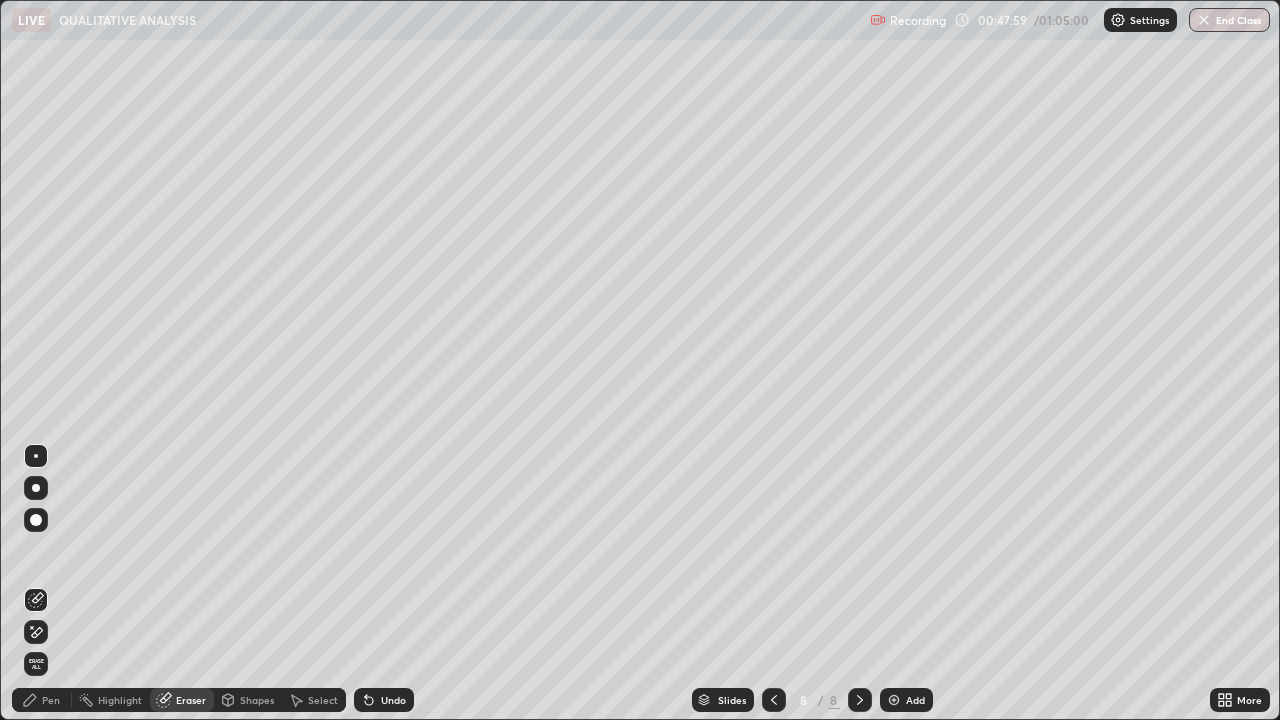 click on "Pen" at bounding box center (42, 700) 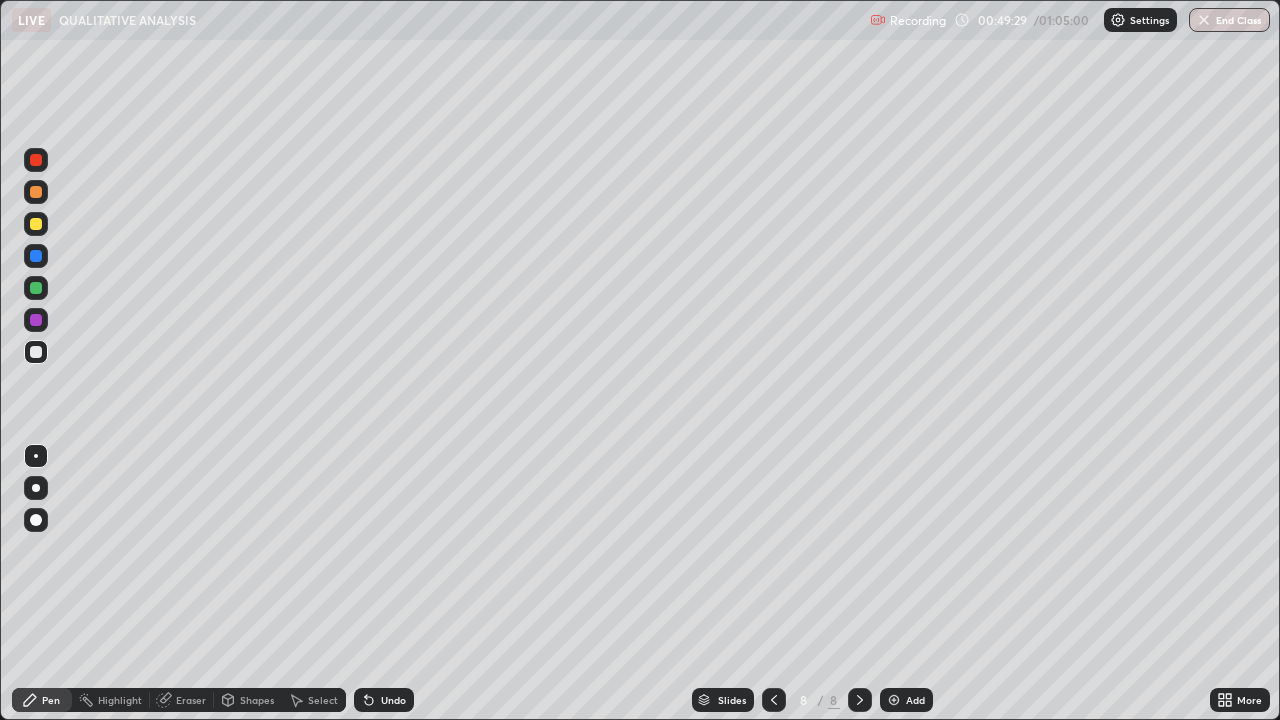 click at bounding box center [894, 700] 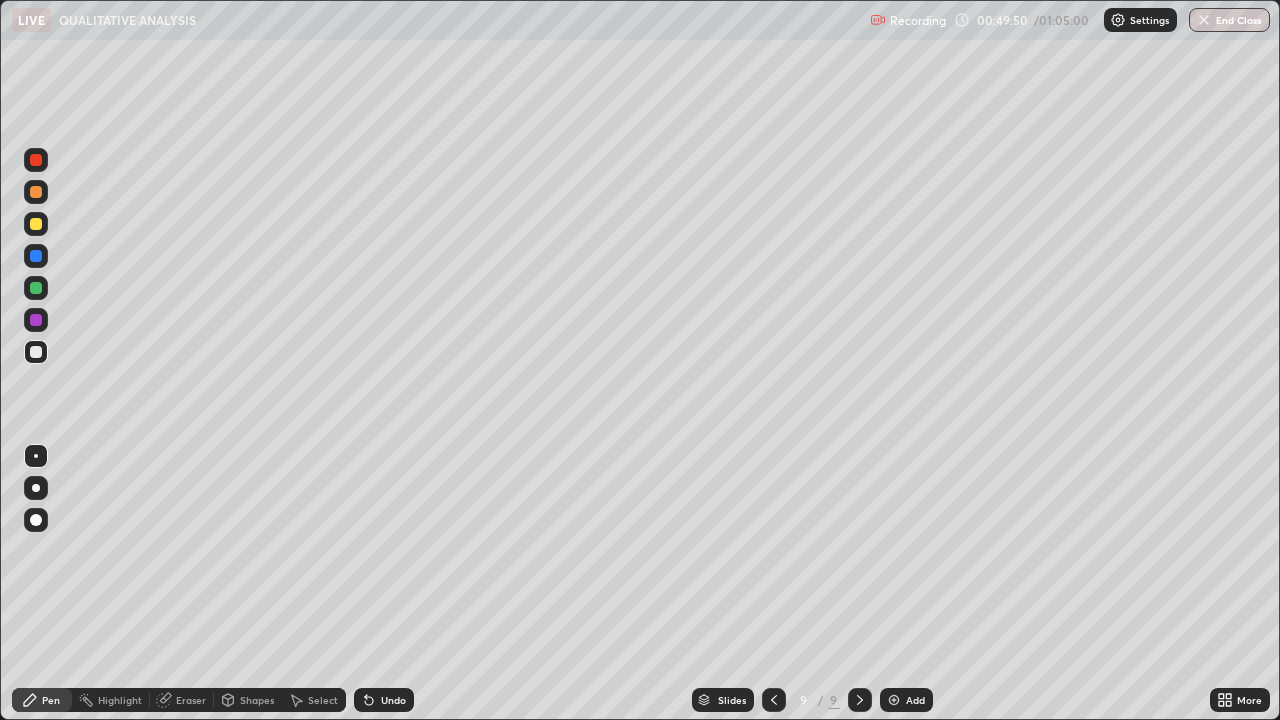 click on "Eraser" at bounding box center [191, 700] 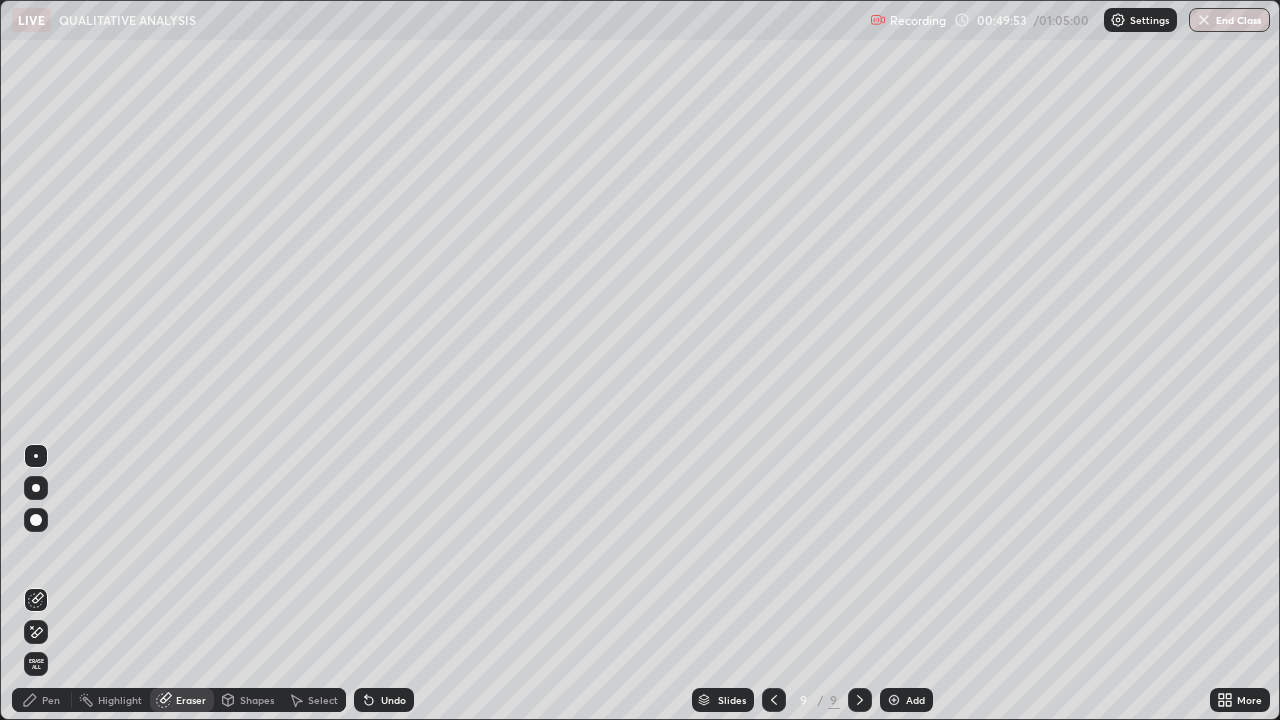 click on "Pen" at bounding box center (51, 700) 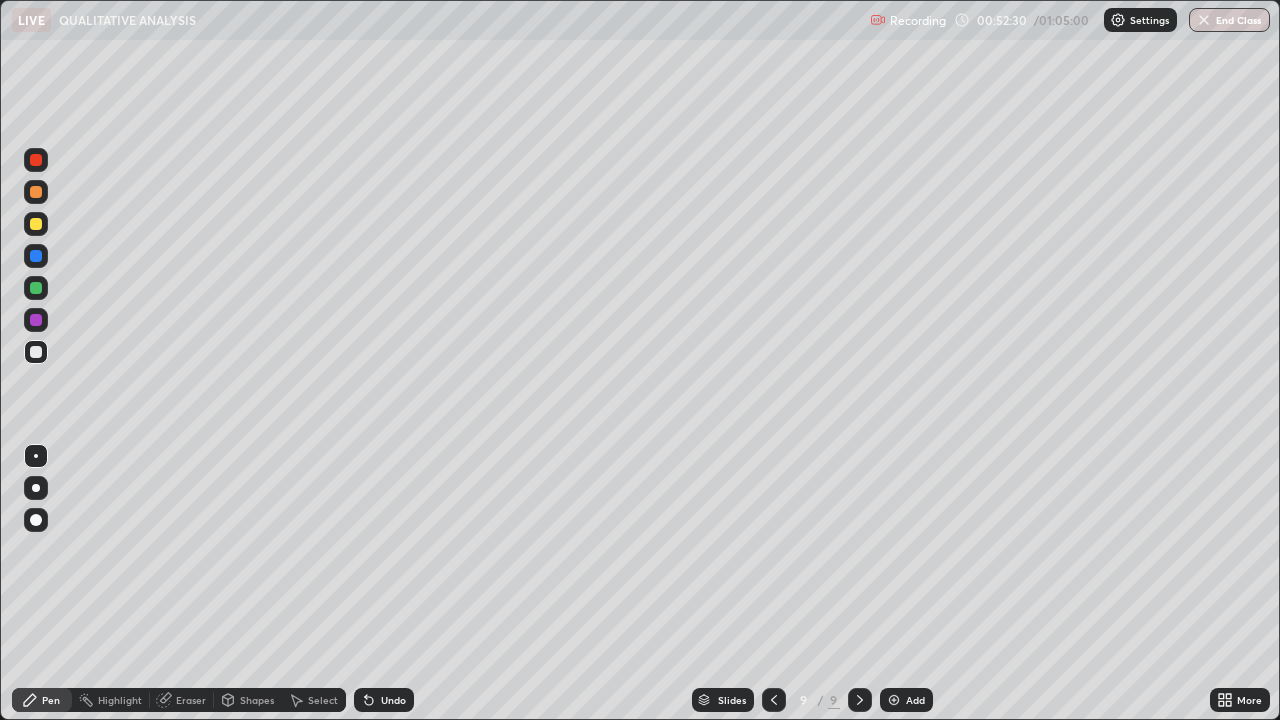 click on "Undo" at bounding box center [380, 700] 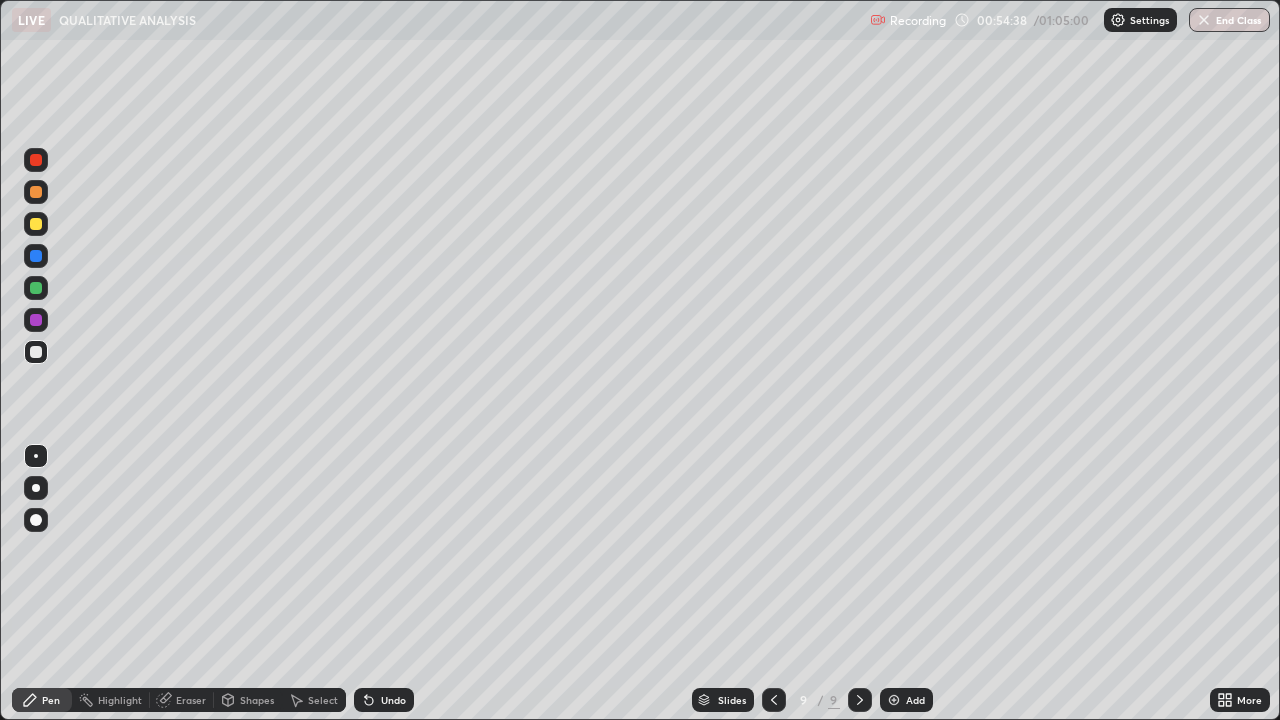 click on "Select" at bounding box center (323, 700) 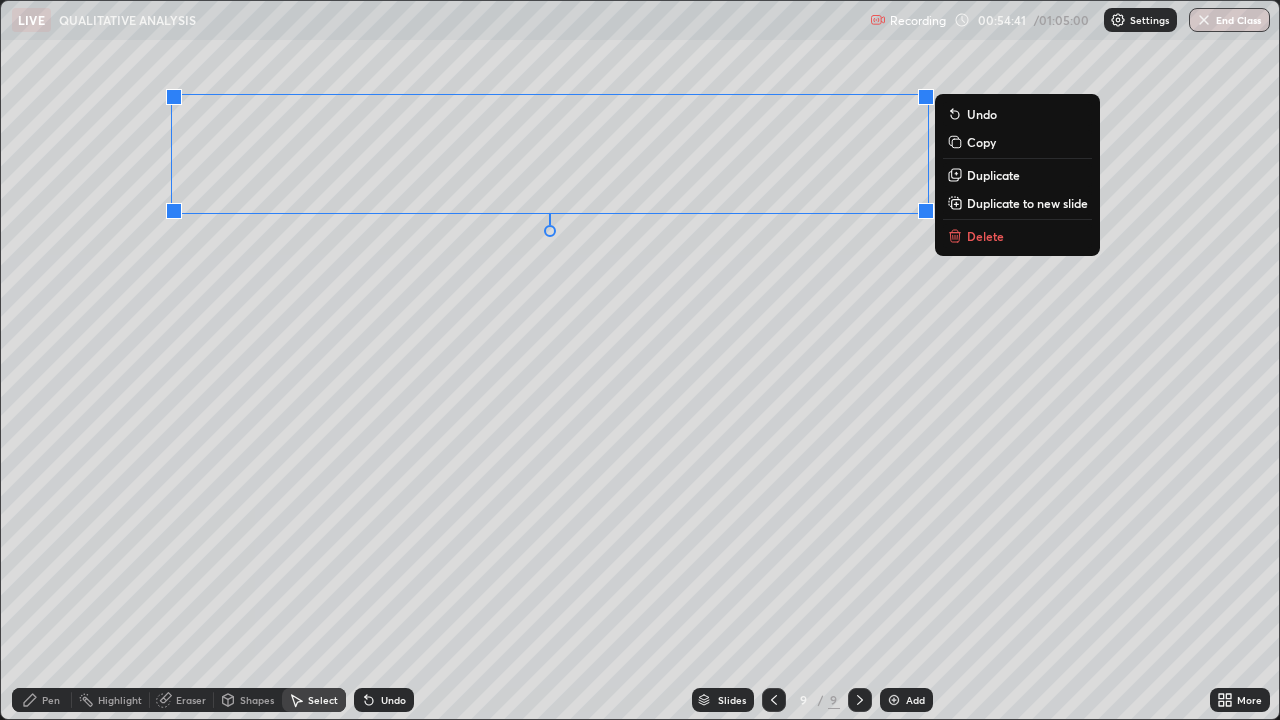 click on "Delete" at bounding box center [1017, 236] 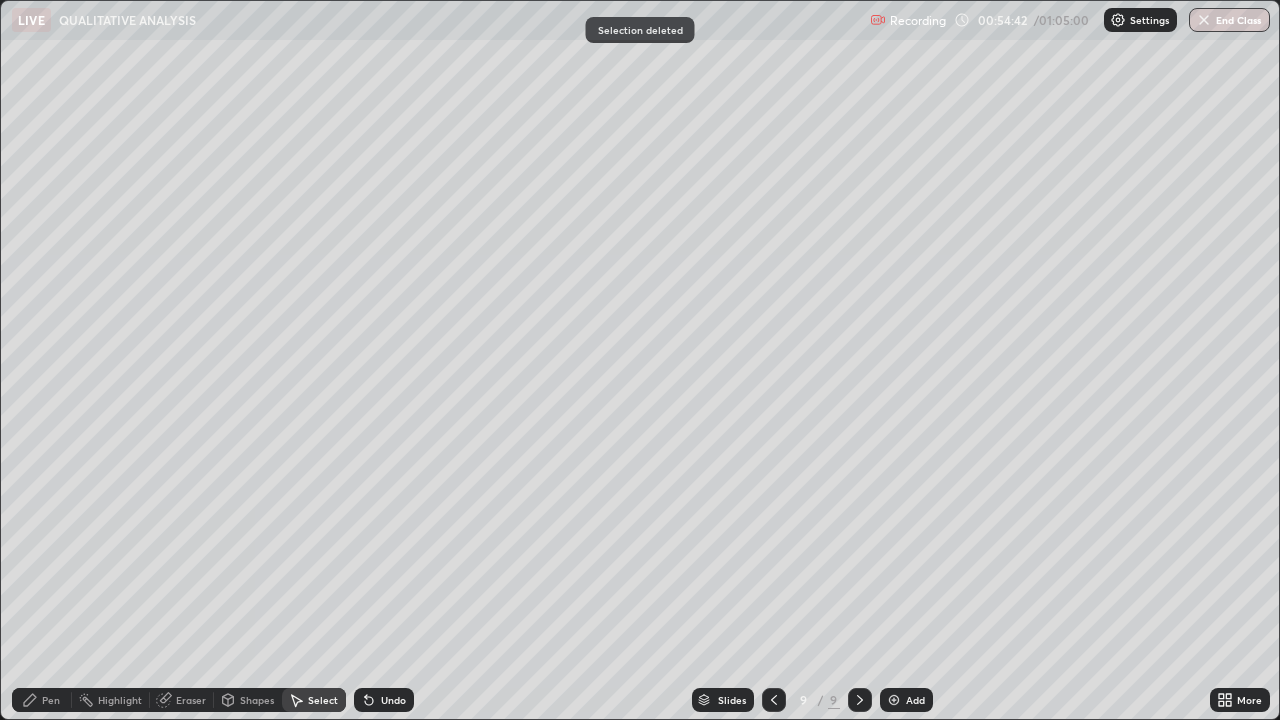 click on "Pen" at bounding box center [51, 700] 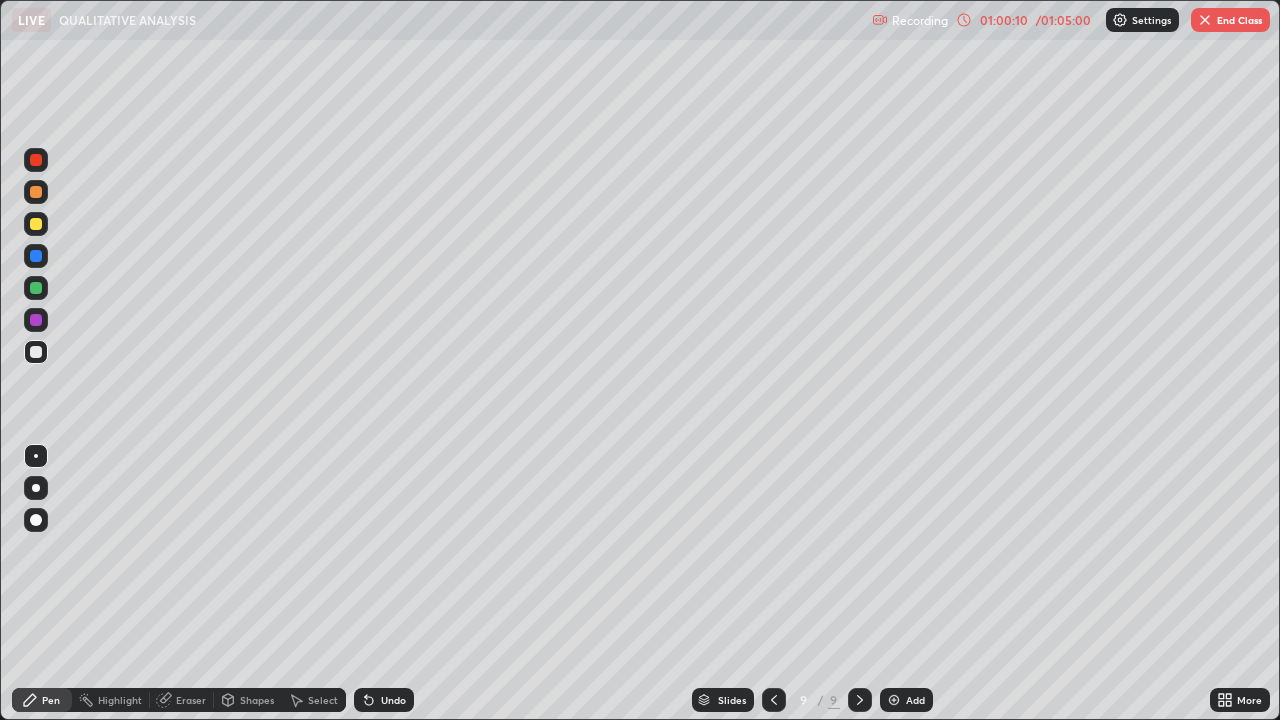 click on "End Class" at bounding box center (1230, 20) 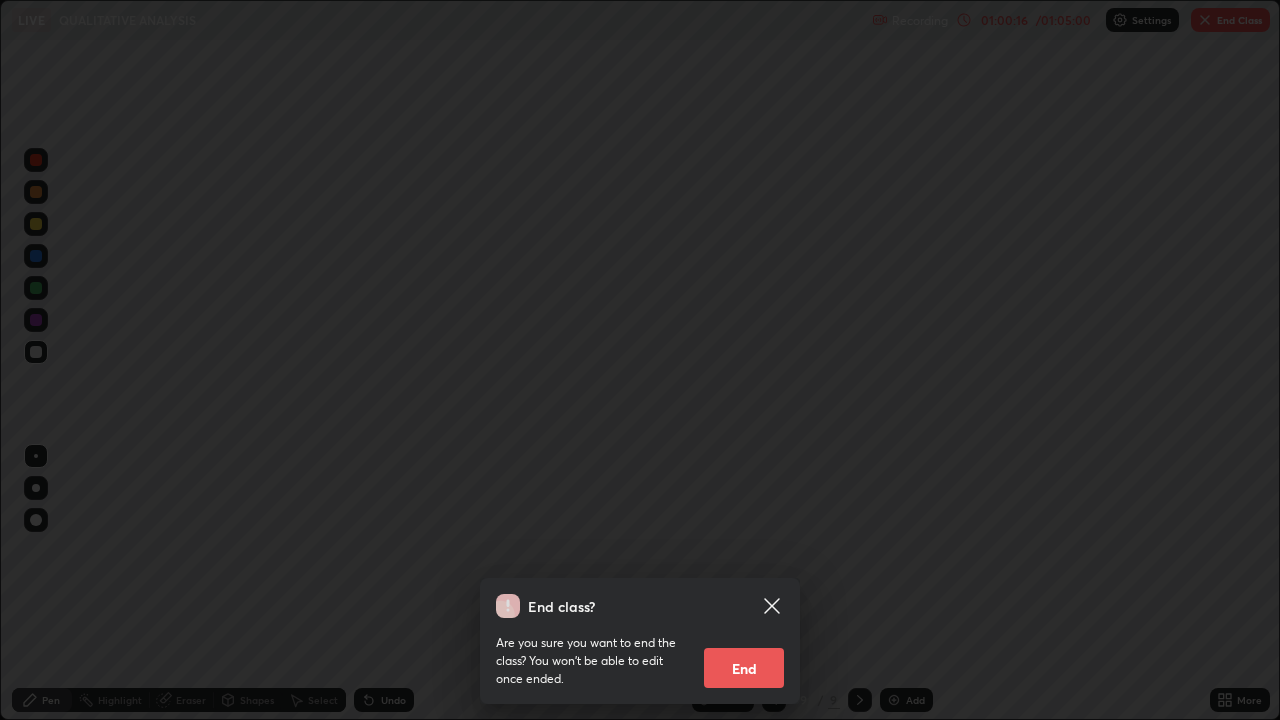 click on "End class? Are you sure you want to end the class? You won’t be able to edit once ended. End" at bounding box center [640, 360] 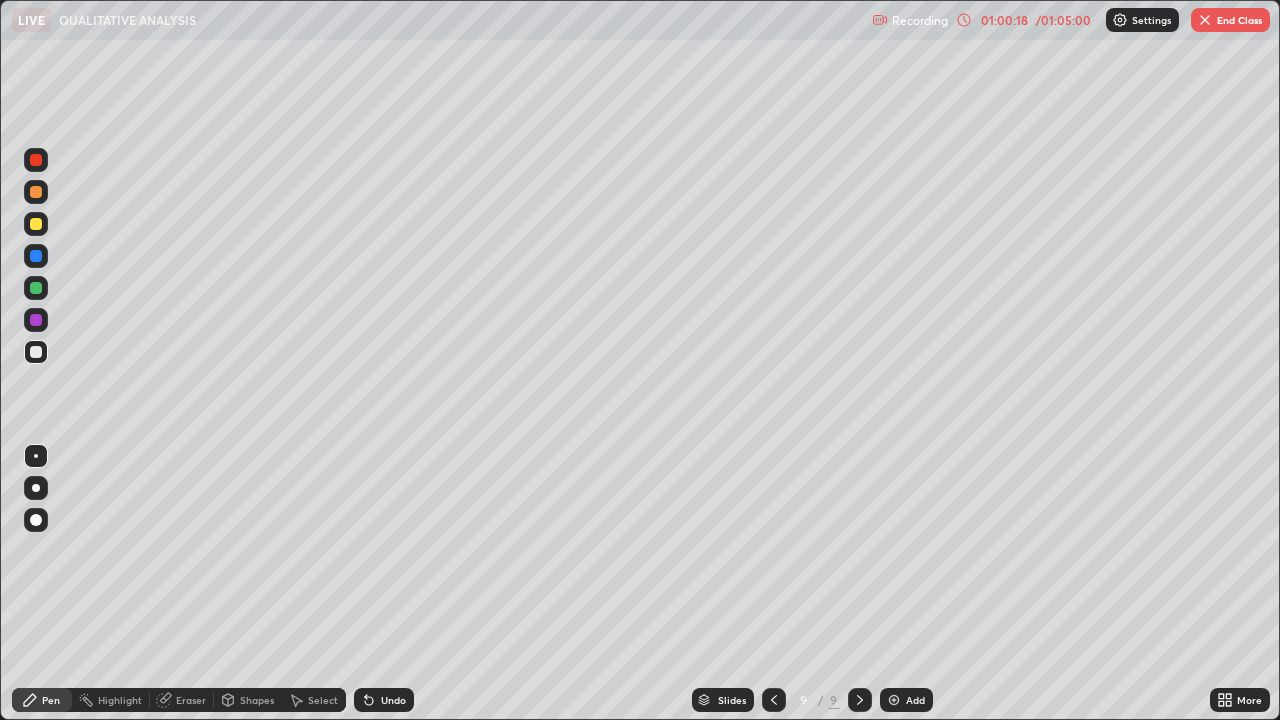 click on "End Class" at bounding box center (1230, 20) 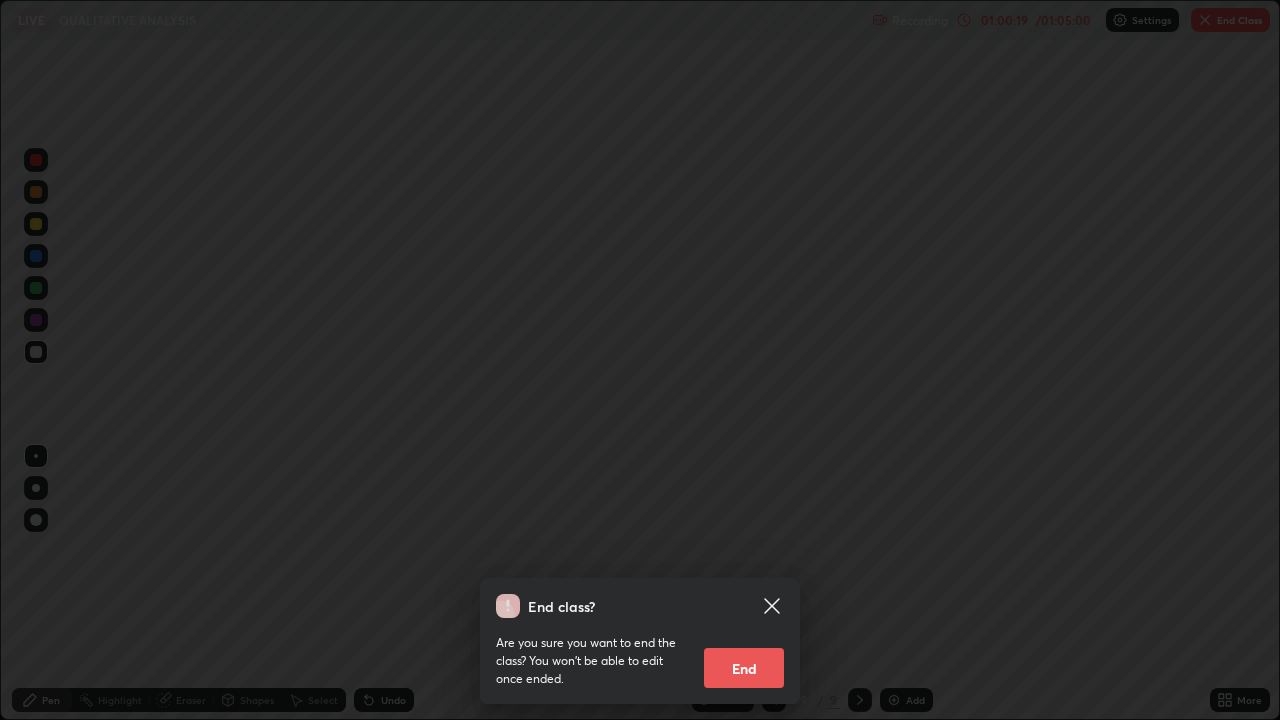 click on "End" at bounding box center [744, 668] 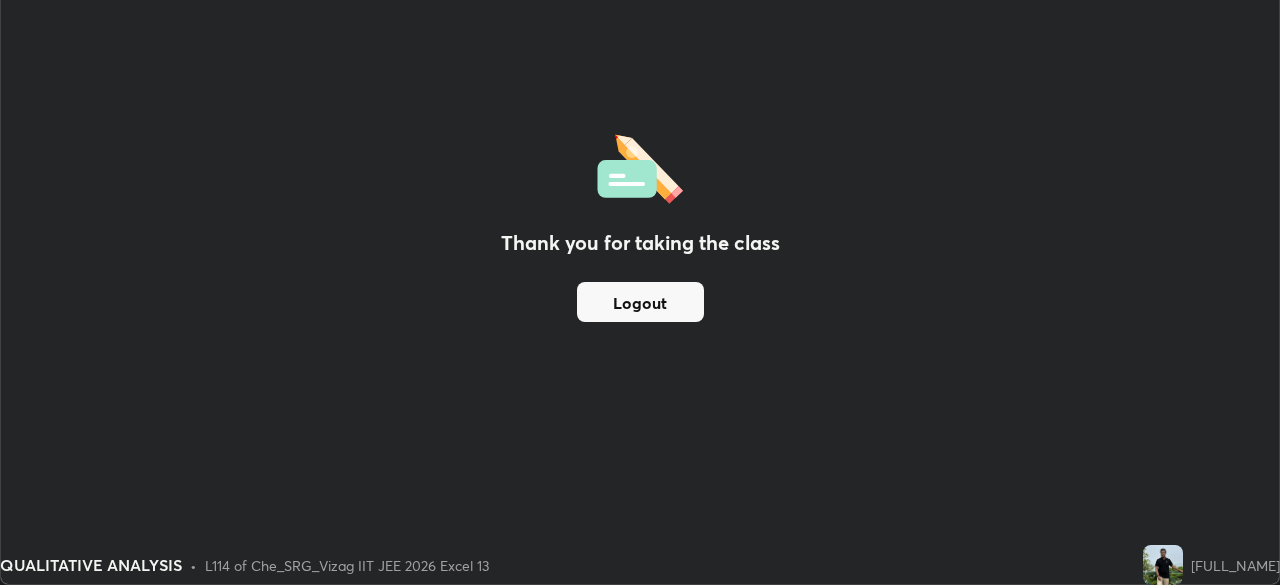 scroll, scrollTop: 585, scrollLeft: 1280, axis: both 